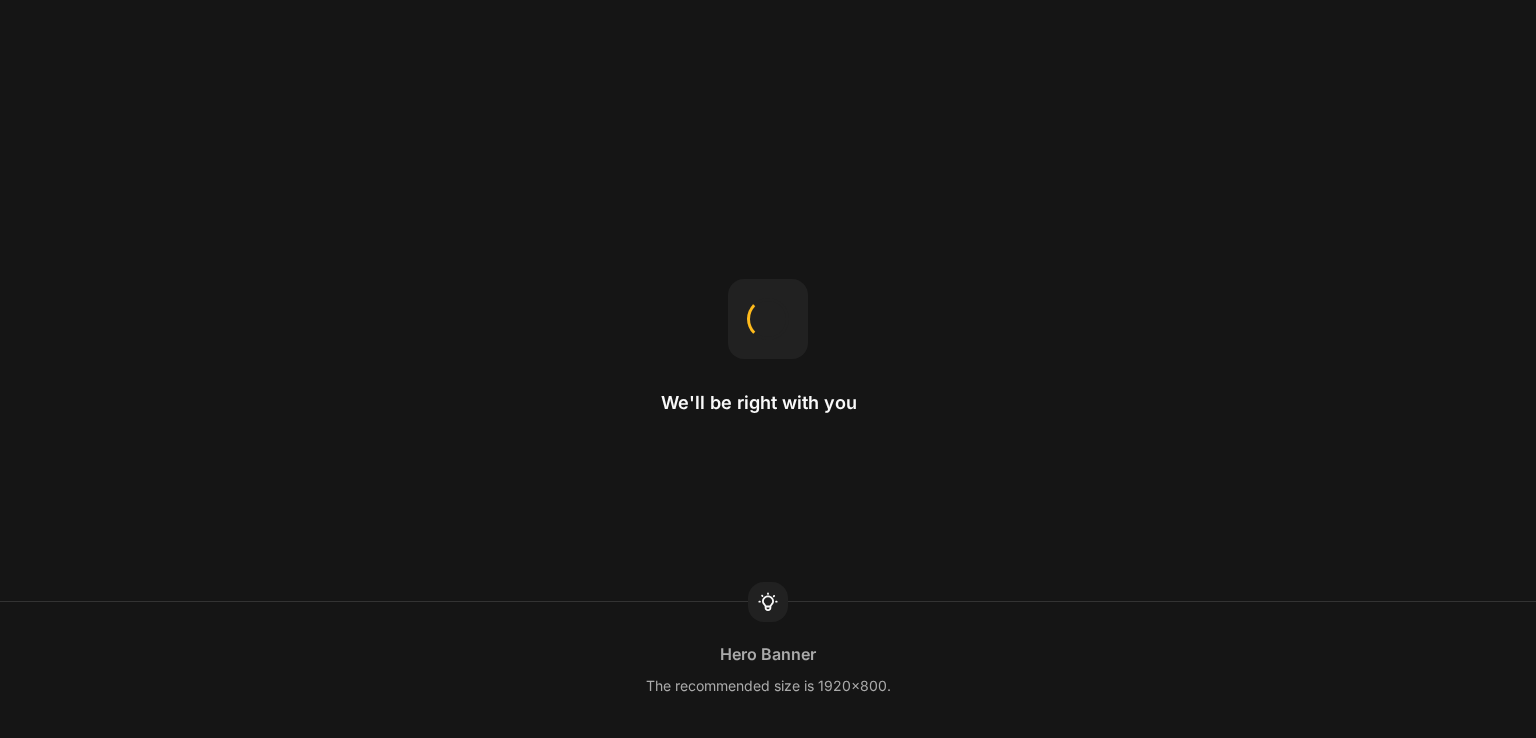 scroll, scrollTop: 0, scrollLeft: 0, axis: both 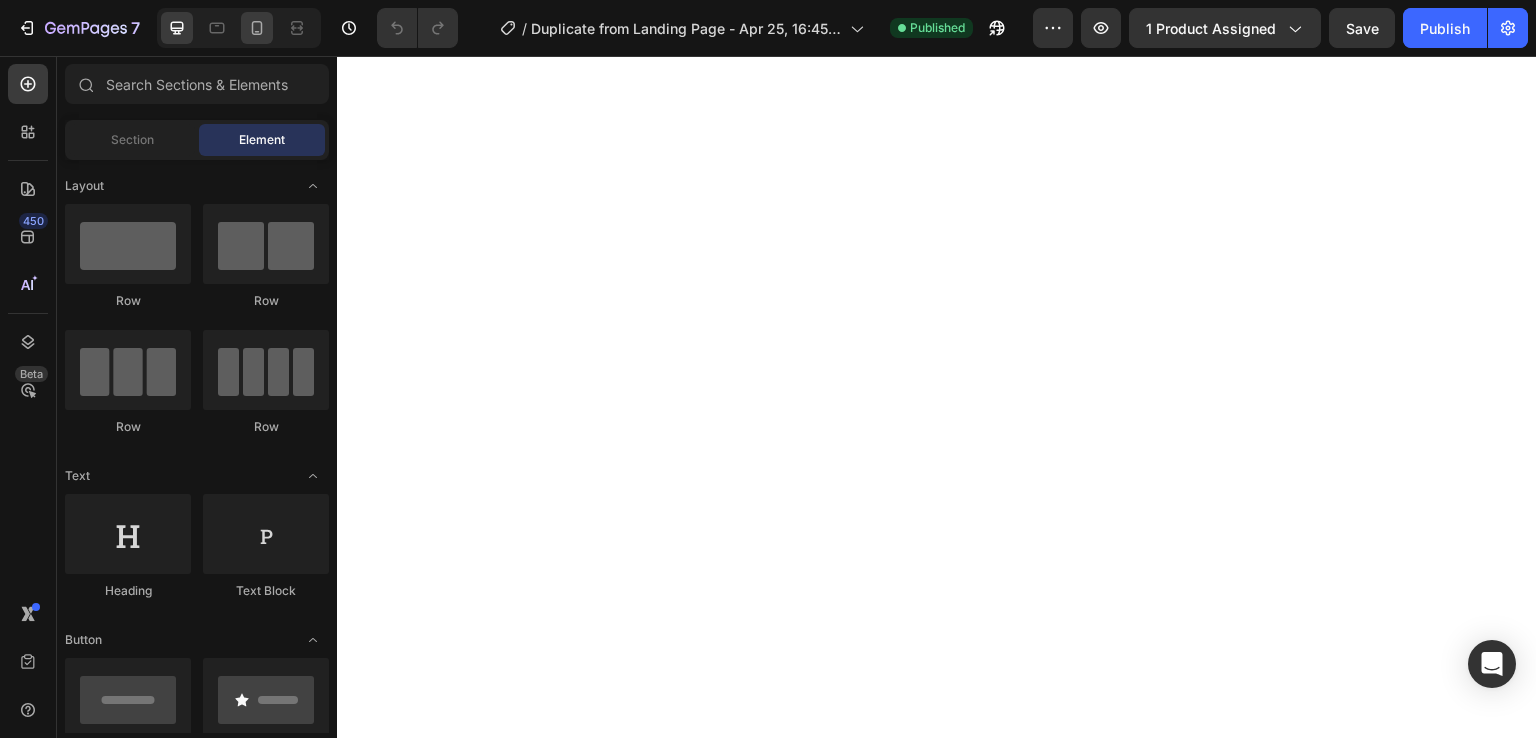 click 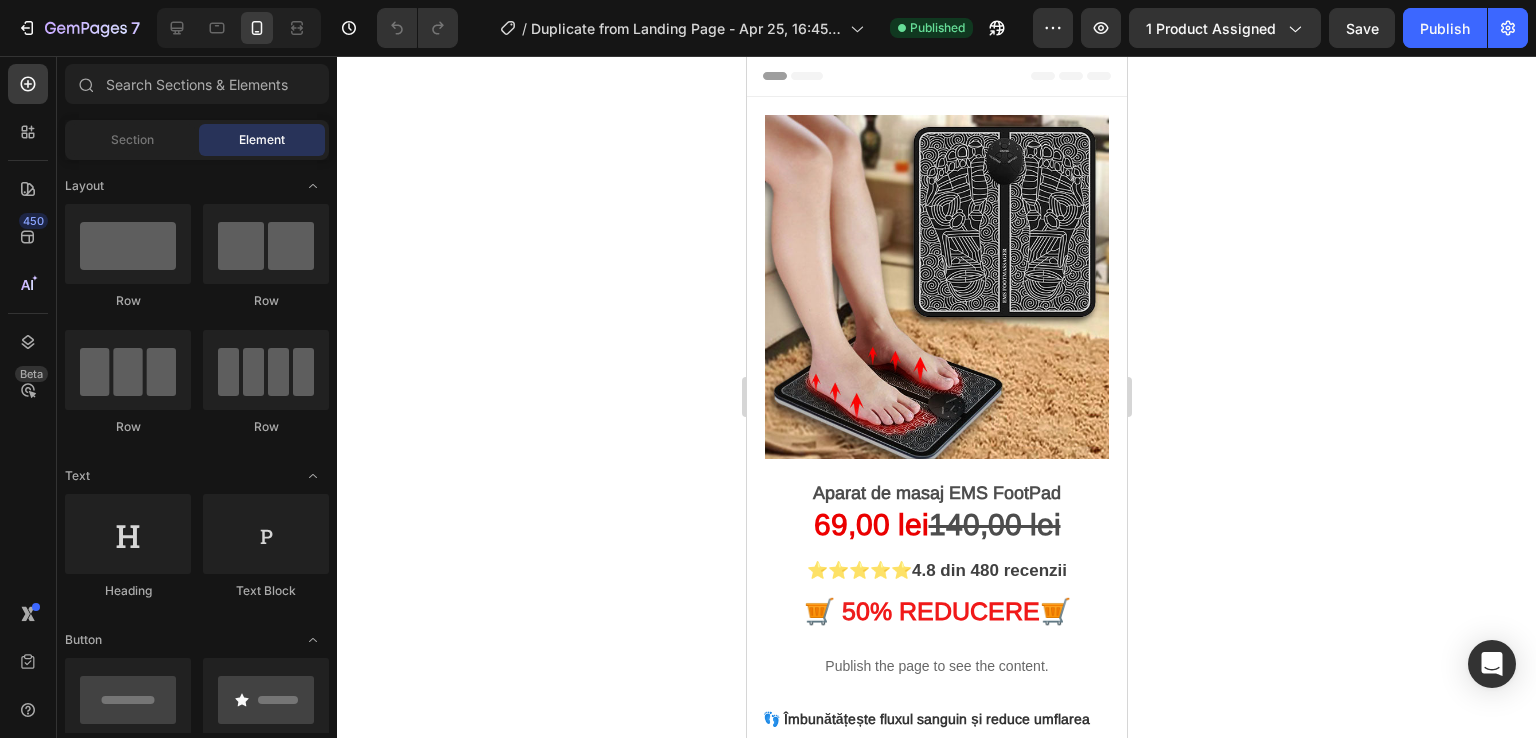 scroll, scrollTop: 0, scrollLeft: 0, axis: both 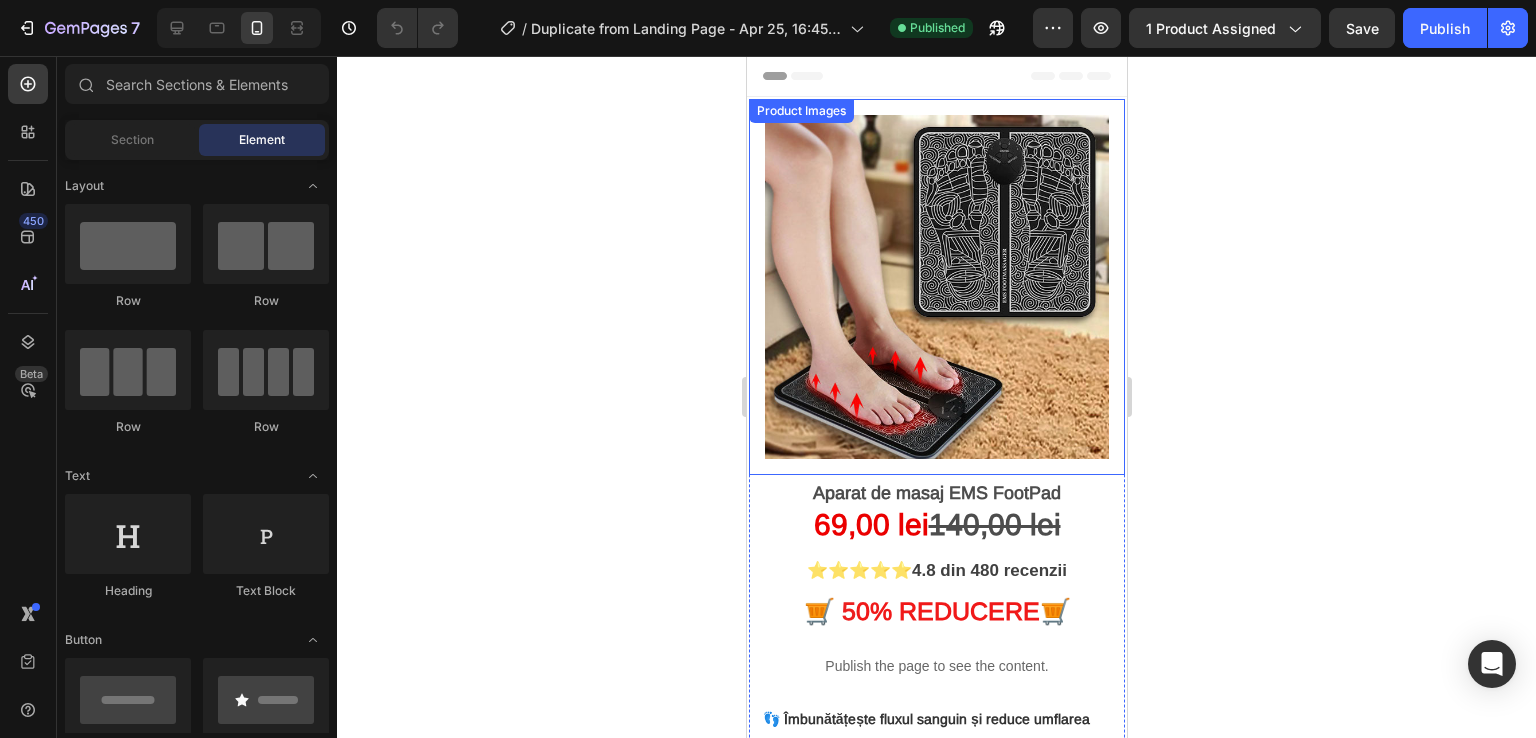 click at bounding box center (936, 287) 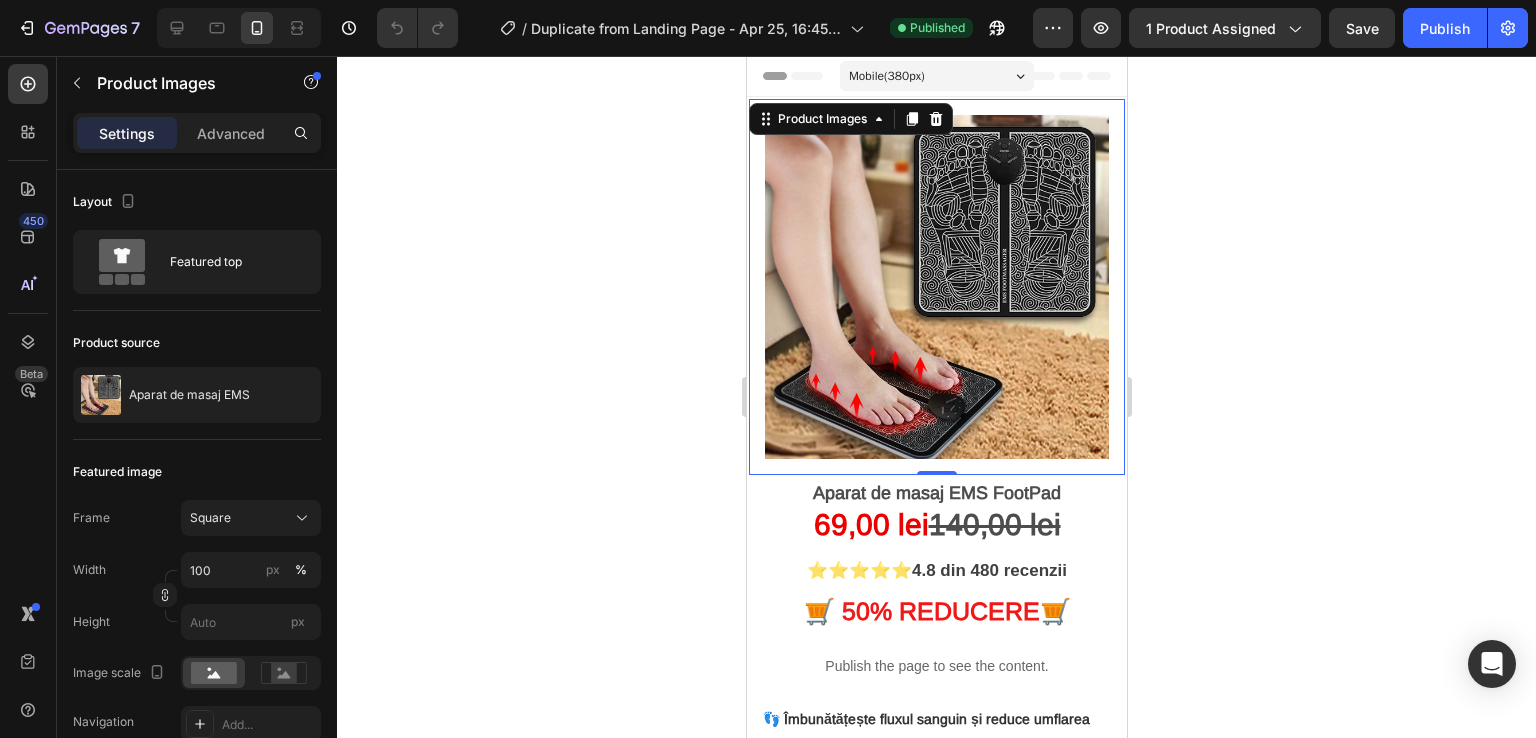 click at bounding box center [936, 287] 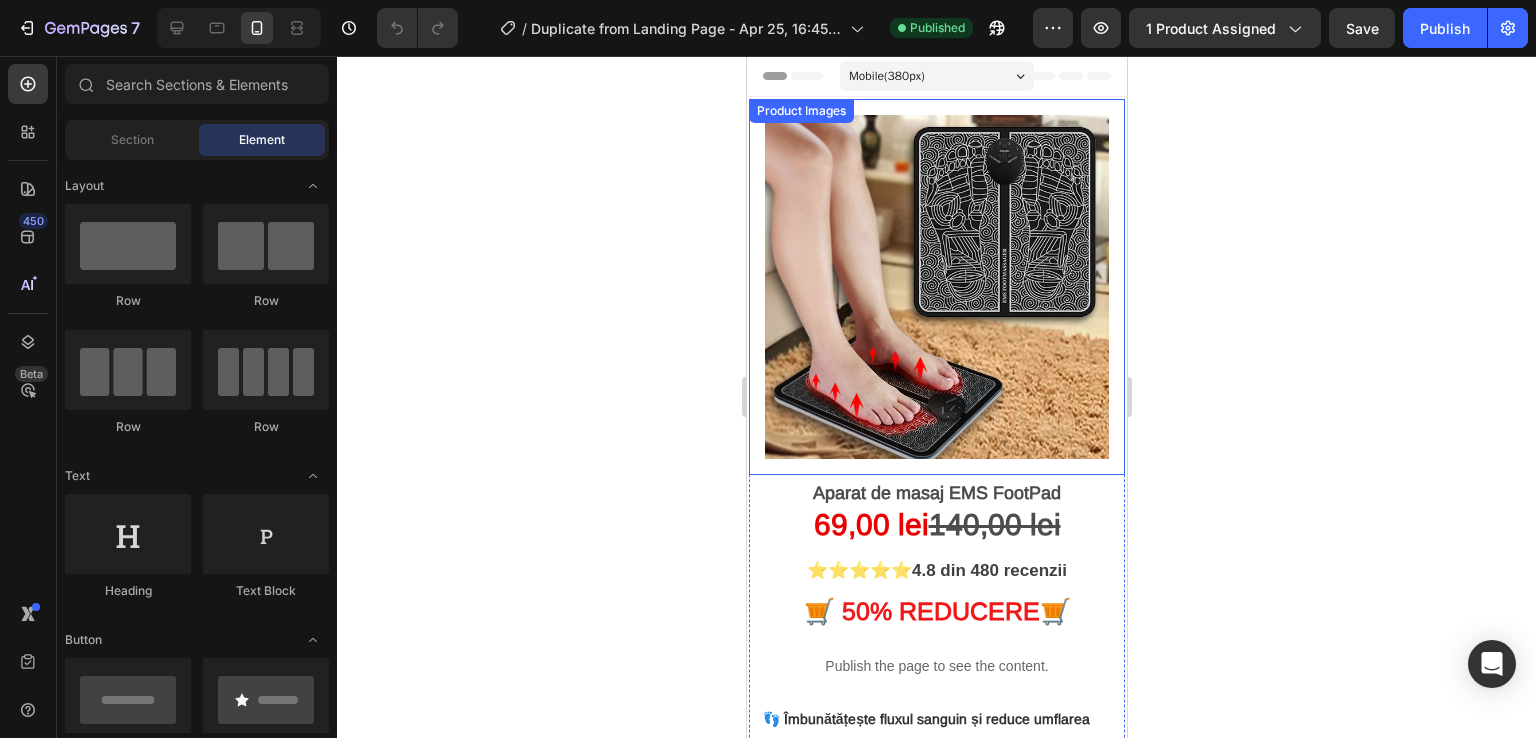 click at bounding box center [936, 287] 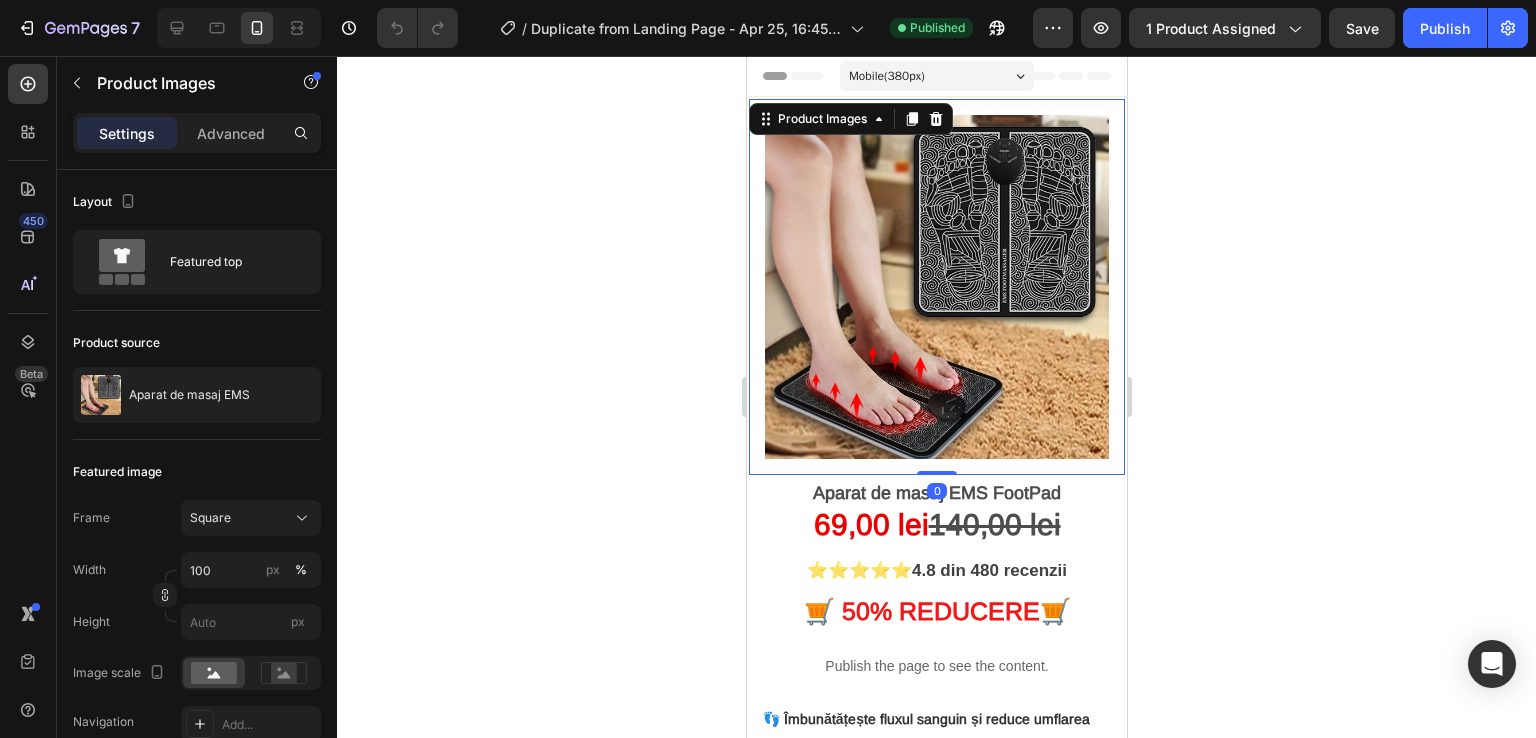 click on "Product Images   0" at bounding box center (936, 287) 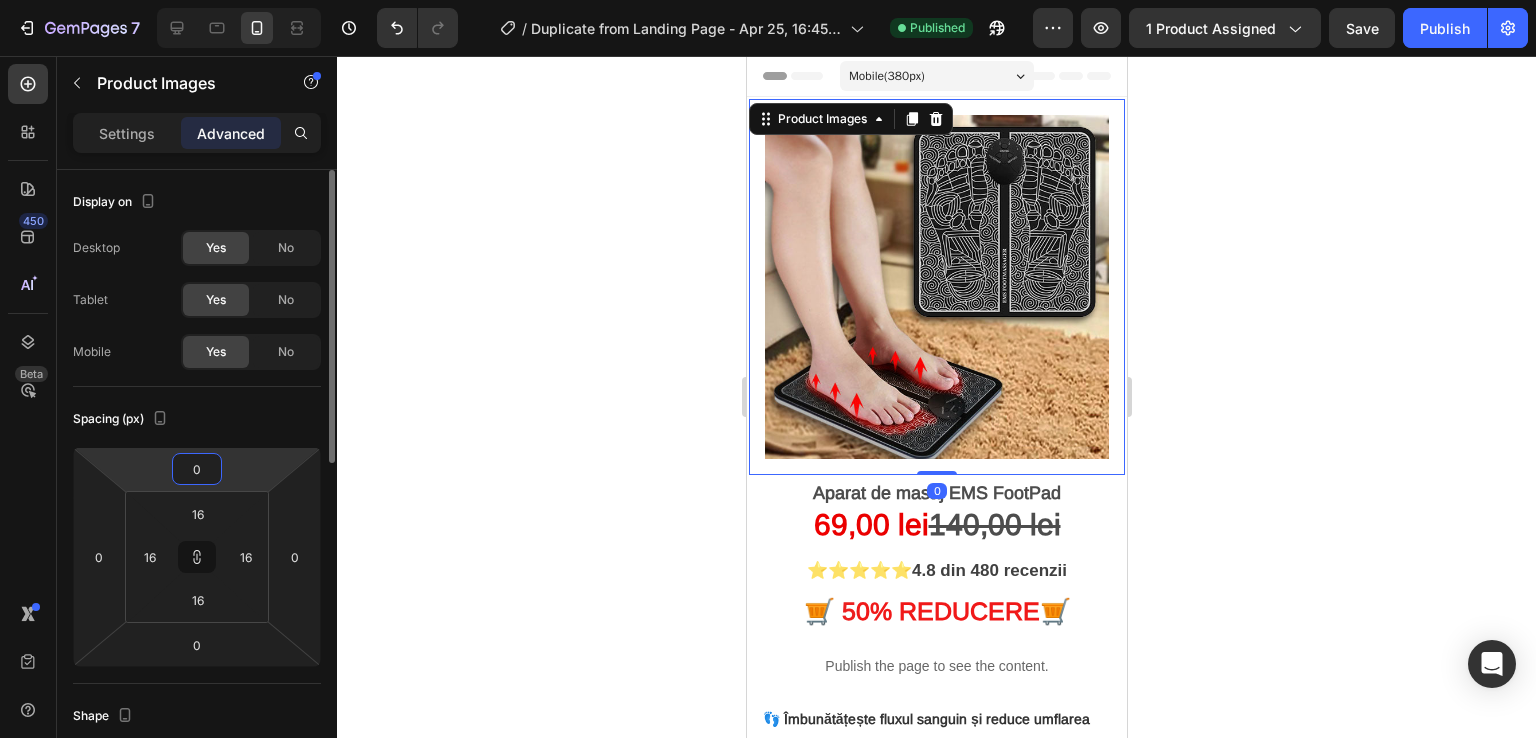 click on "0" at bounding box center (197, 469) 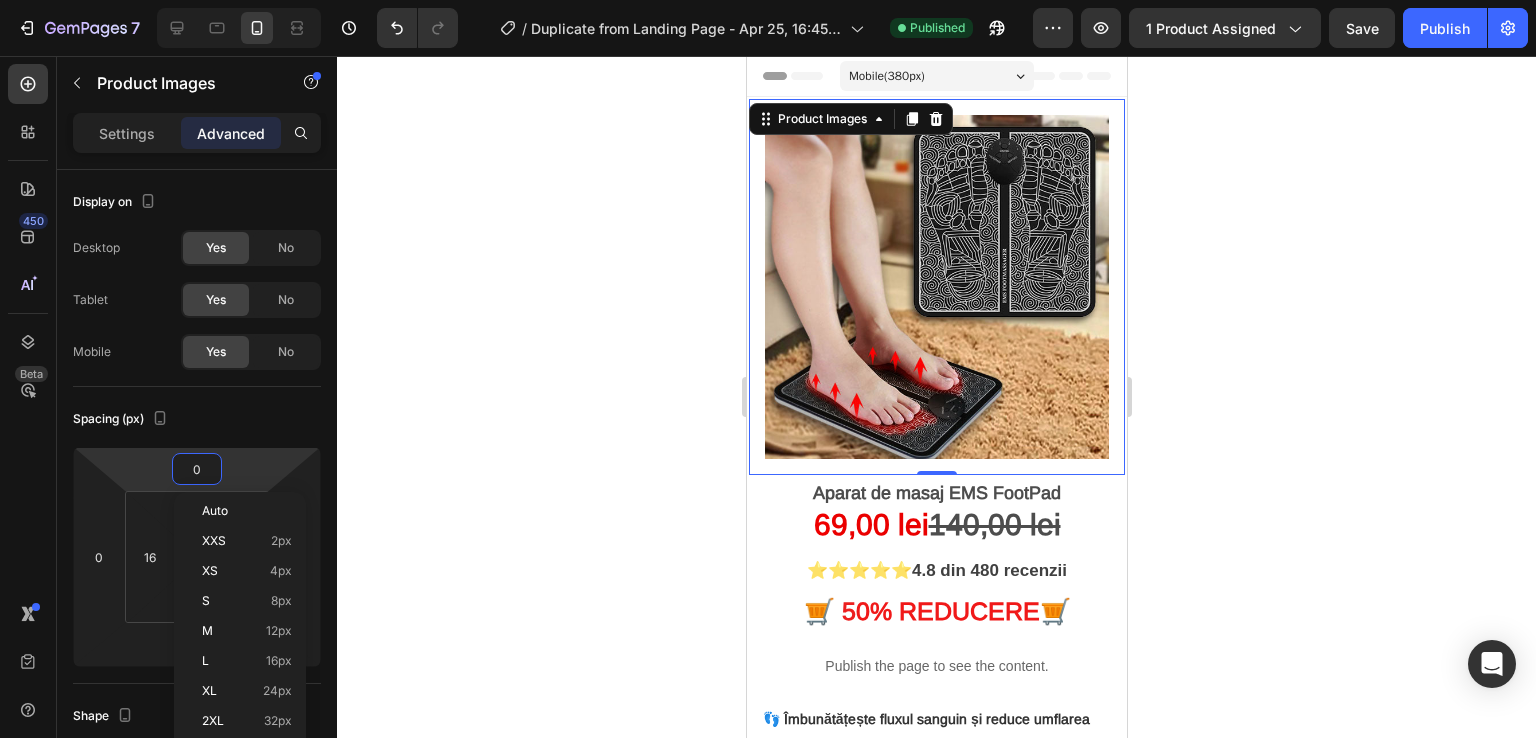 click 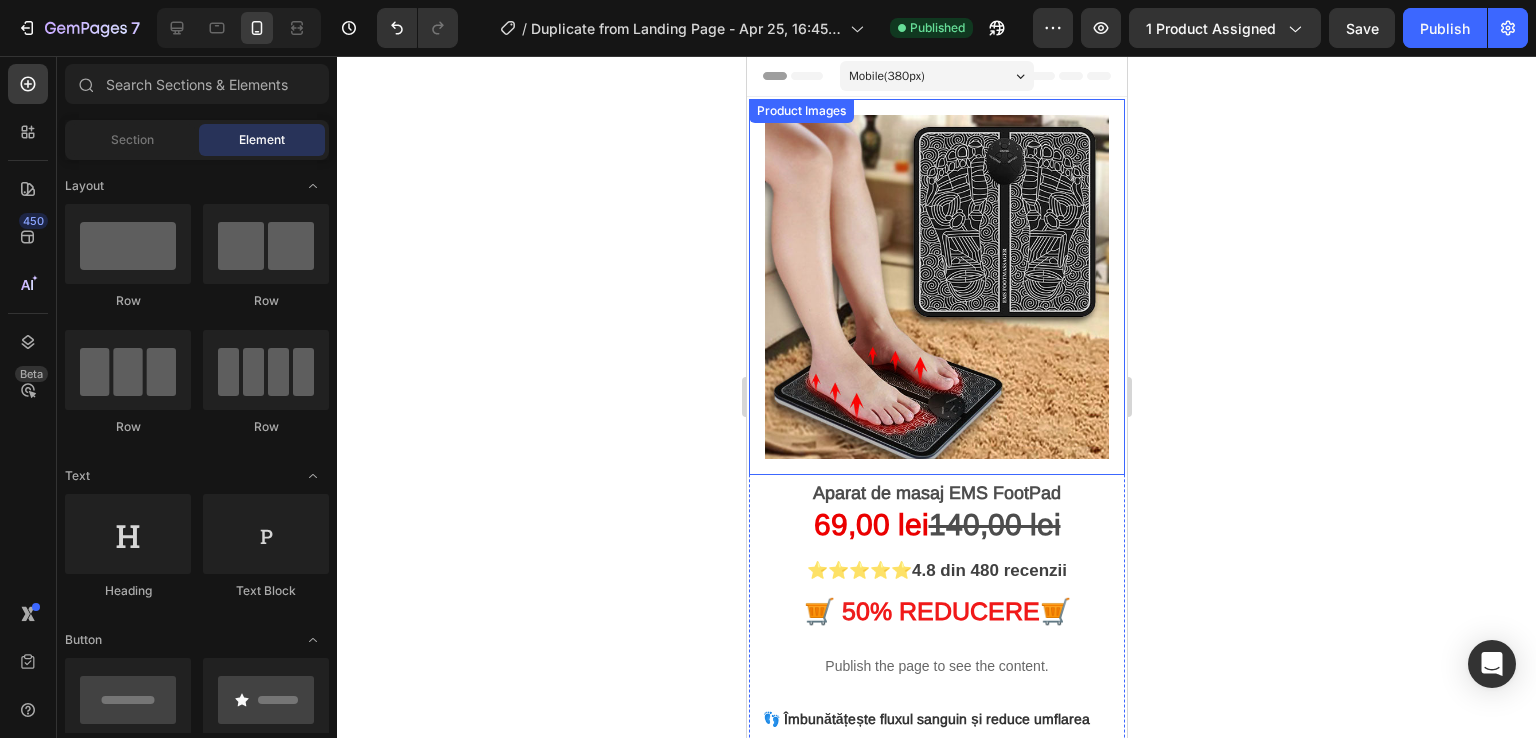 click at bounding box center (936, 287) 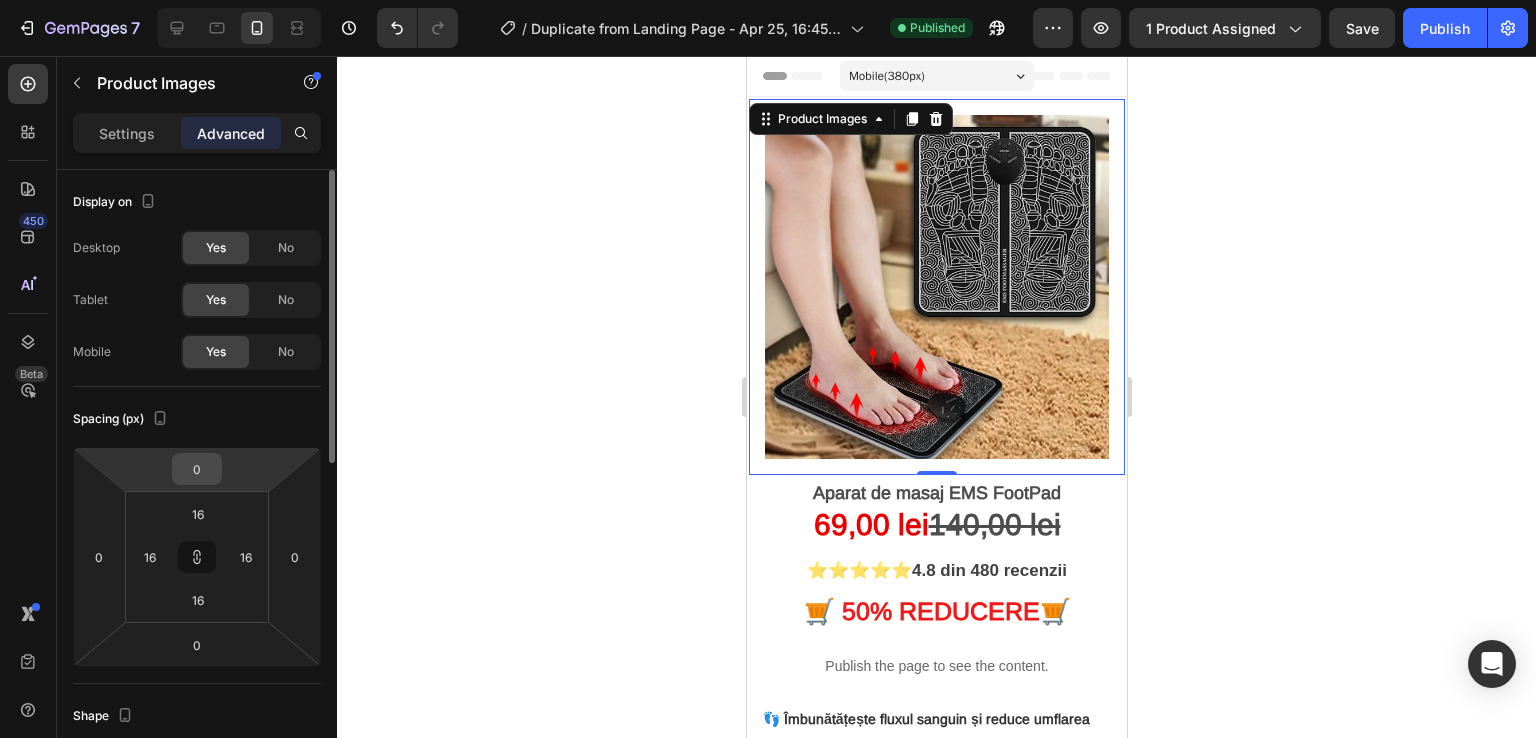 click on "0" at bounding box center [197, 469] 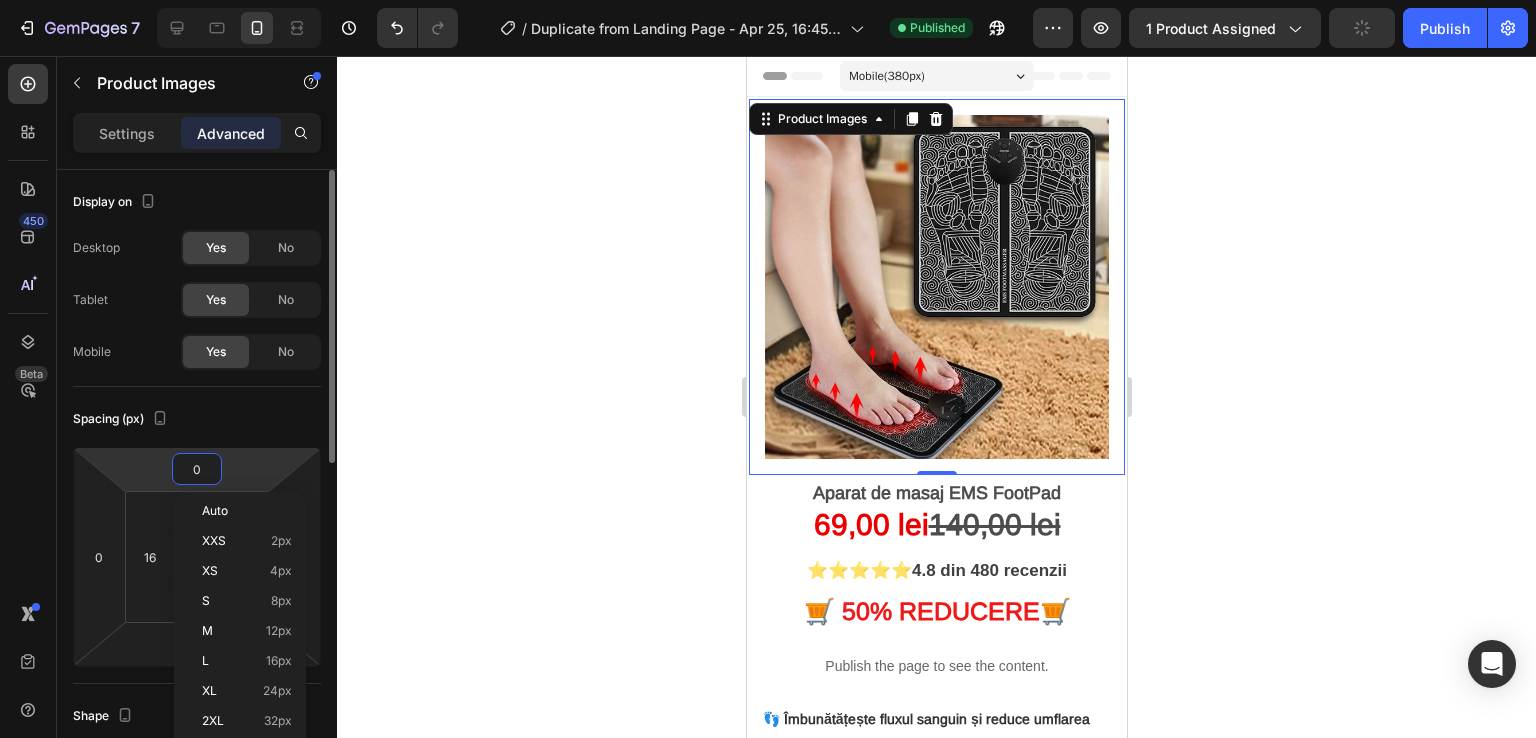 type 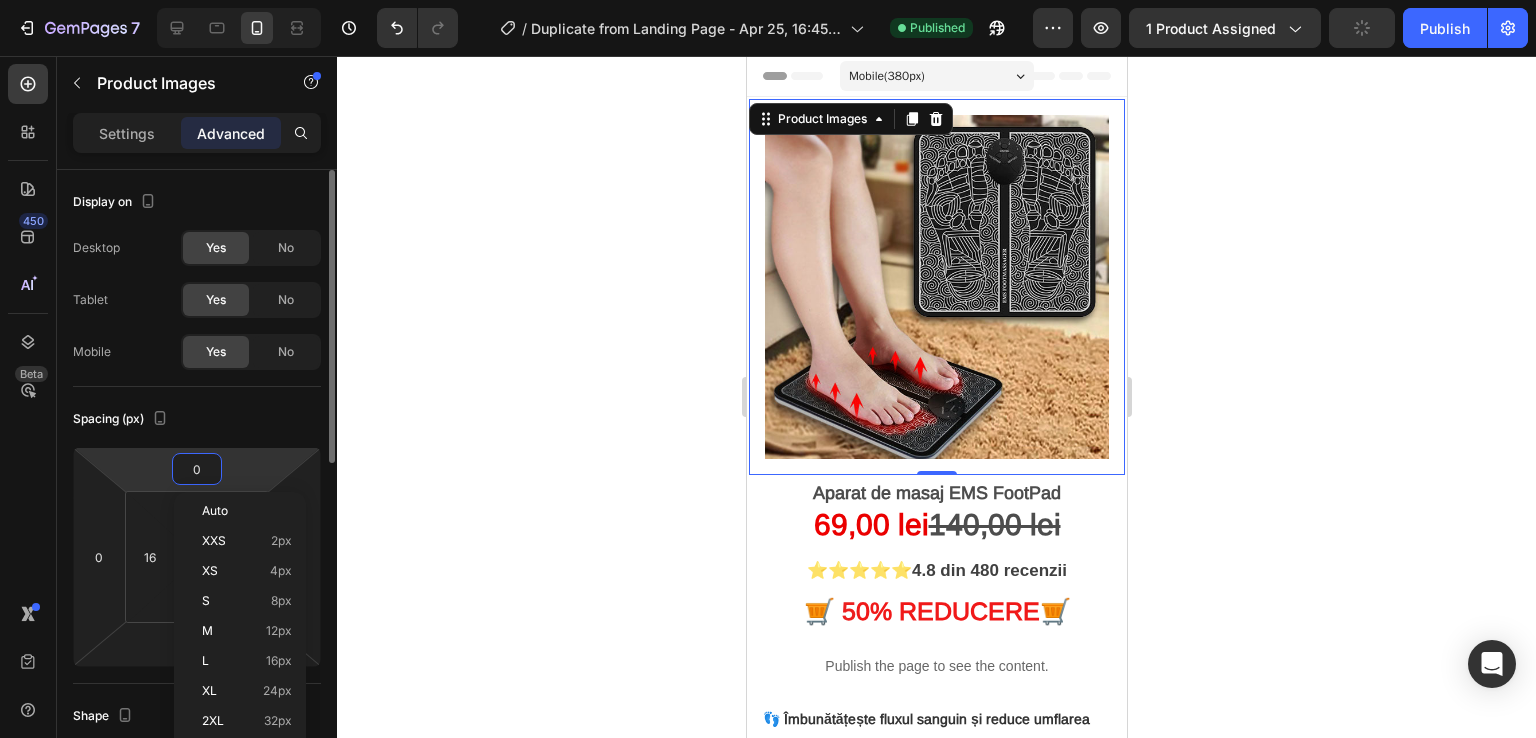 type 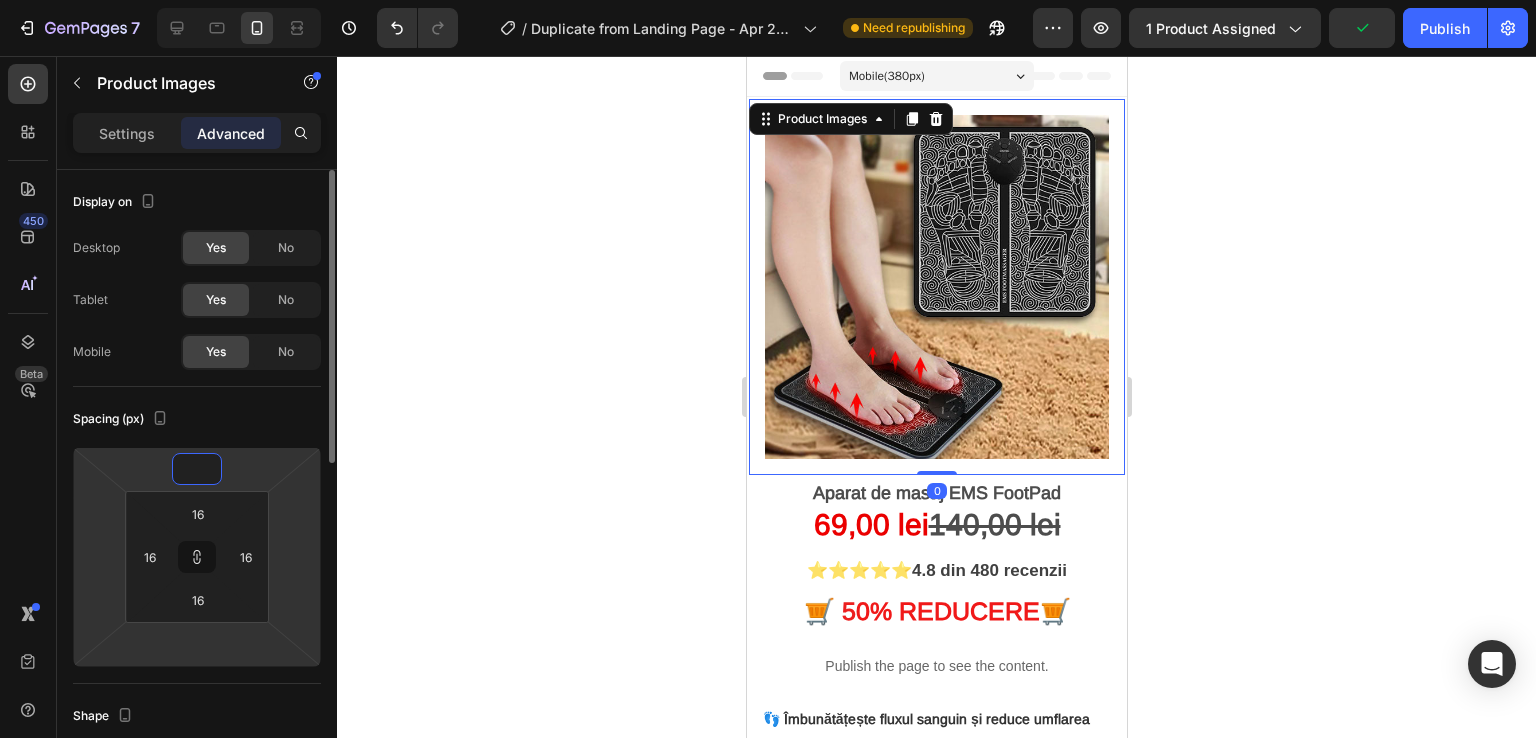 type on "2" 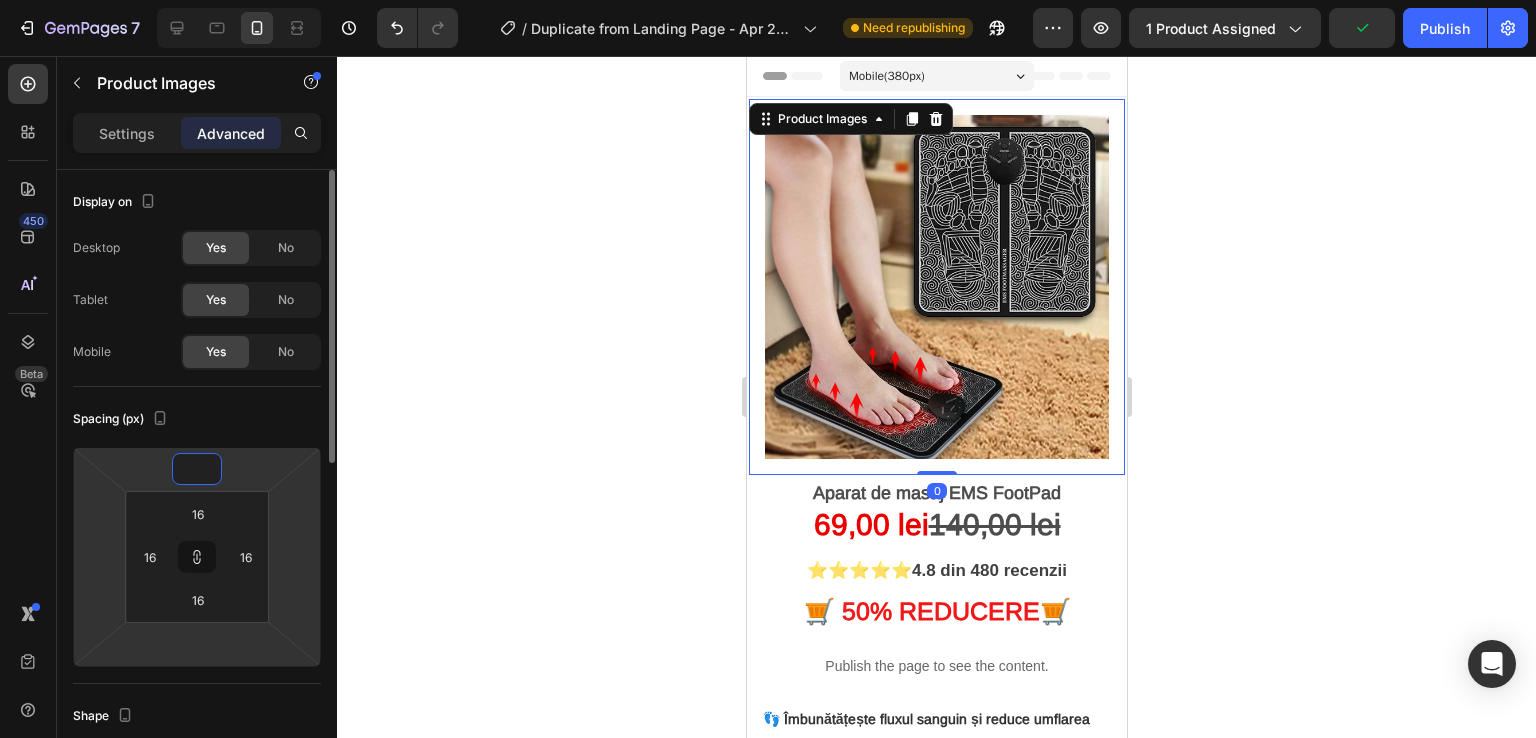 type on "2" 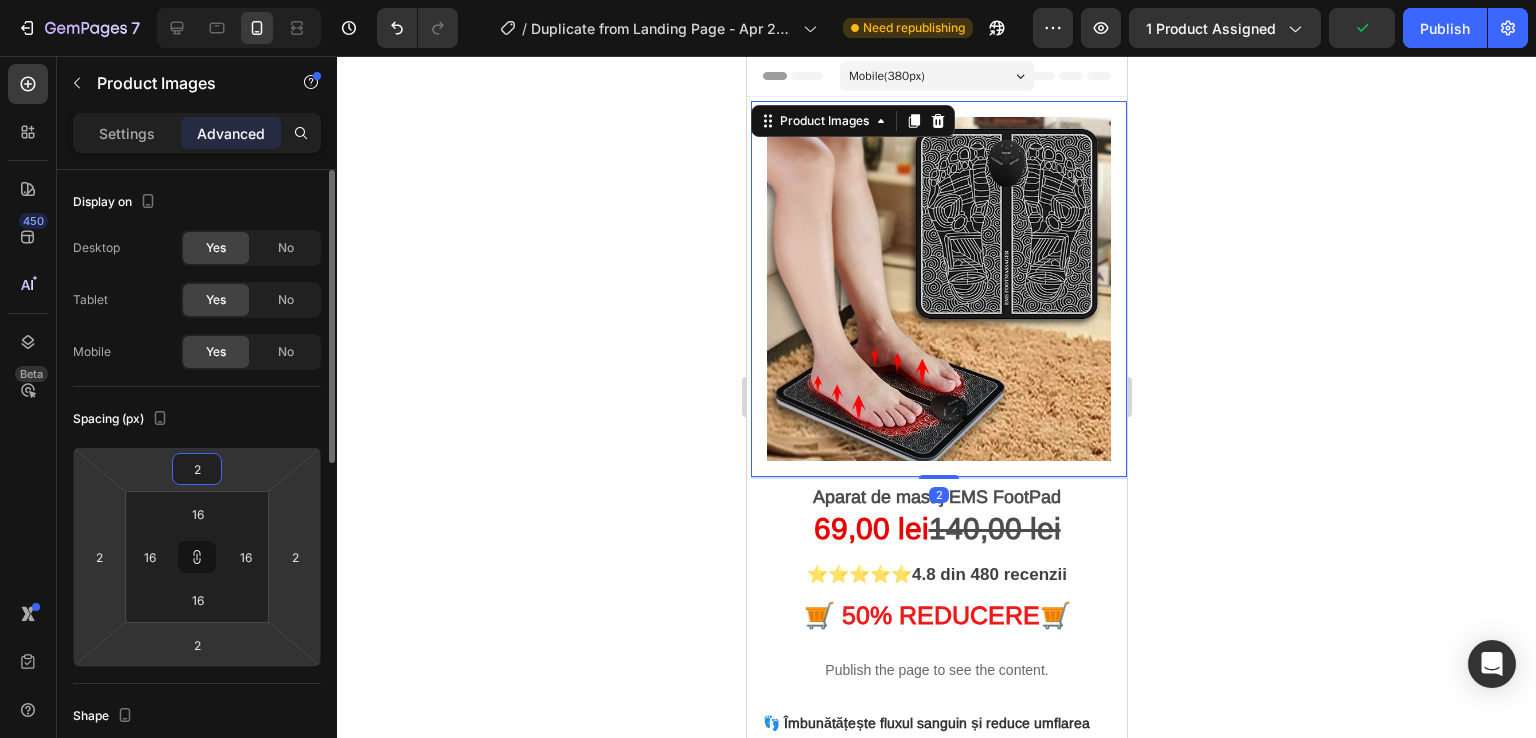 type on "22" 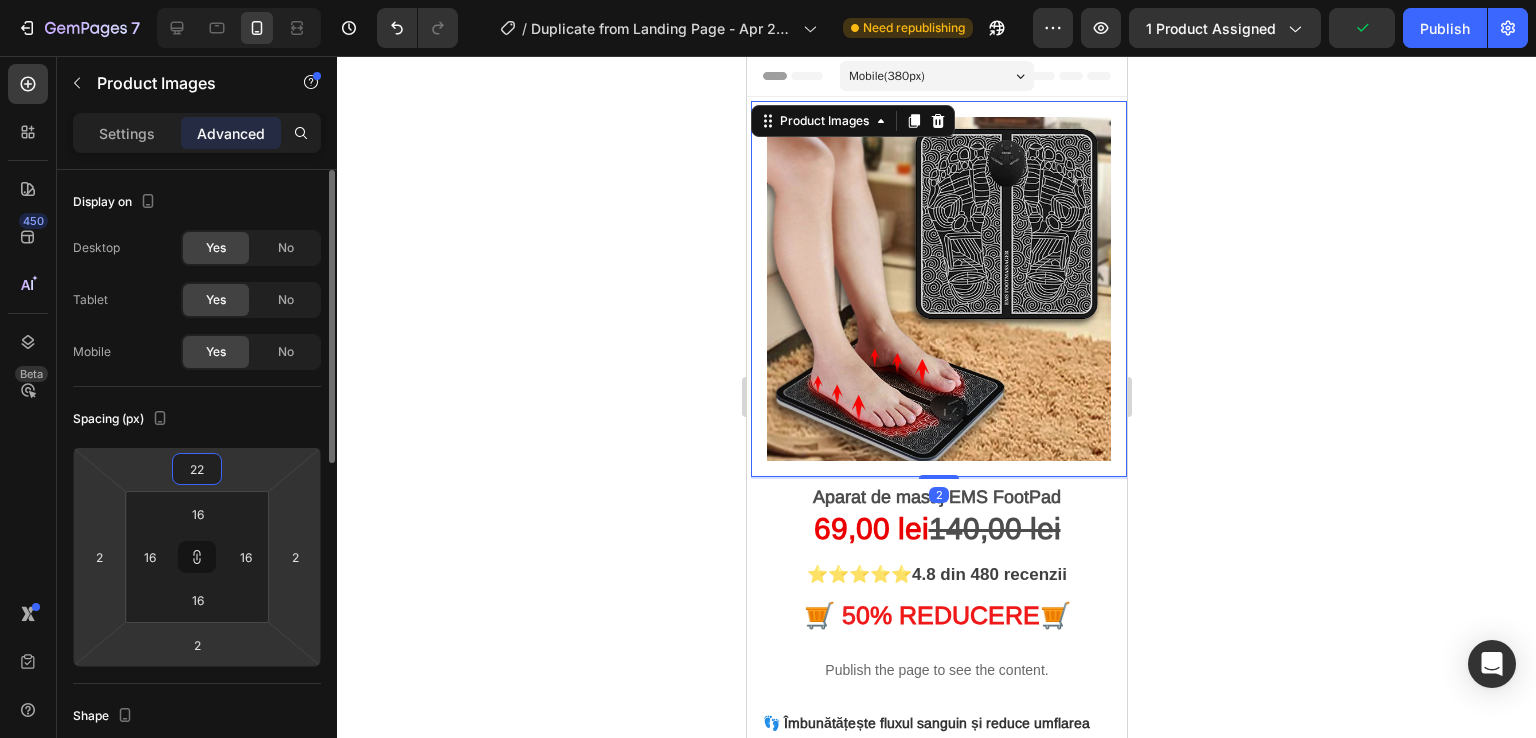 type on "22" 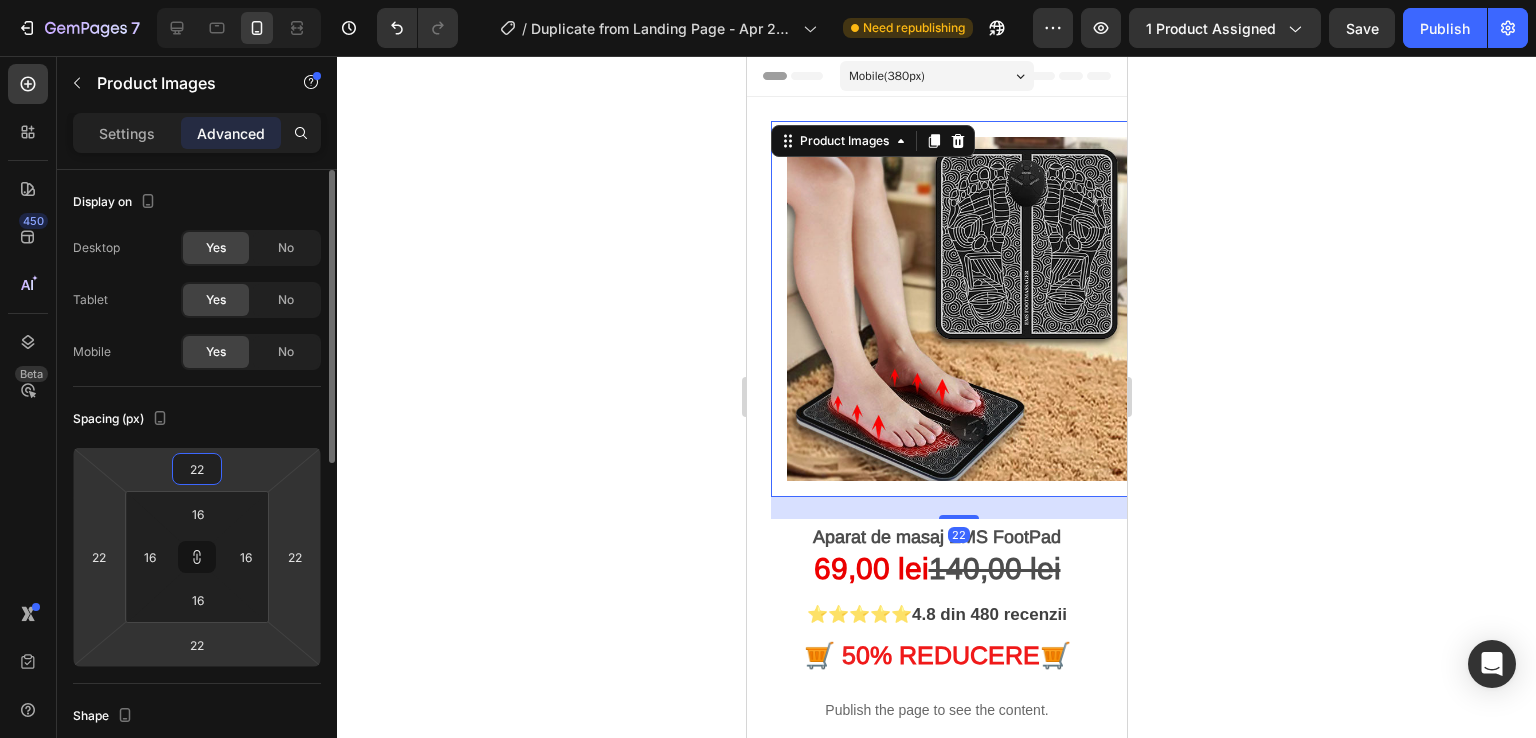 type on "2" 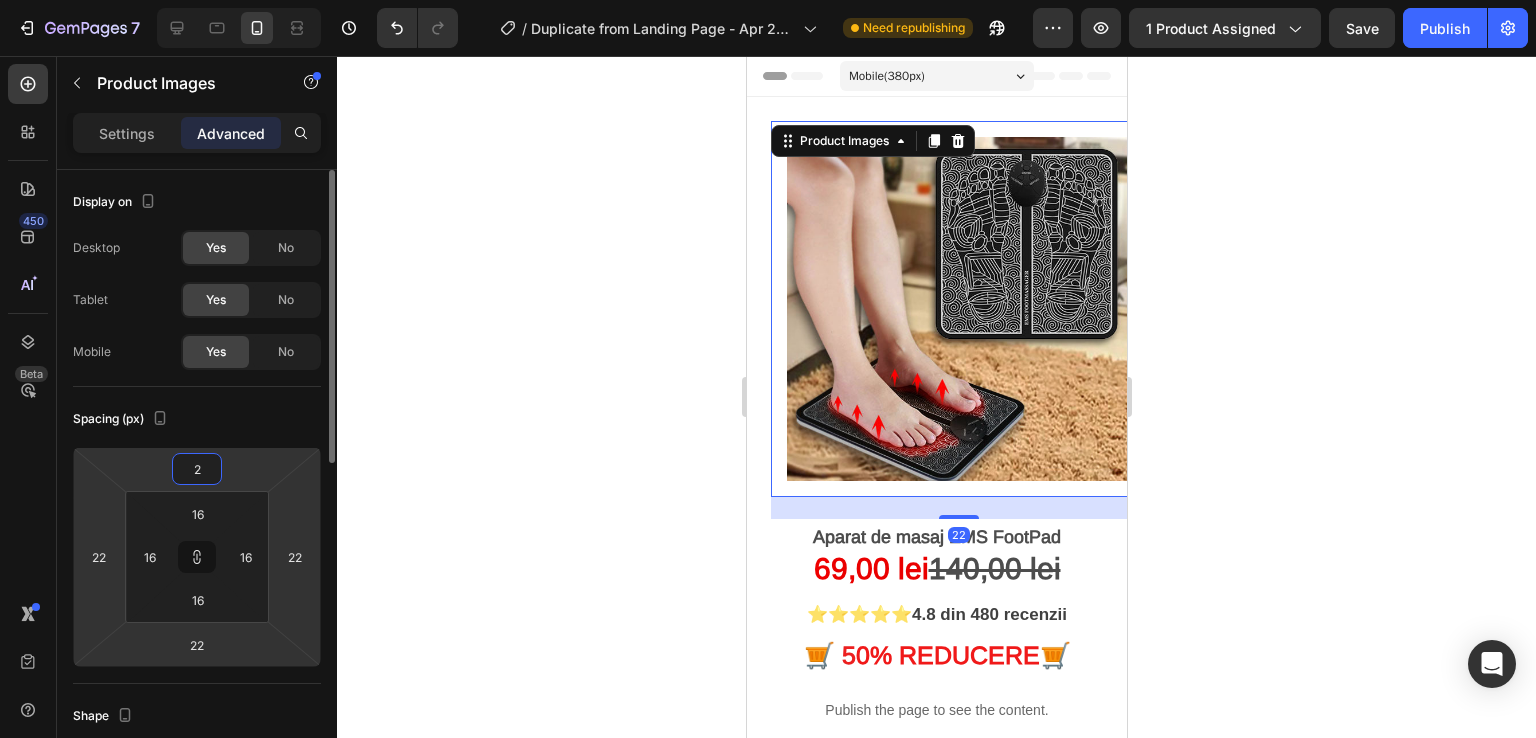 type on "2" 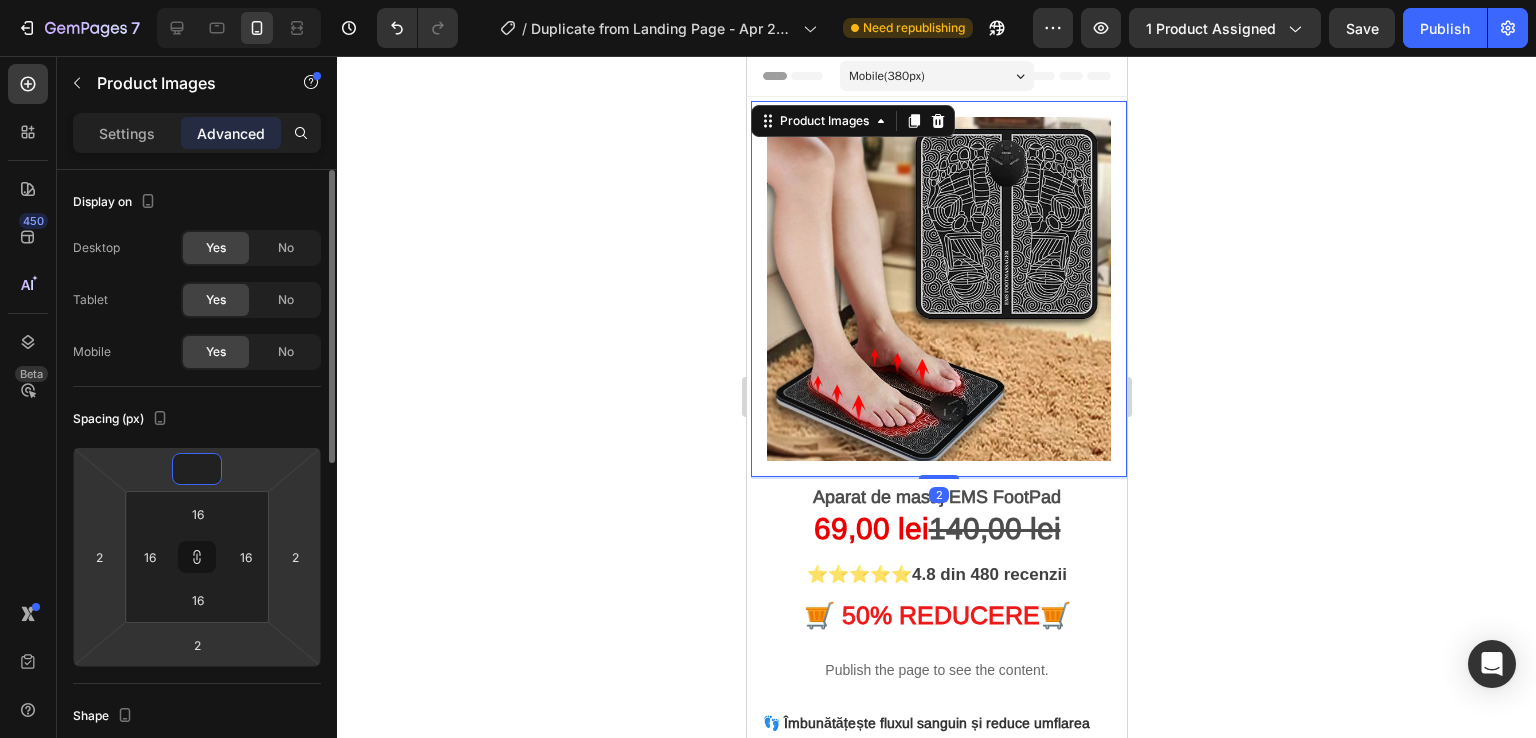 type 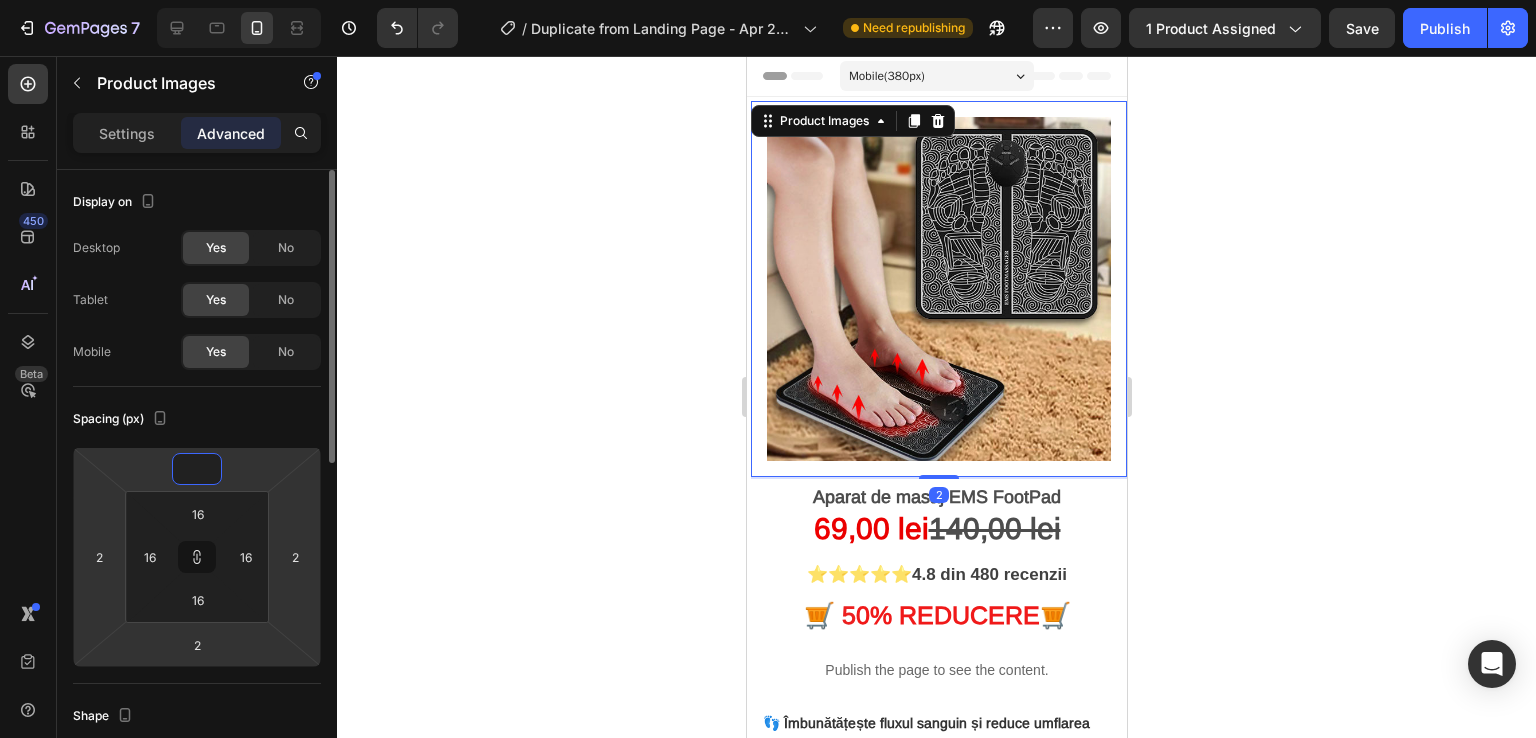 type 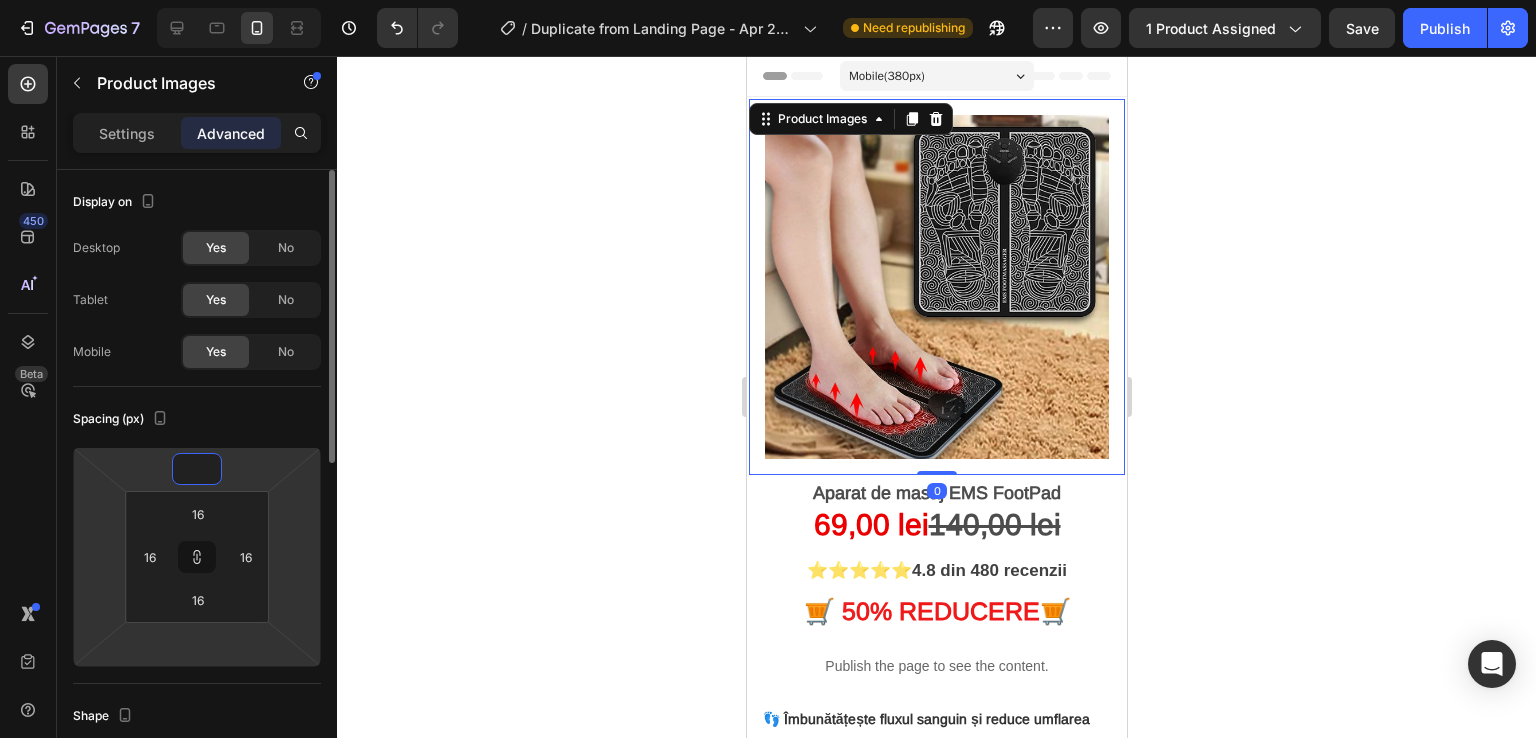 type on "2" 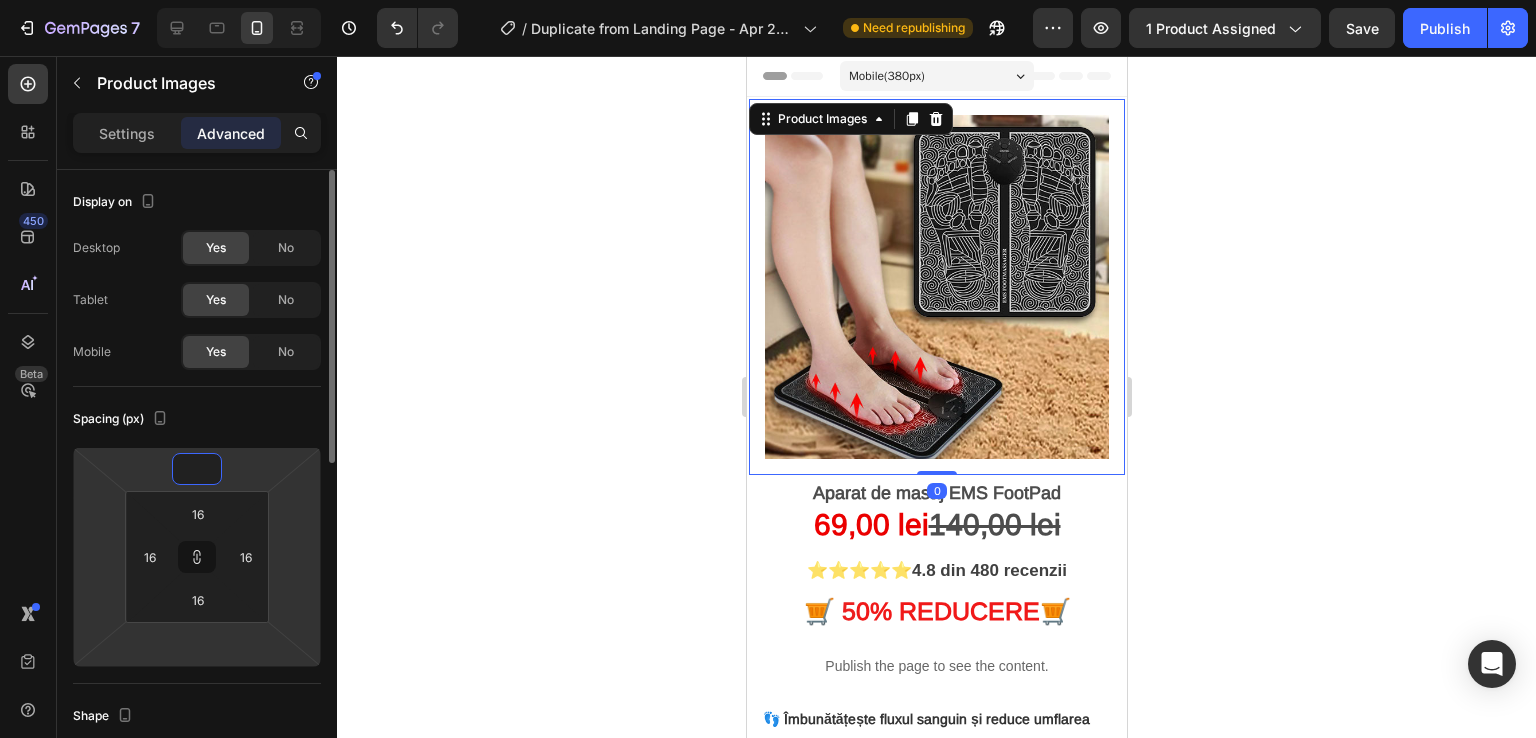 type on "2" 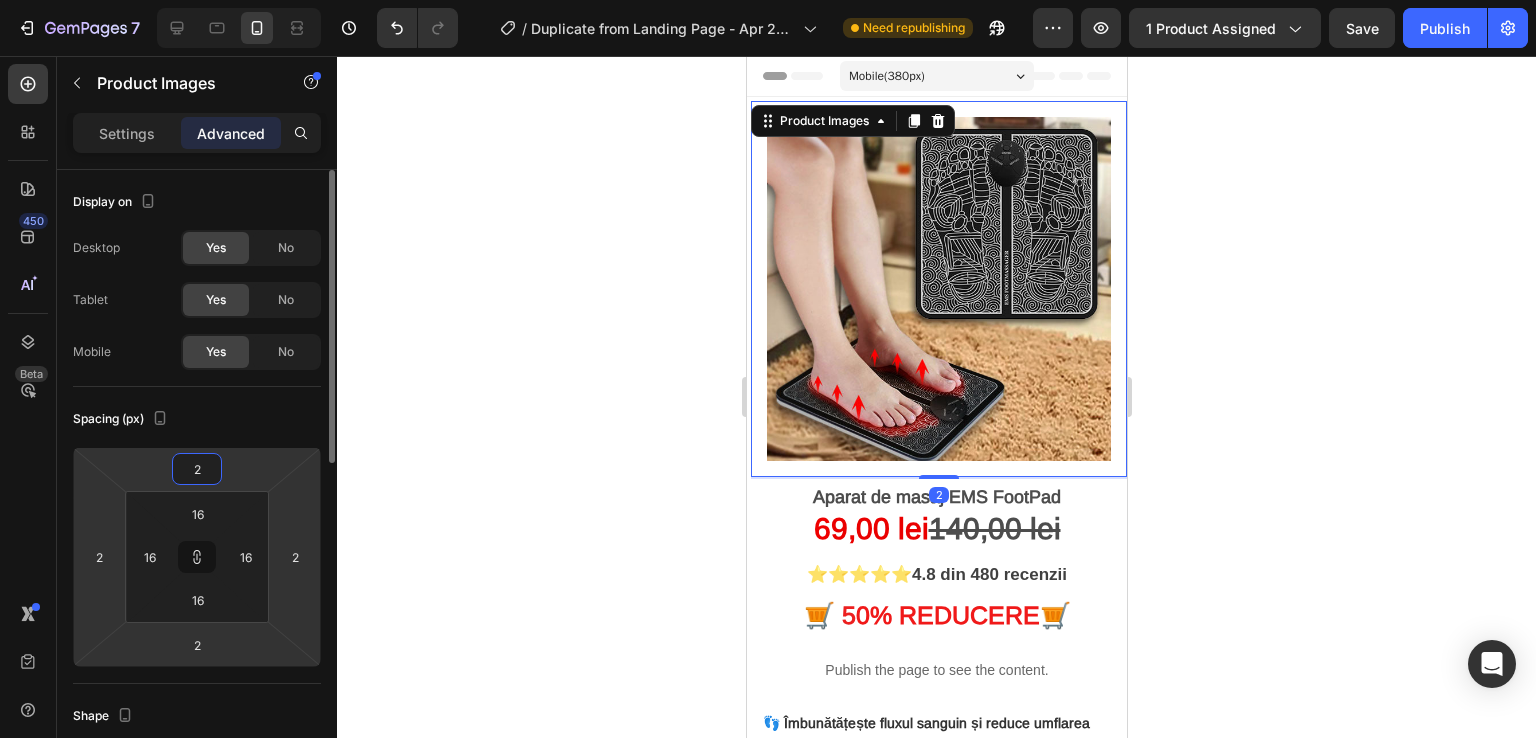 type on "22" 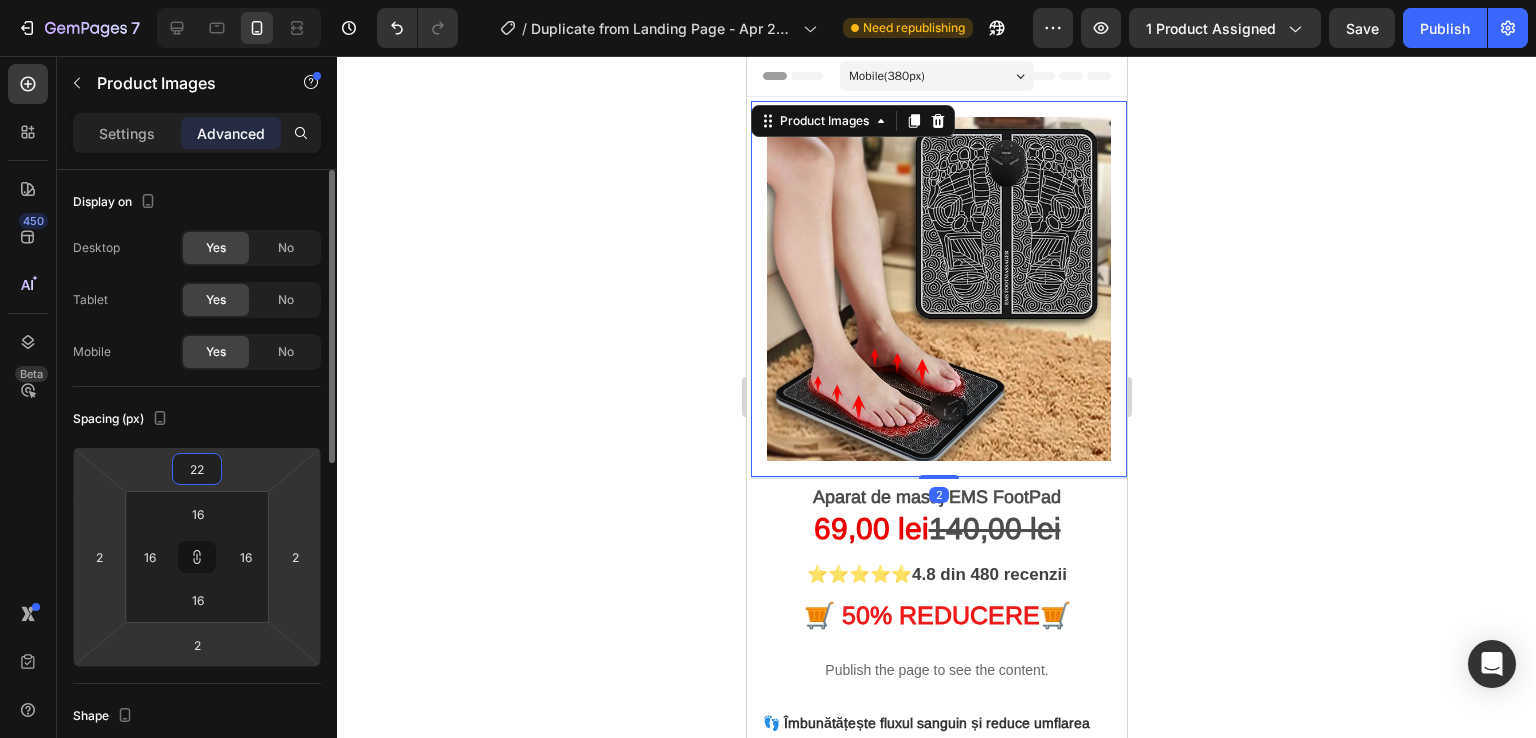 type on "22" 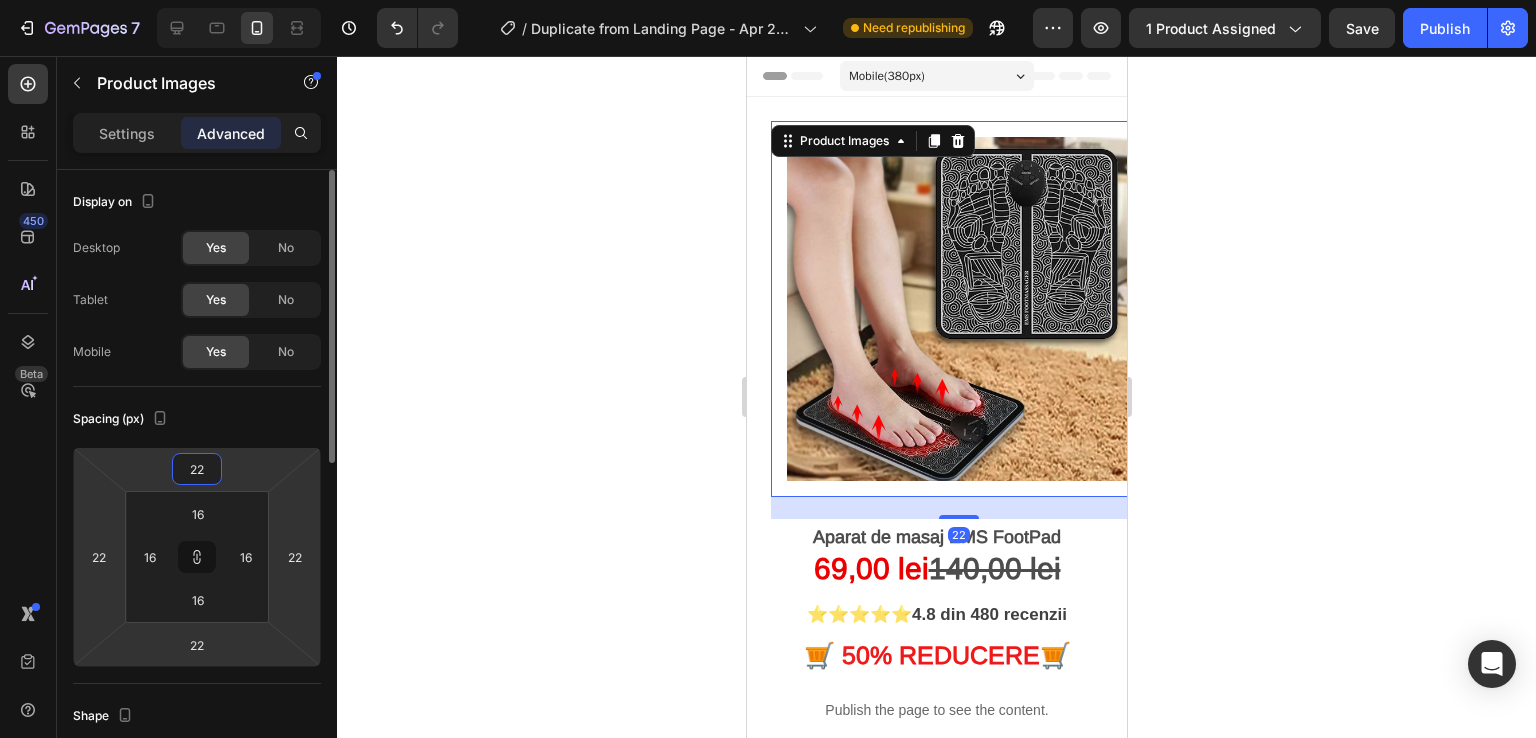 type on "2" 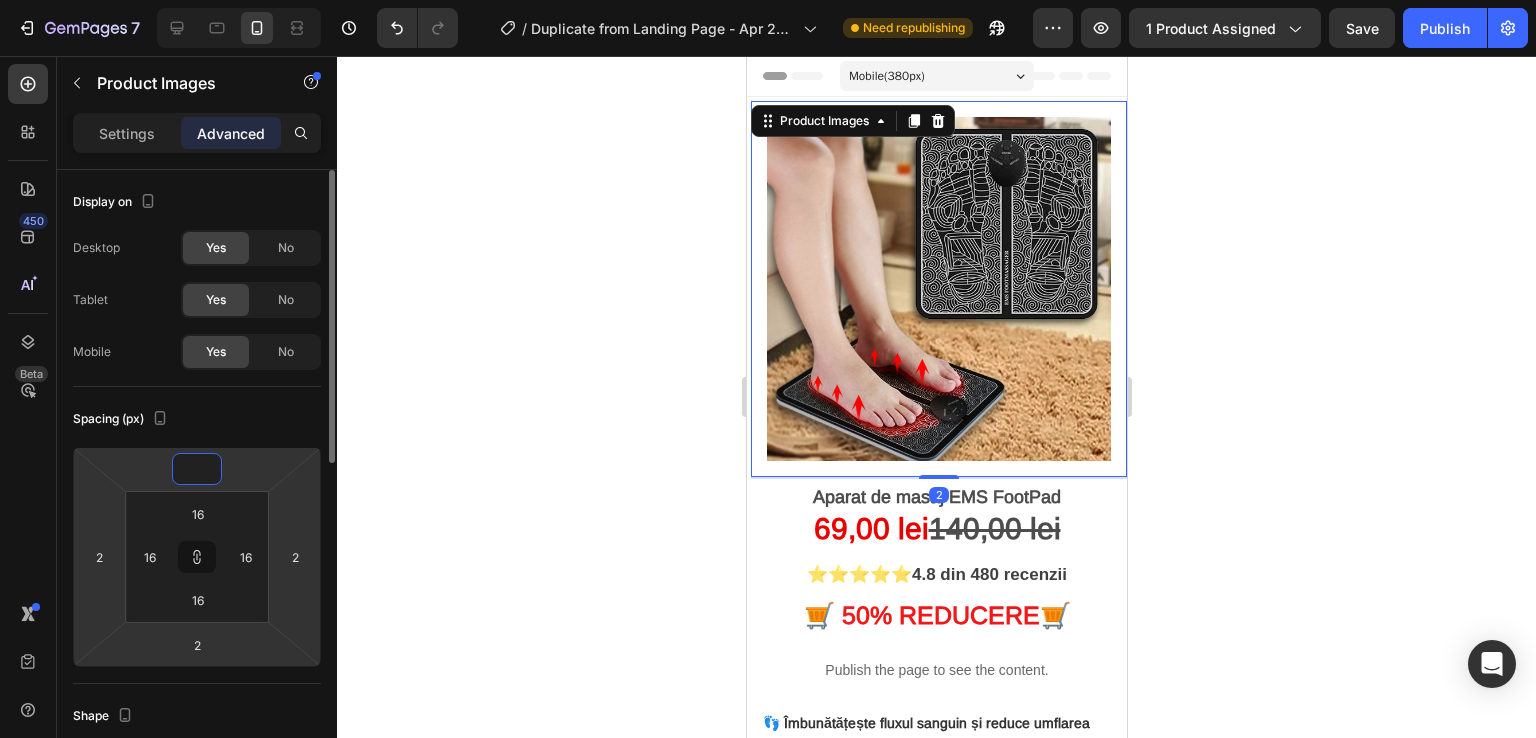 type 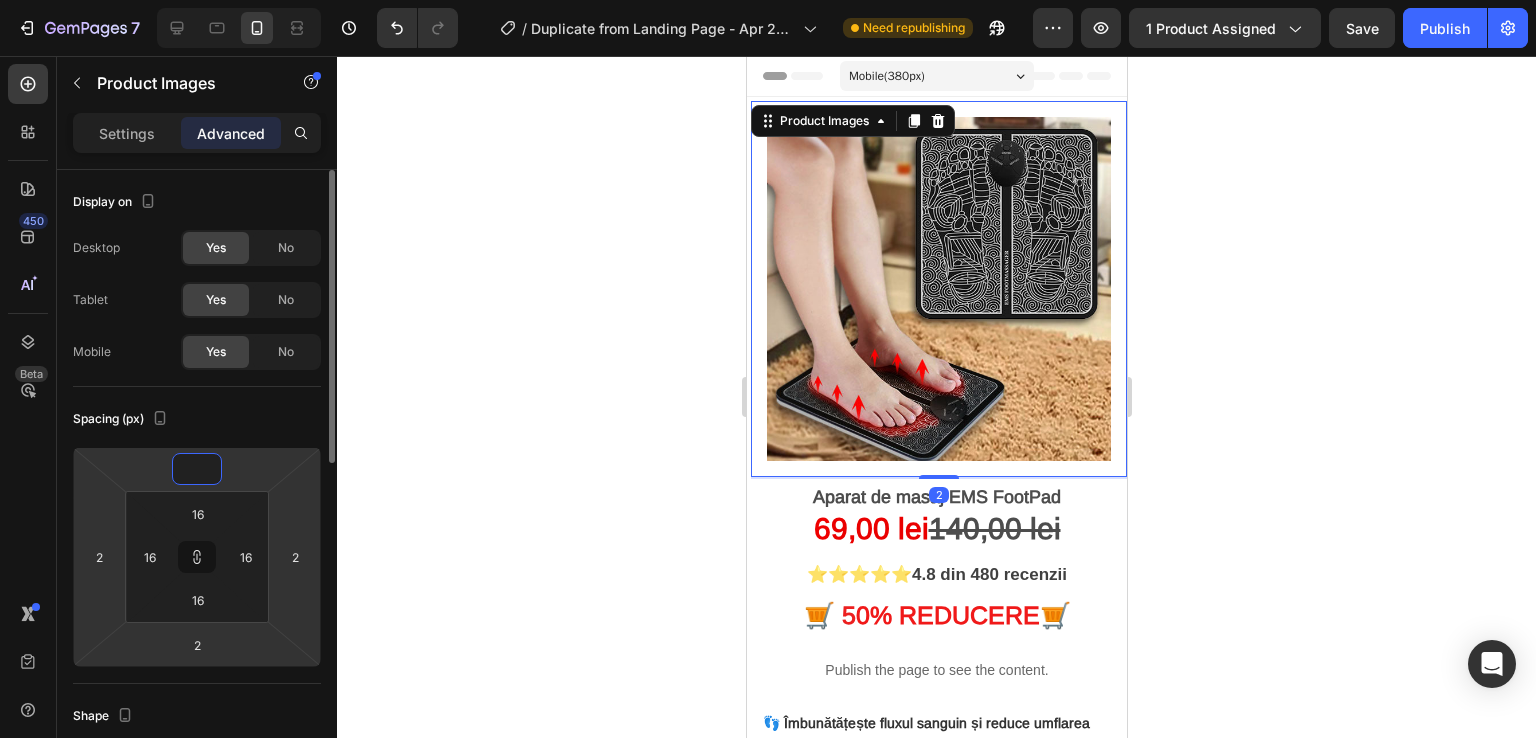 type 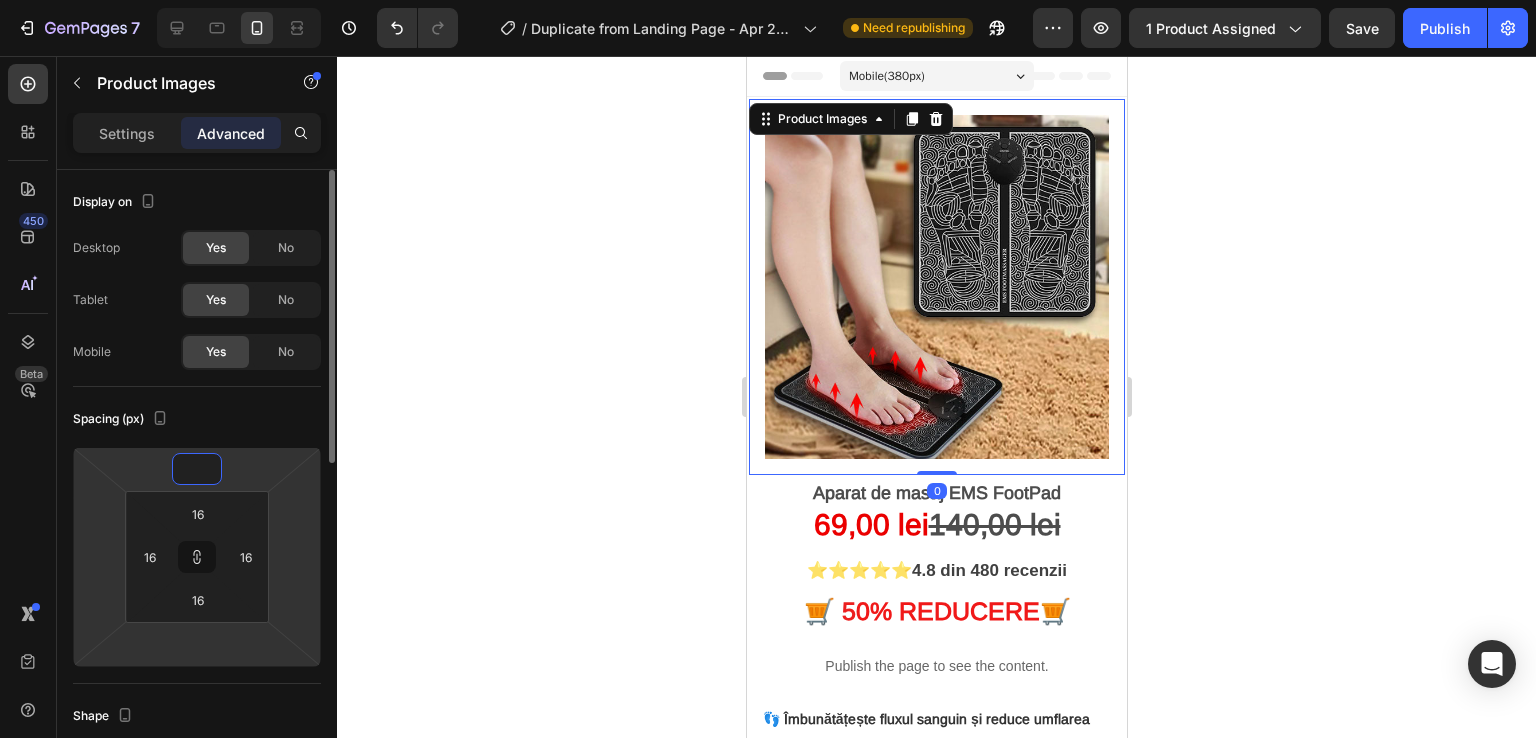 type on "3" 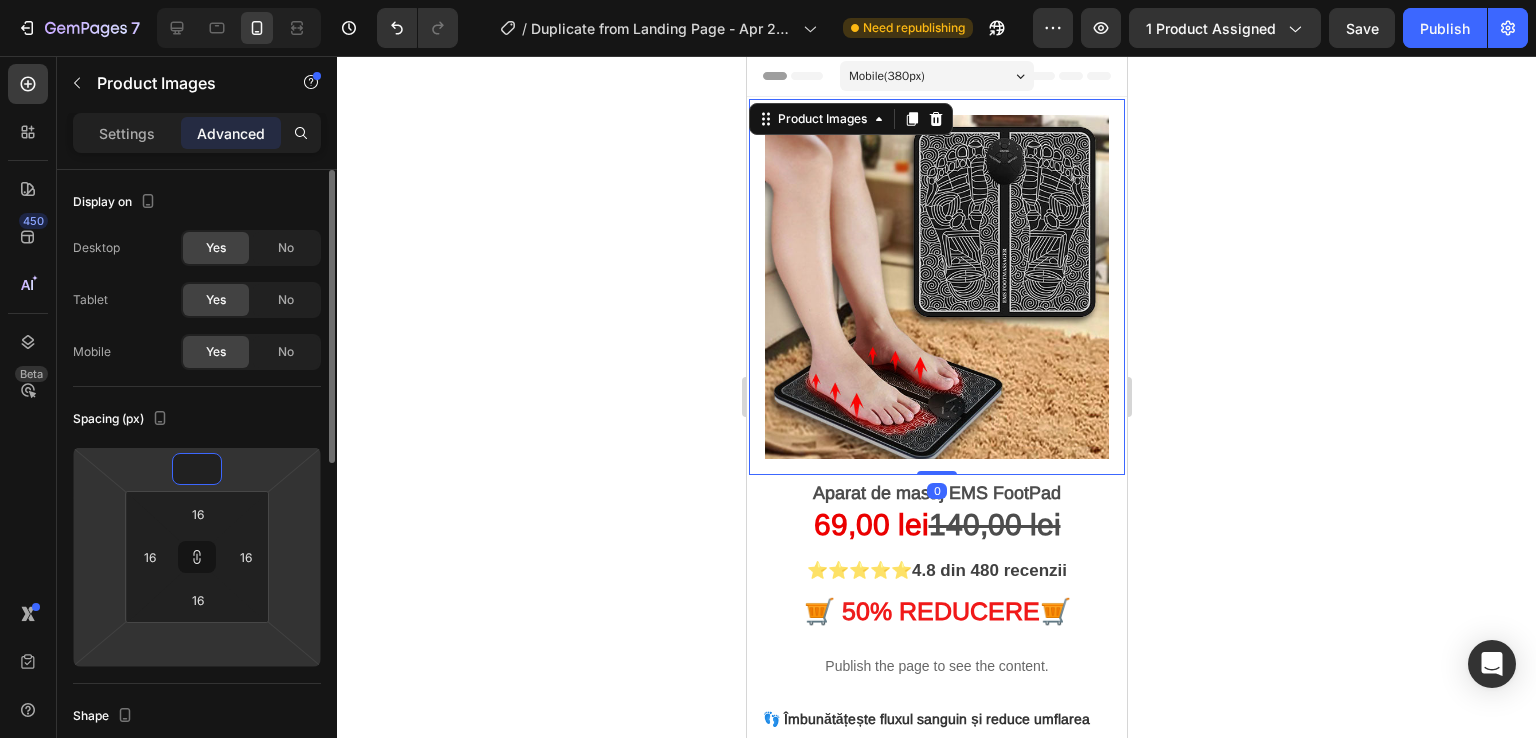 type on "3" 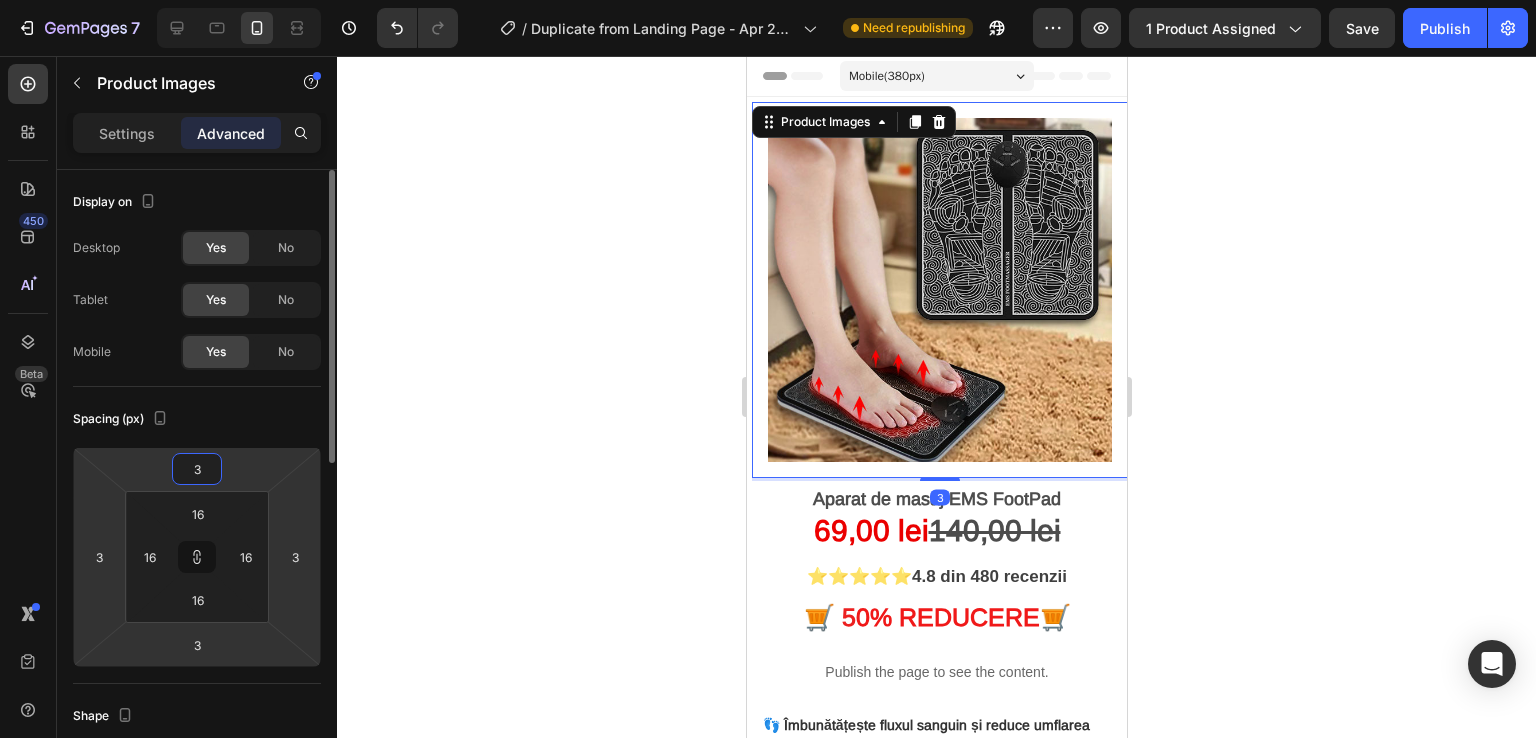 type on "34" 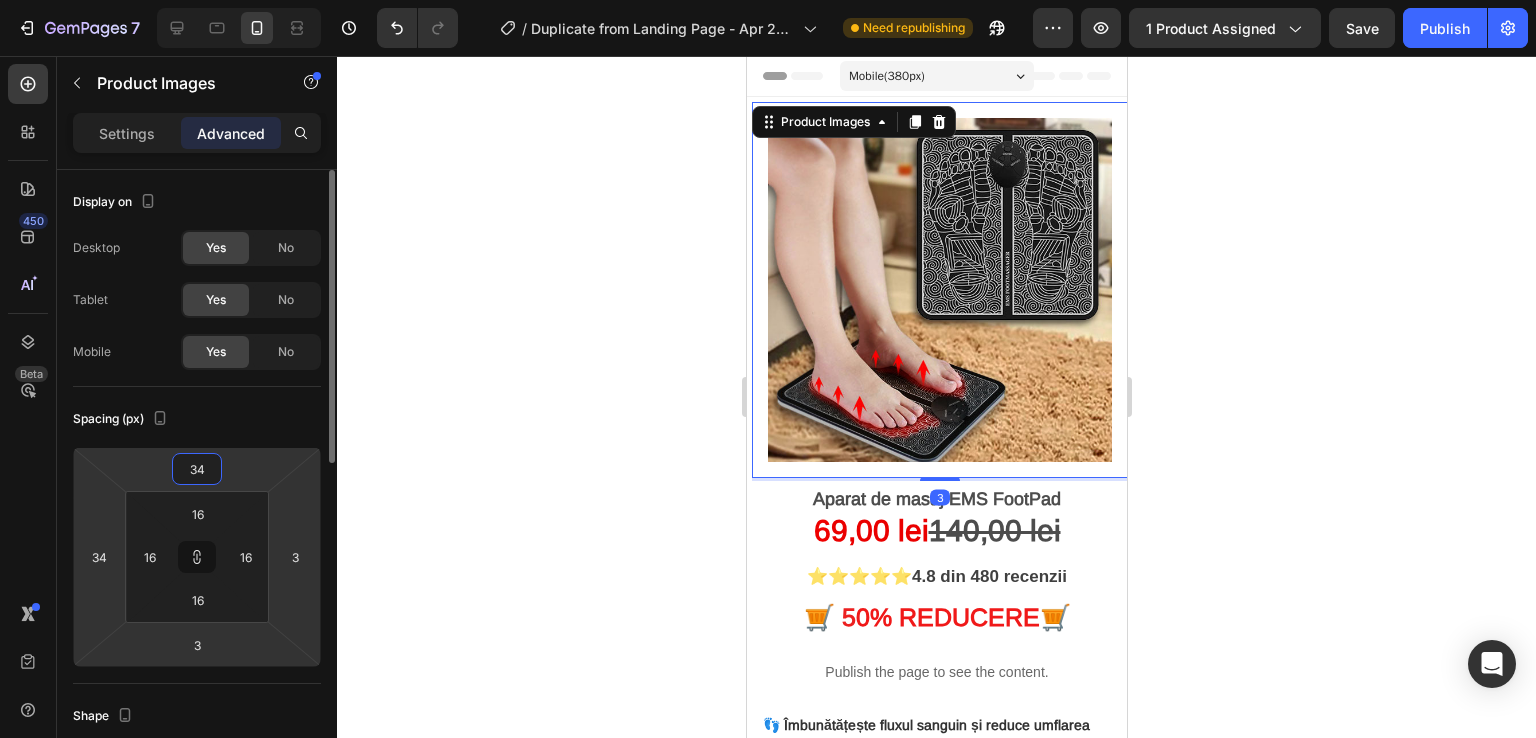 type on "34" 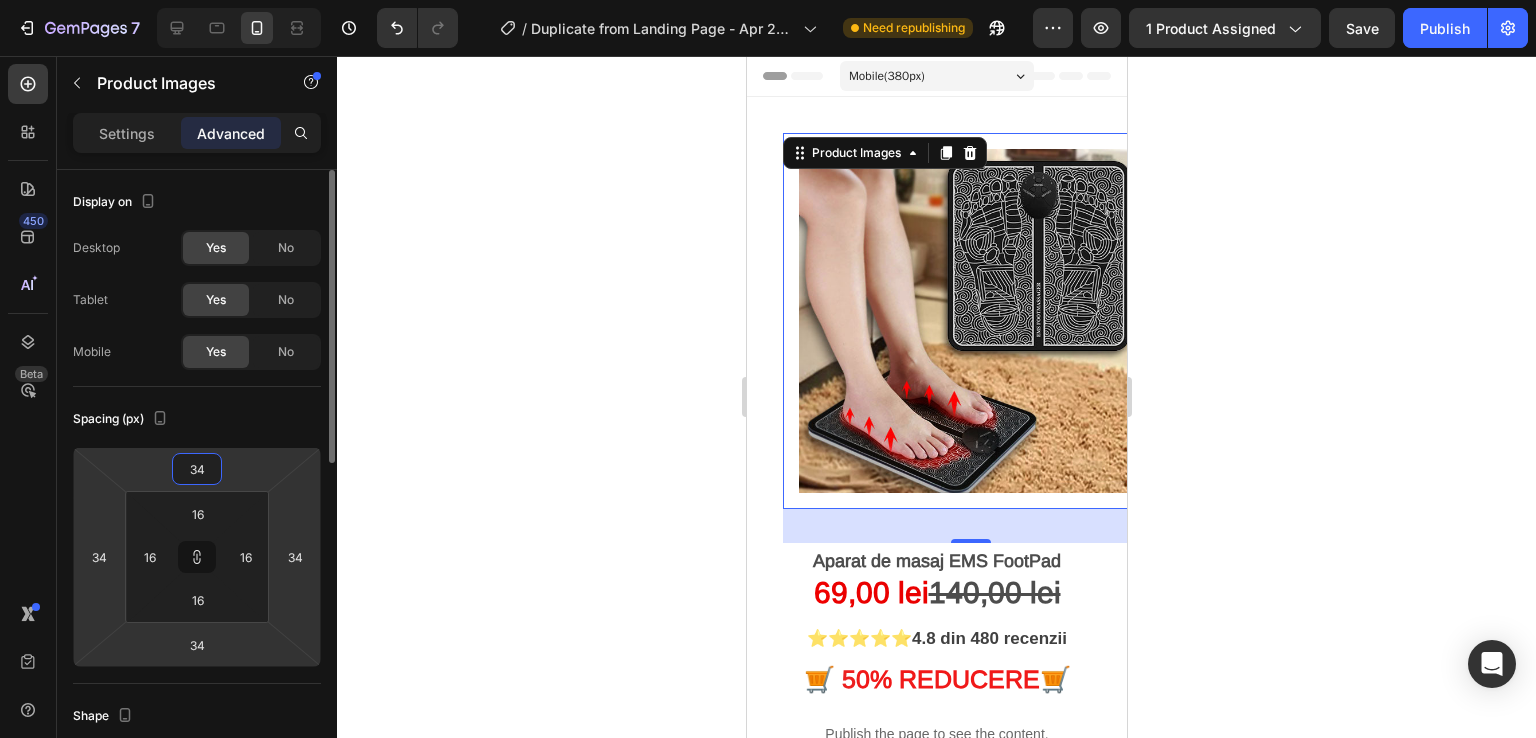 drag, startPoint x: 216, startPoint y: 474, endPoint x: 139, endPoint y: 465, distance: 77.52419 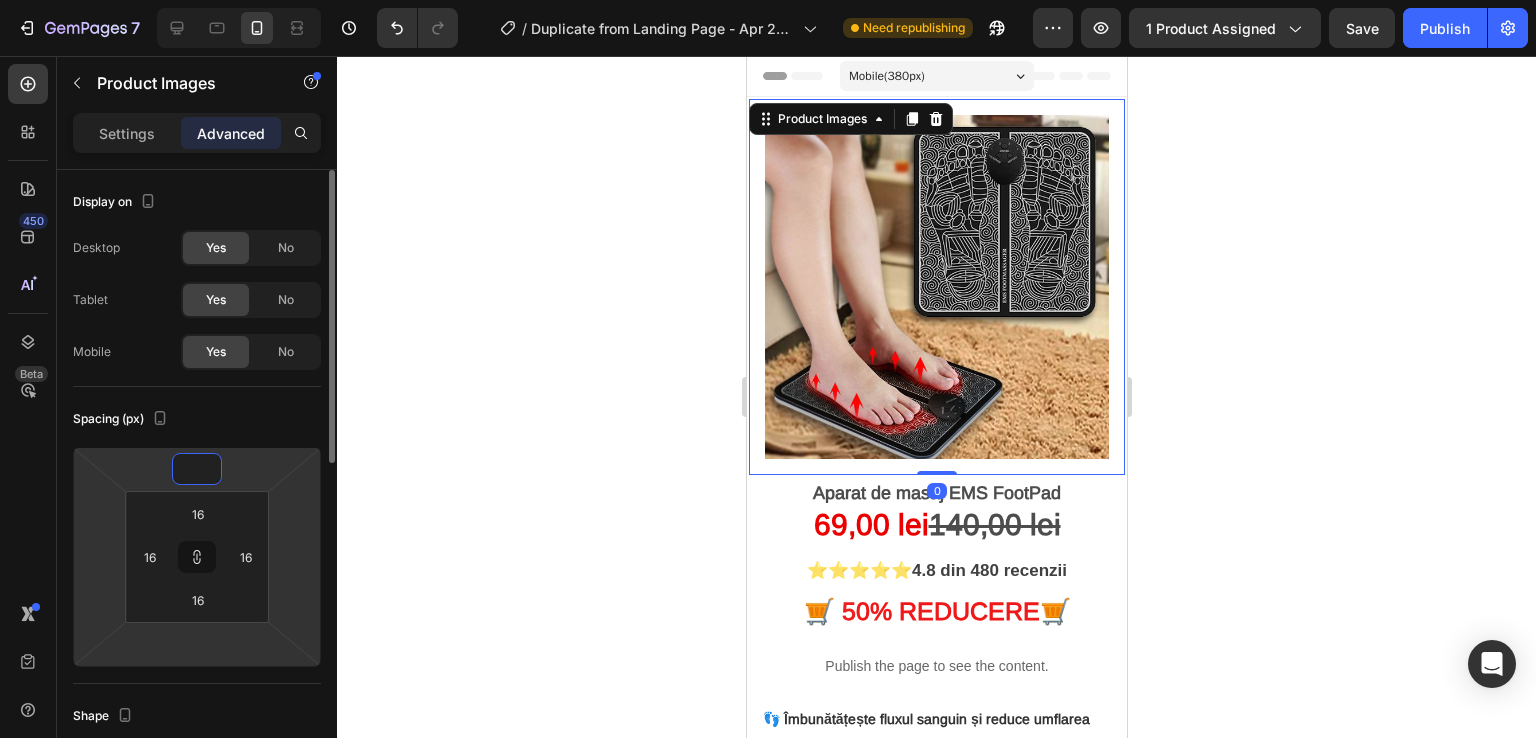 type on "3" 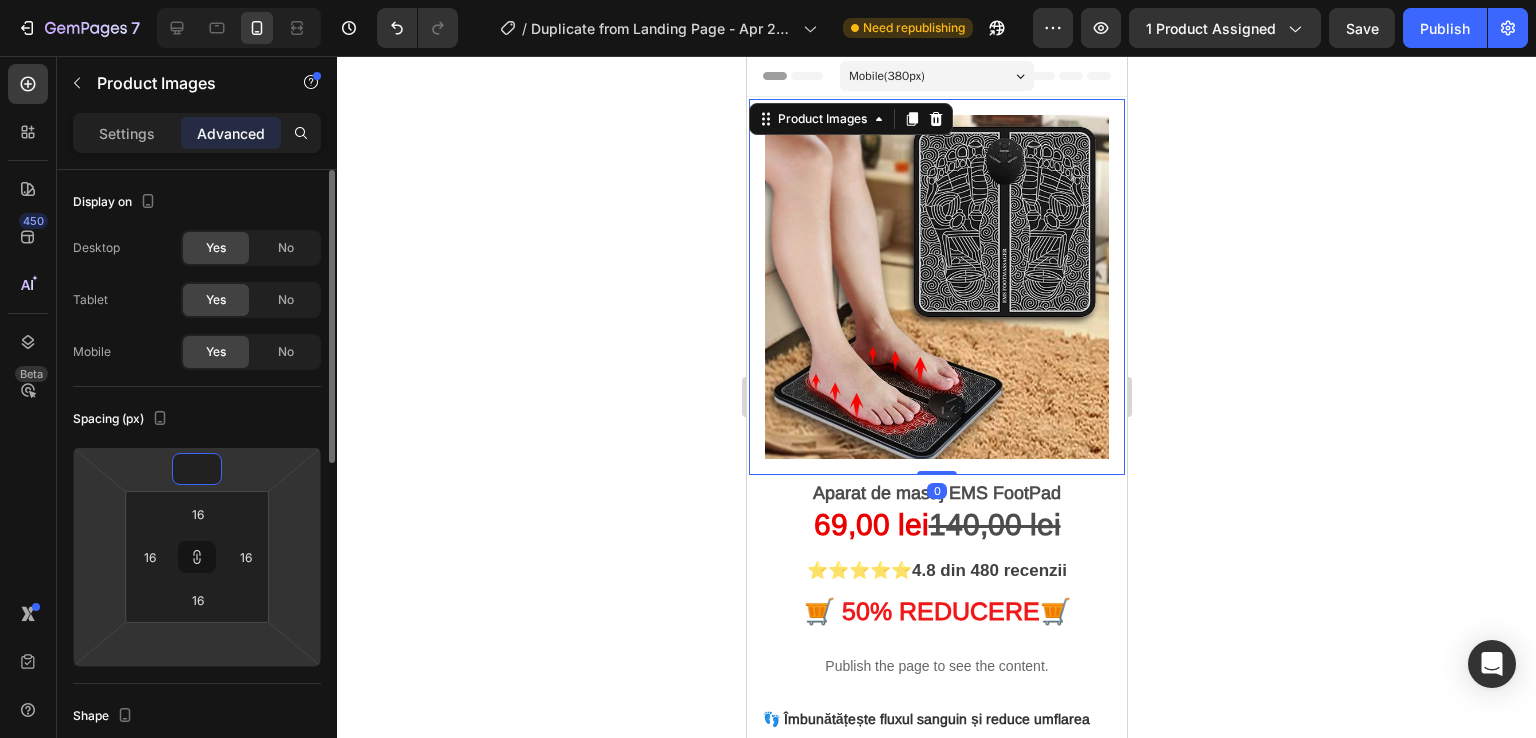 type on "3" 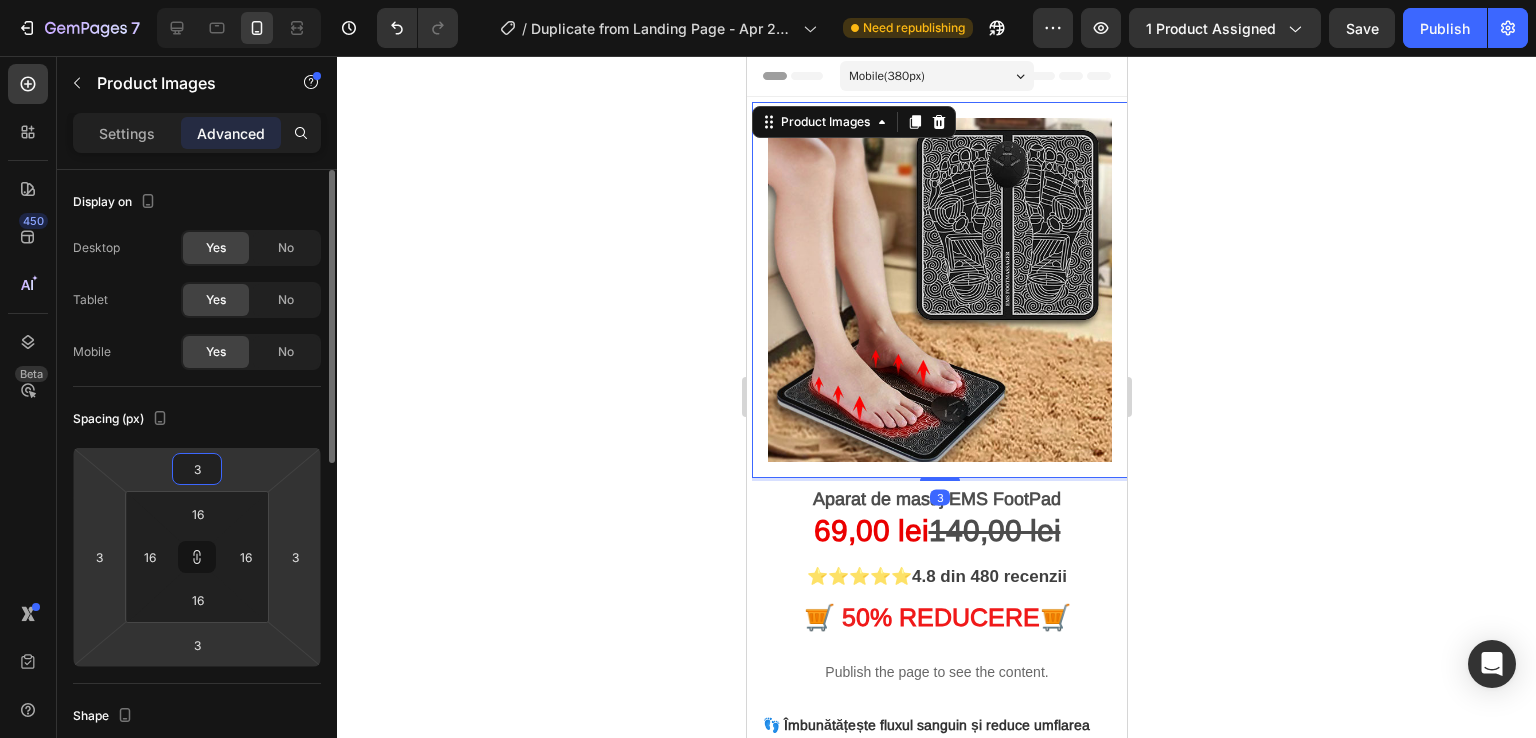 type on "34" 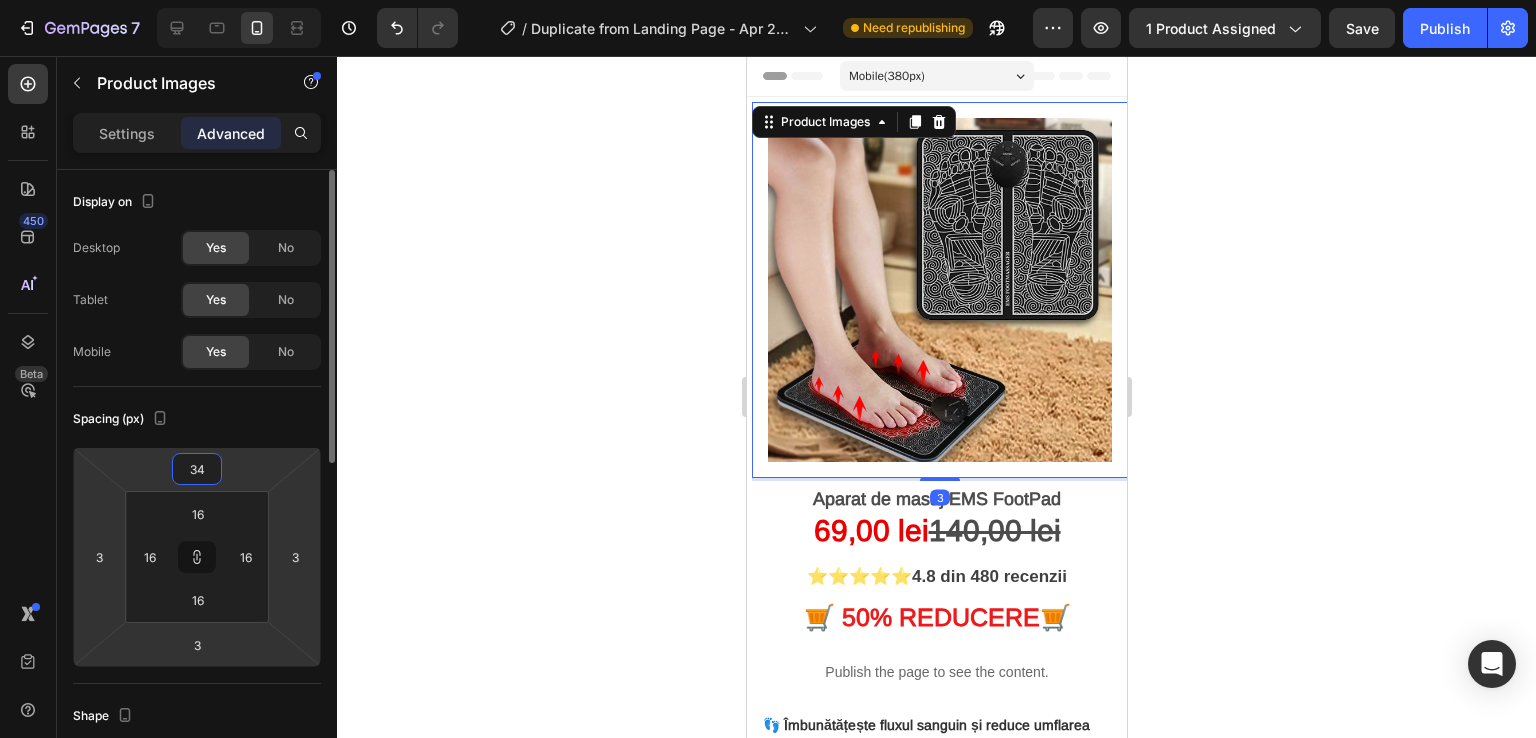 type on "34" 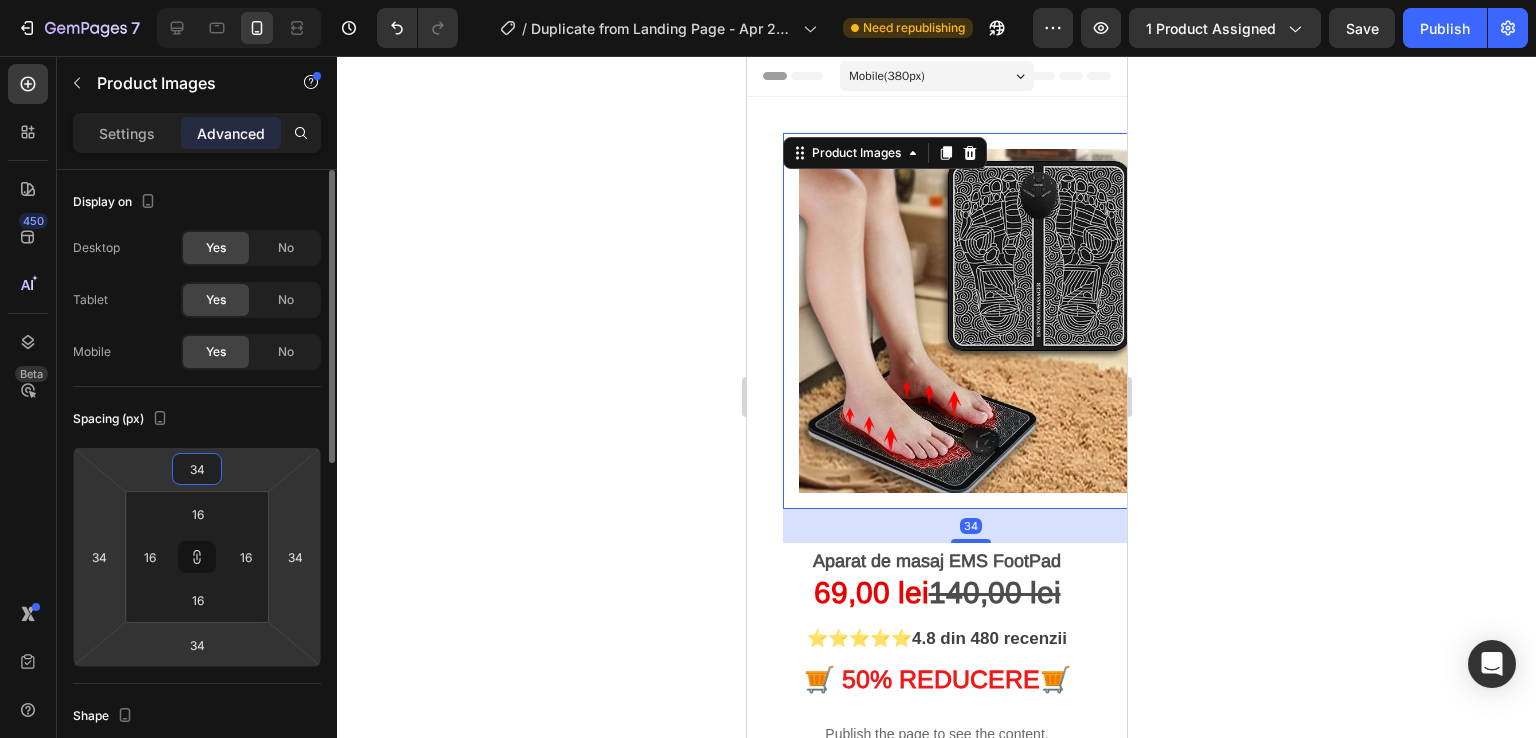 type on "3" 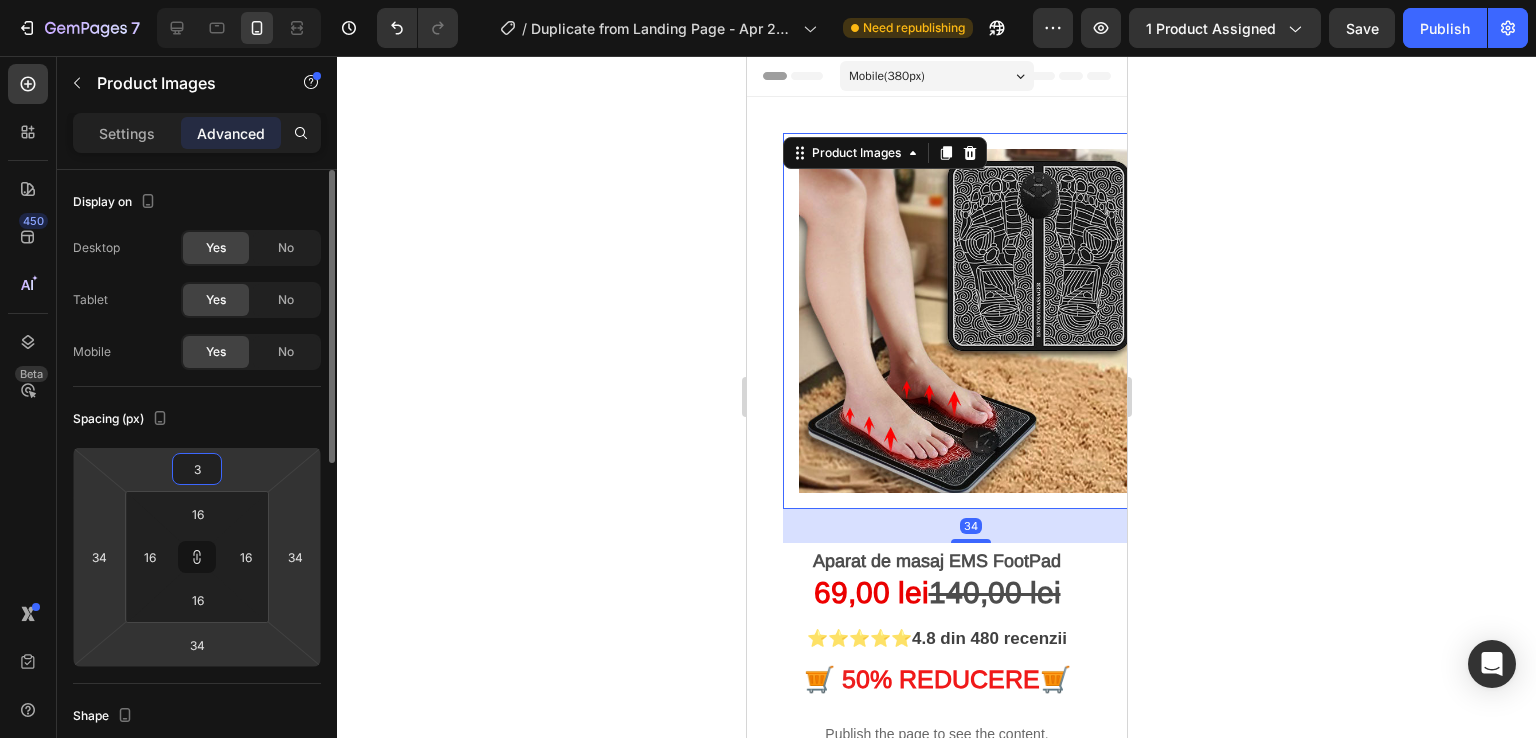 type on "3" 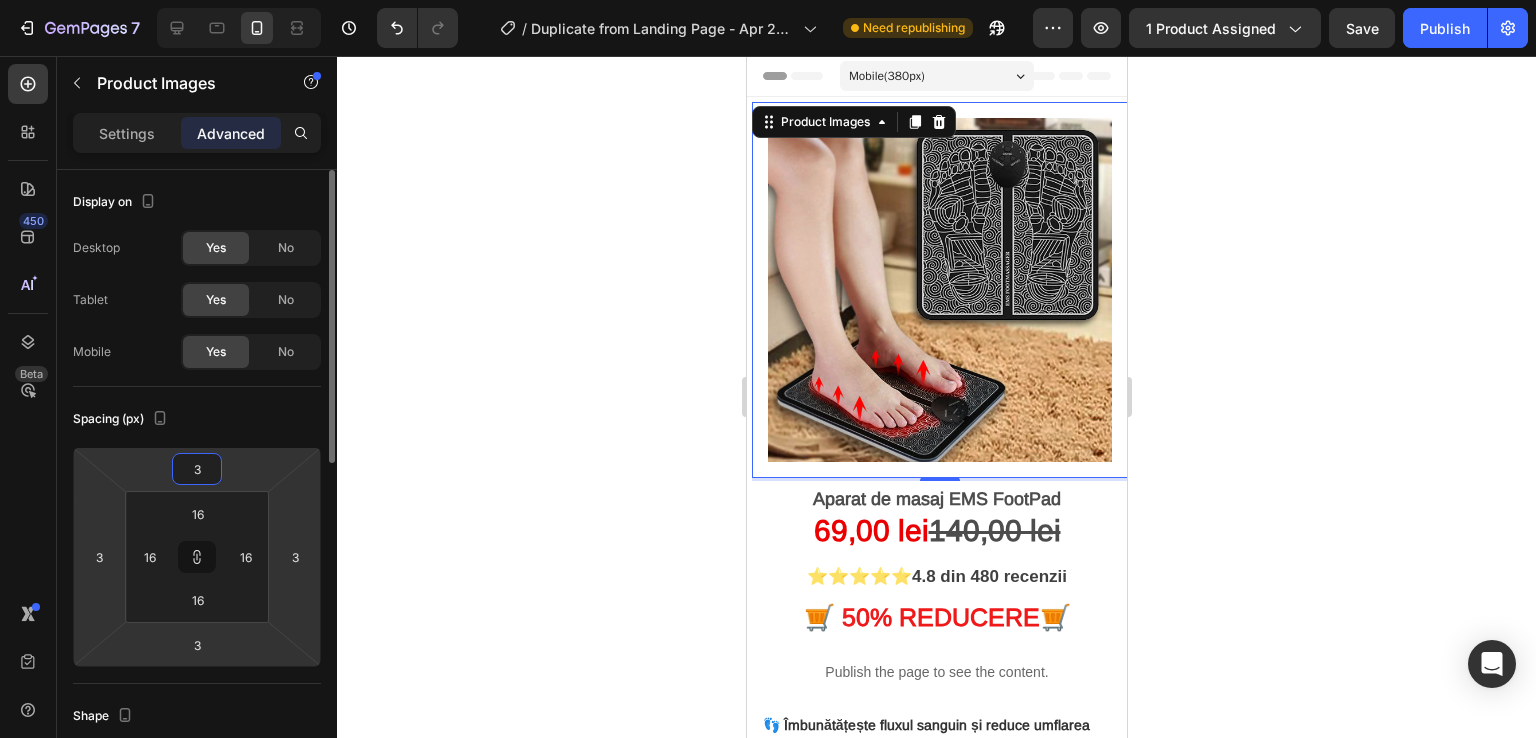 type on "34" 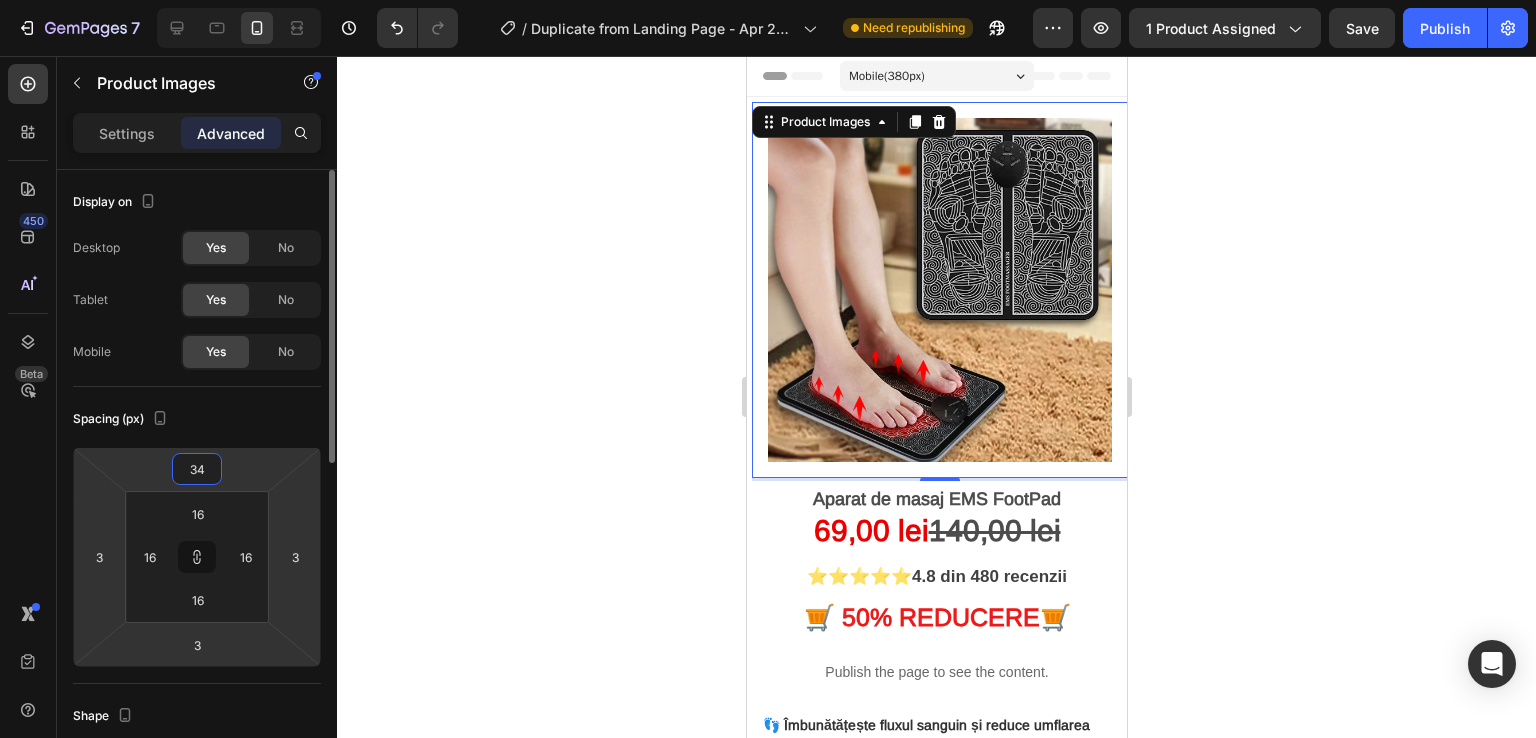 type on "34" 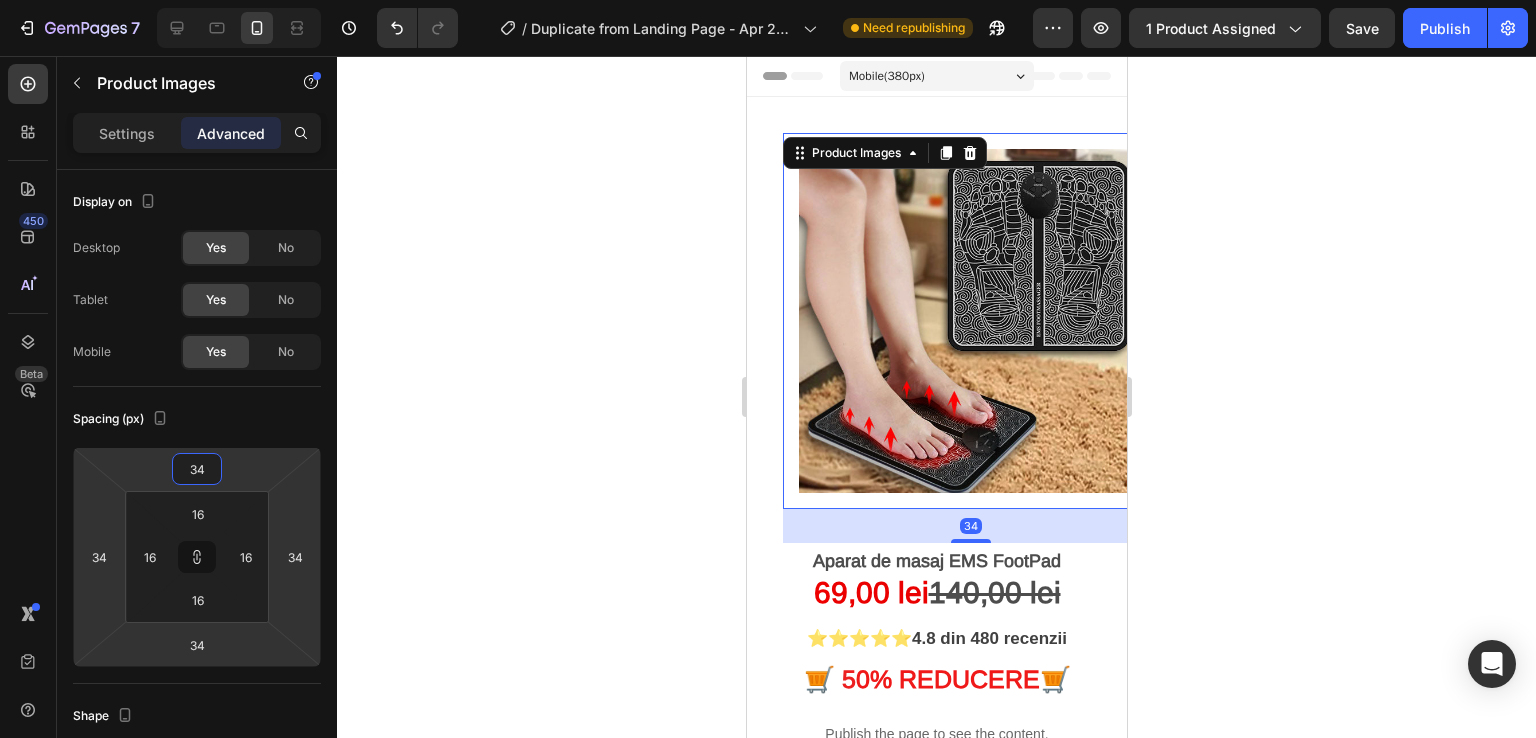 type on "3" 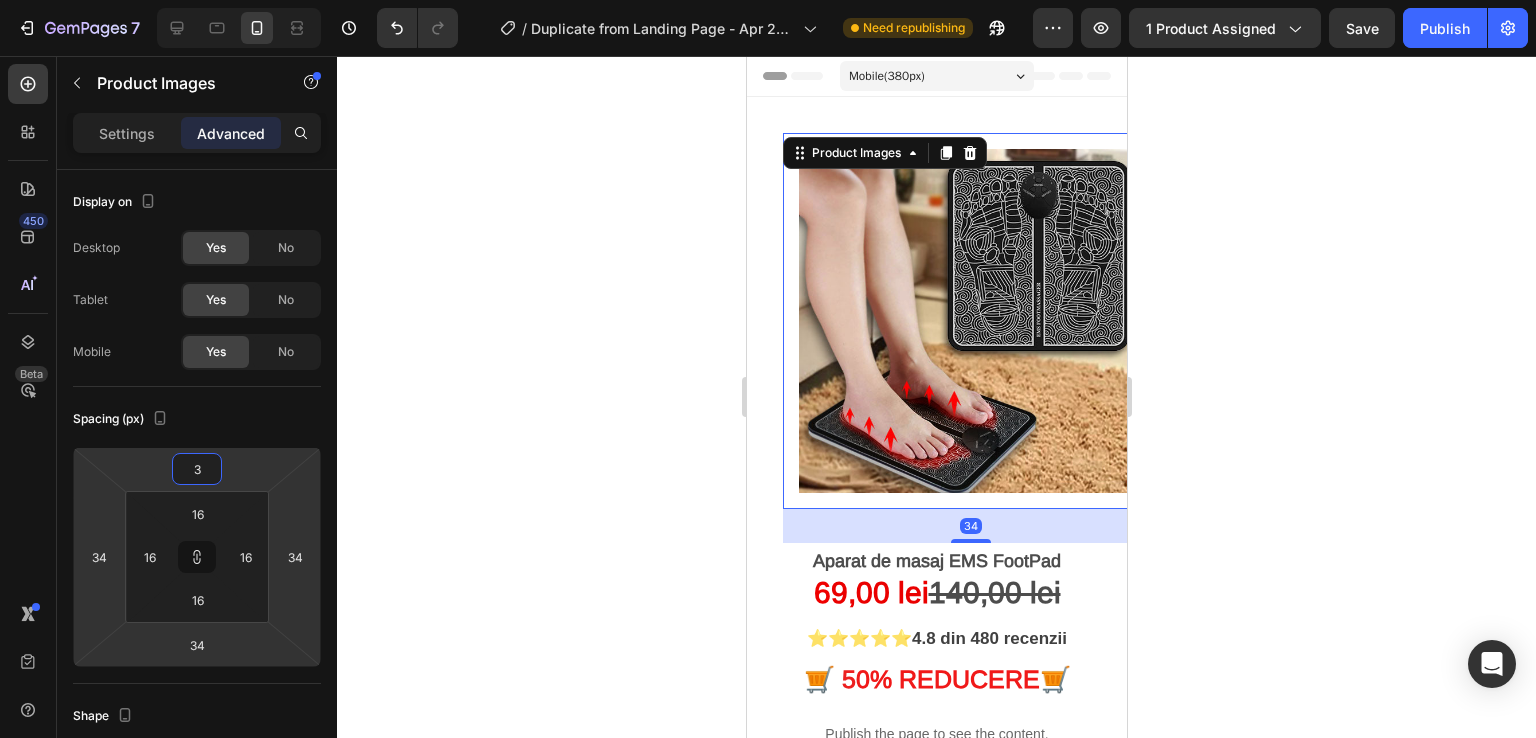 type on "3" 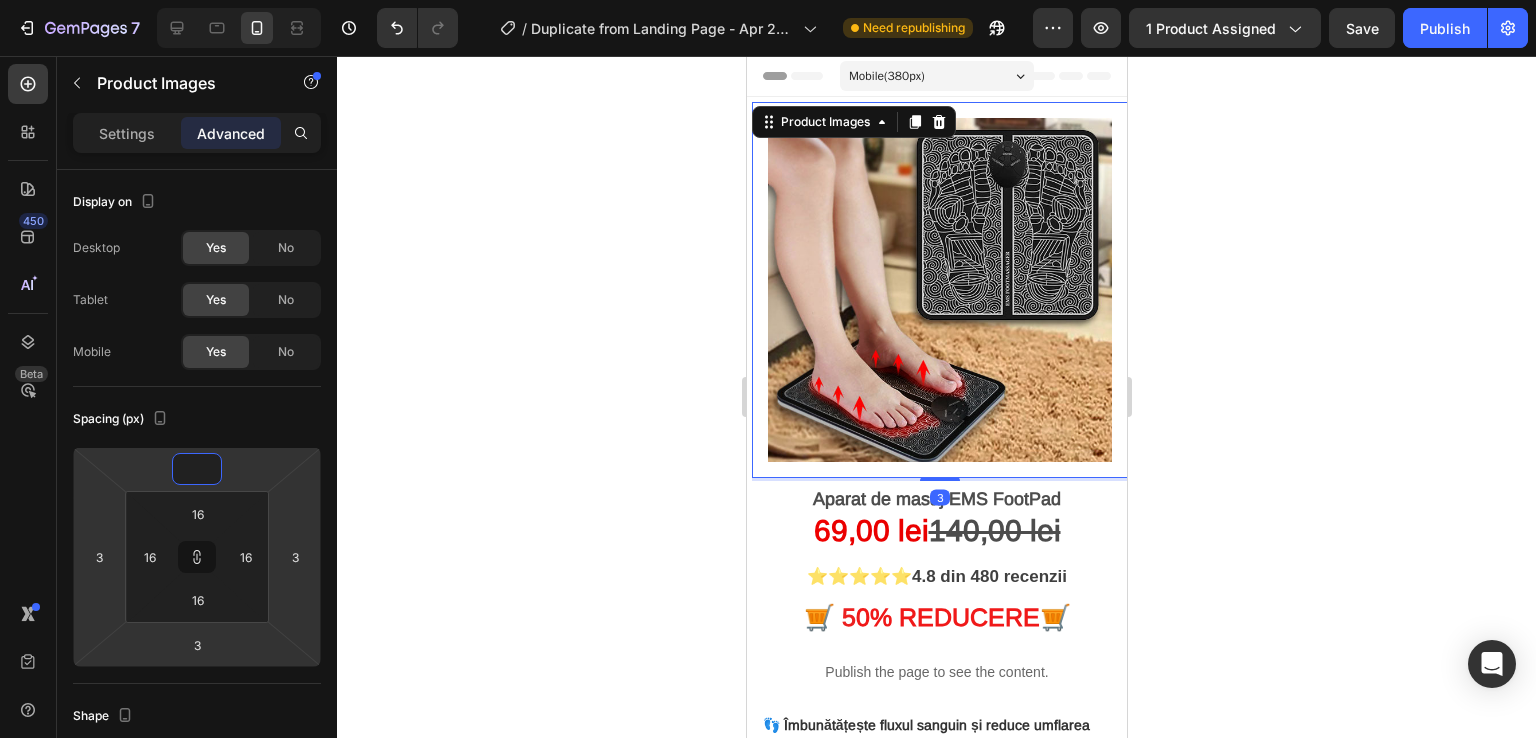 type 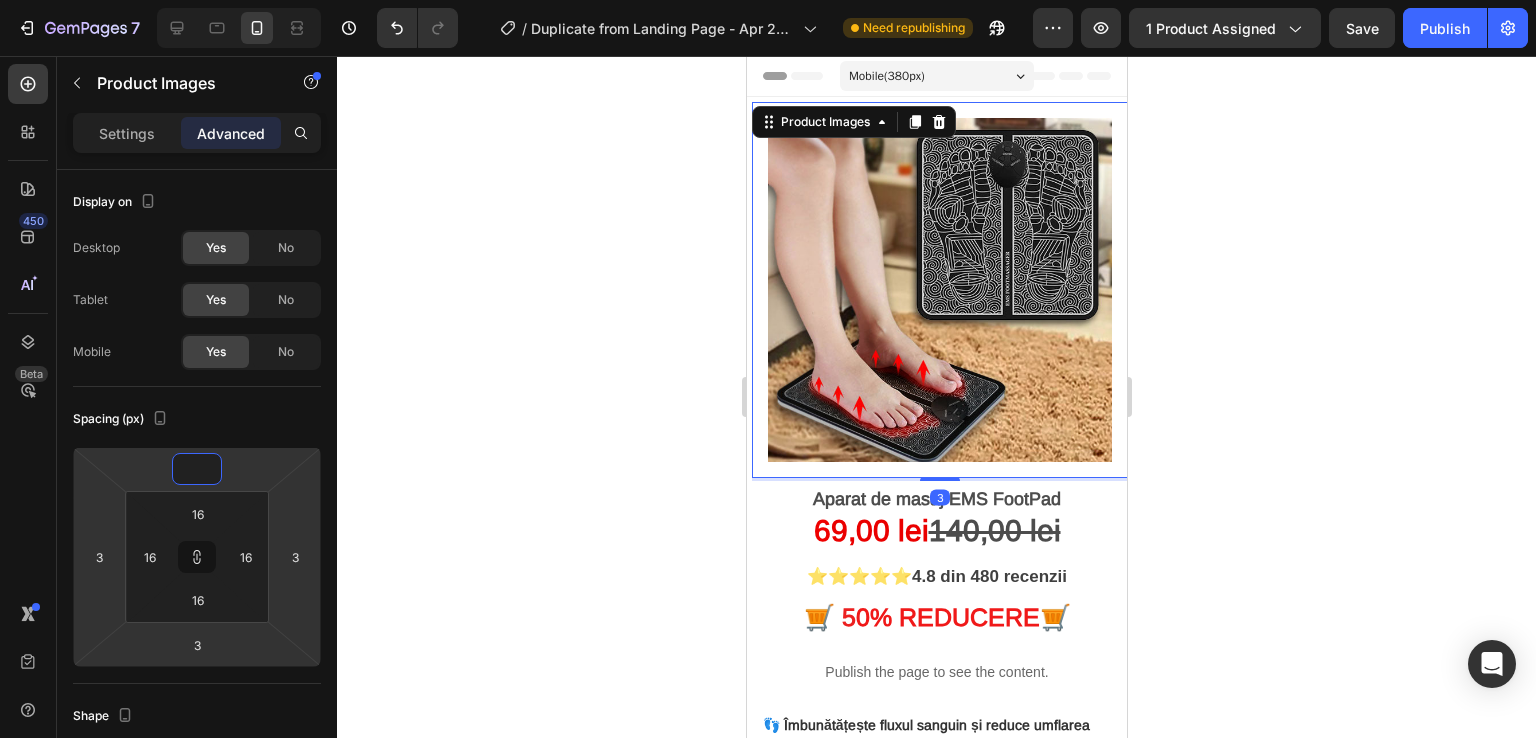 type 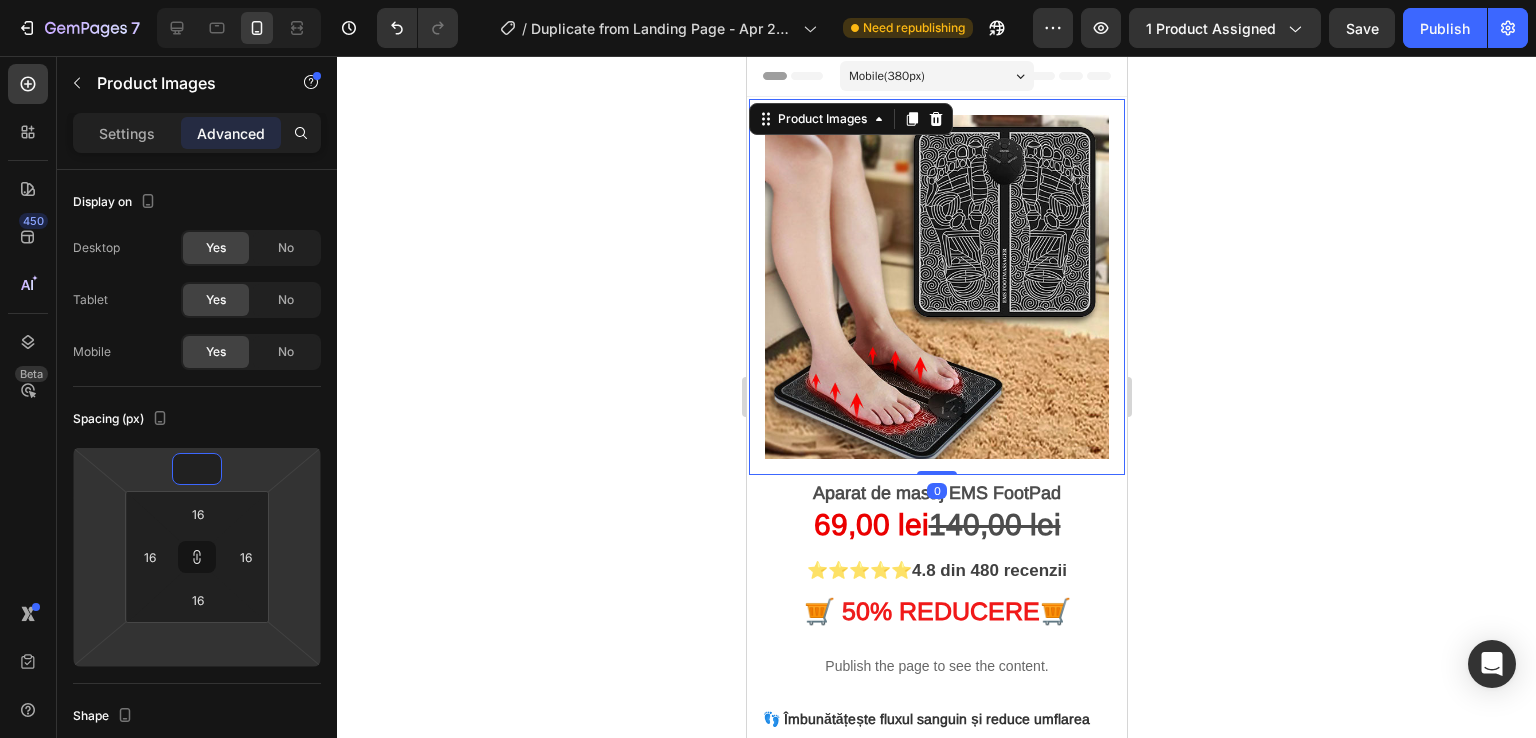 click 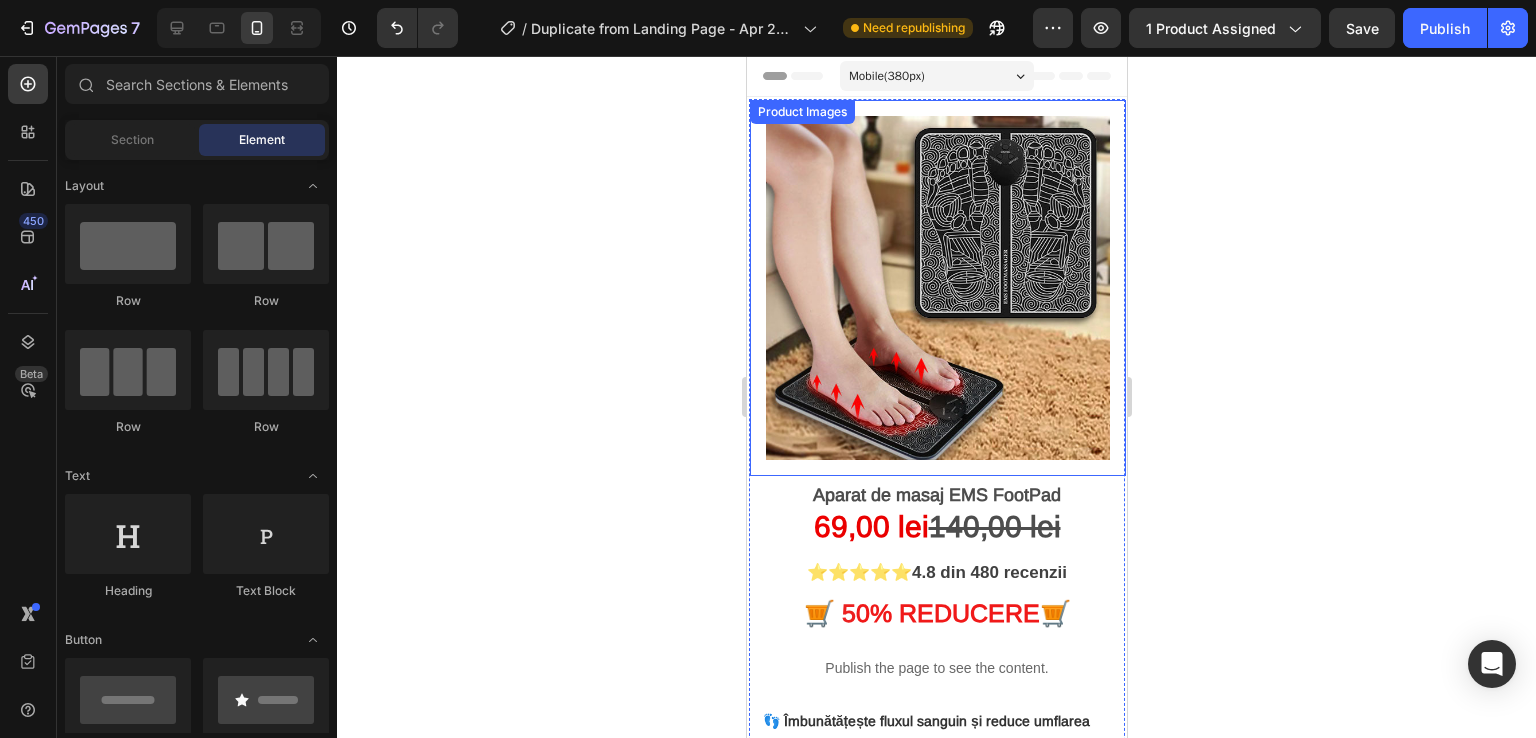 click on "Product Images" at bounding box center [937, 288] 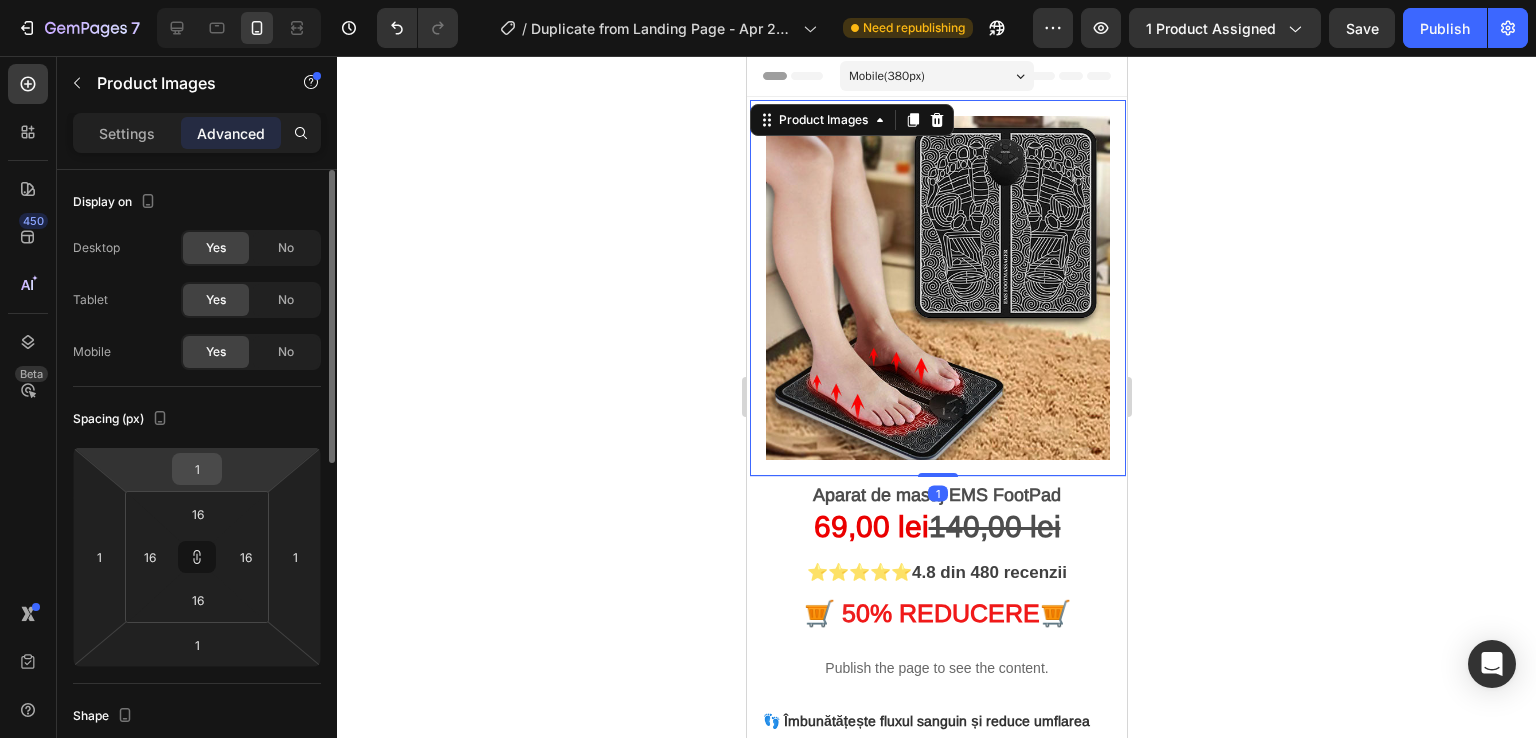 click on "1" at bounding box center [197, 469] 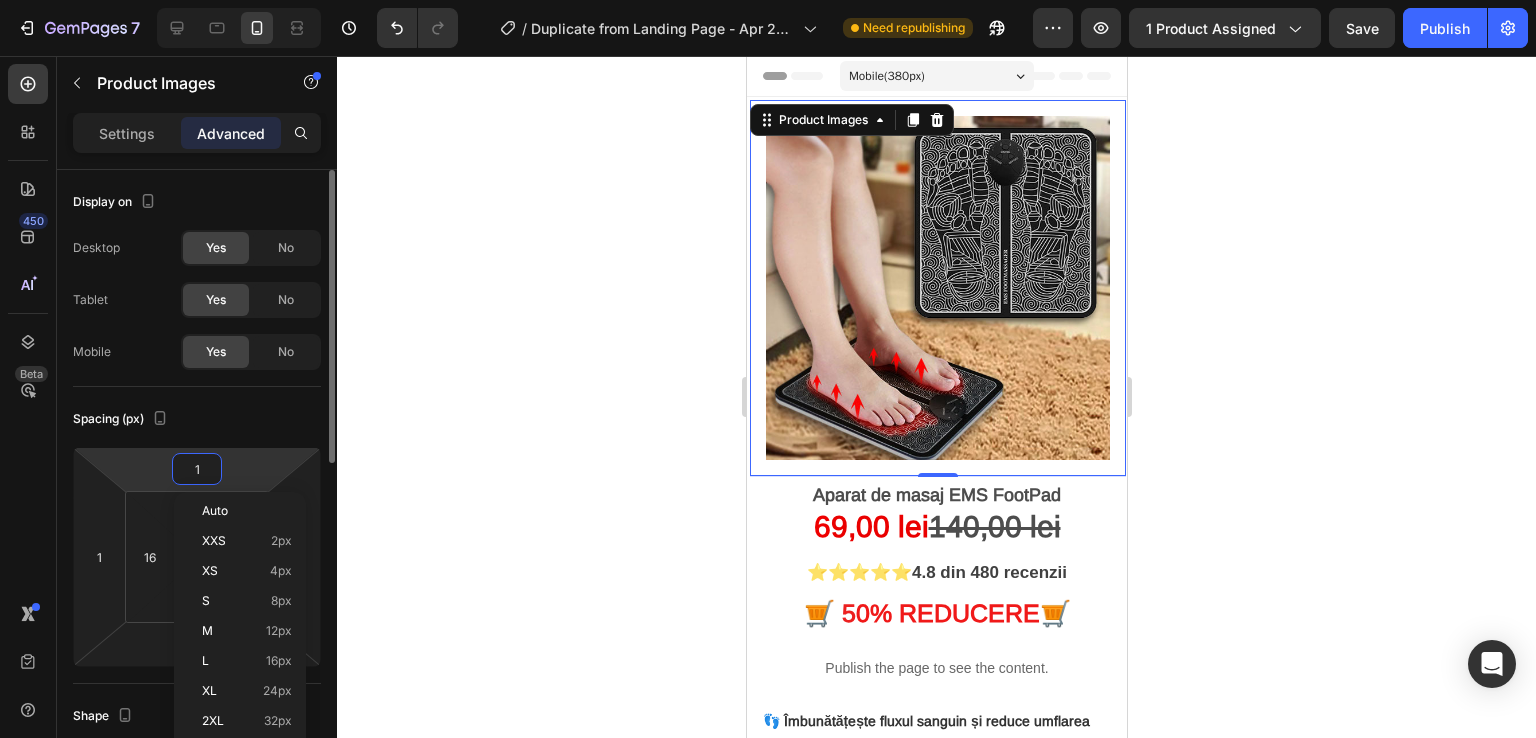 type on "2" 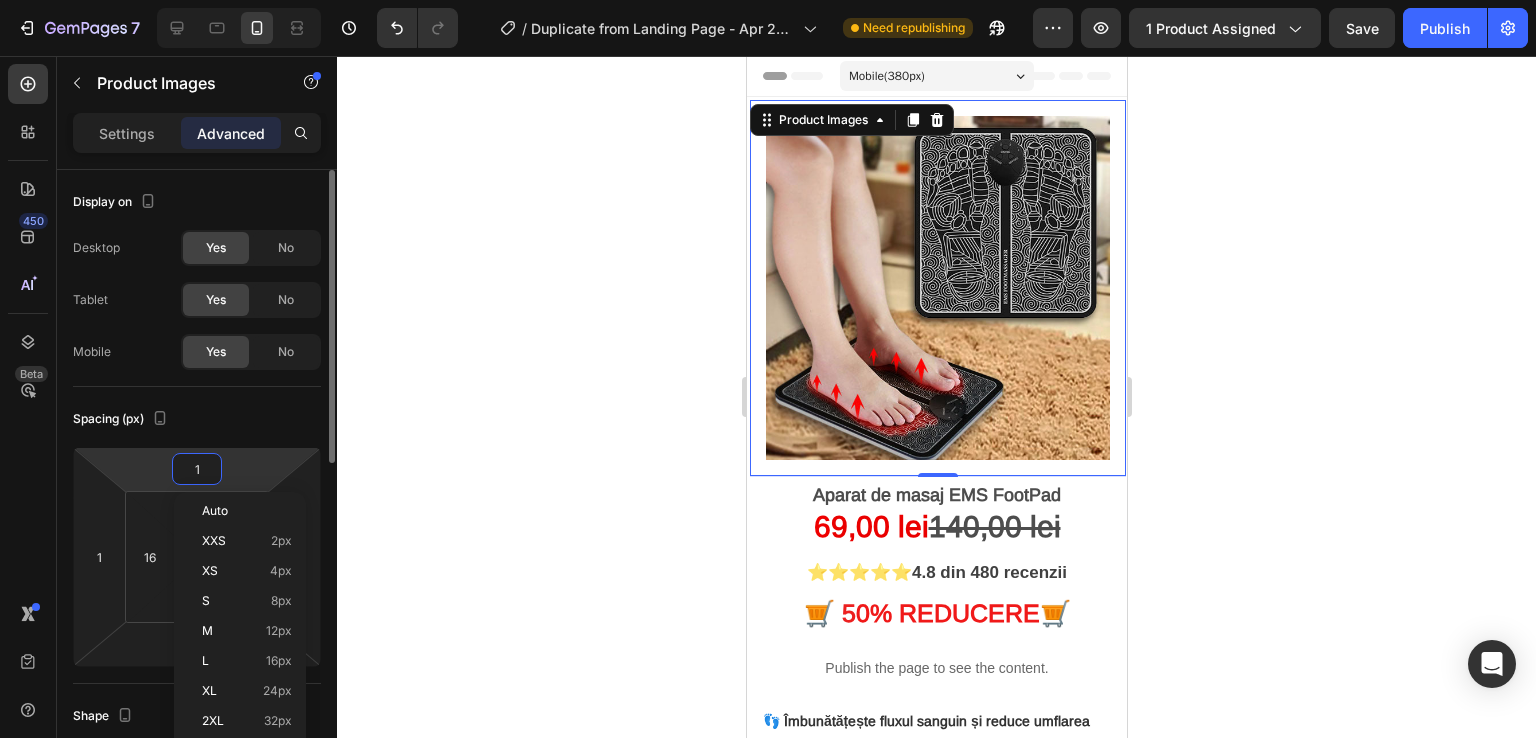 type on "2" 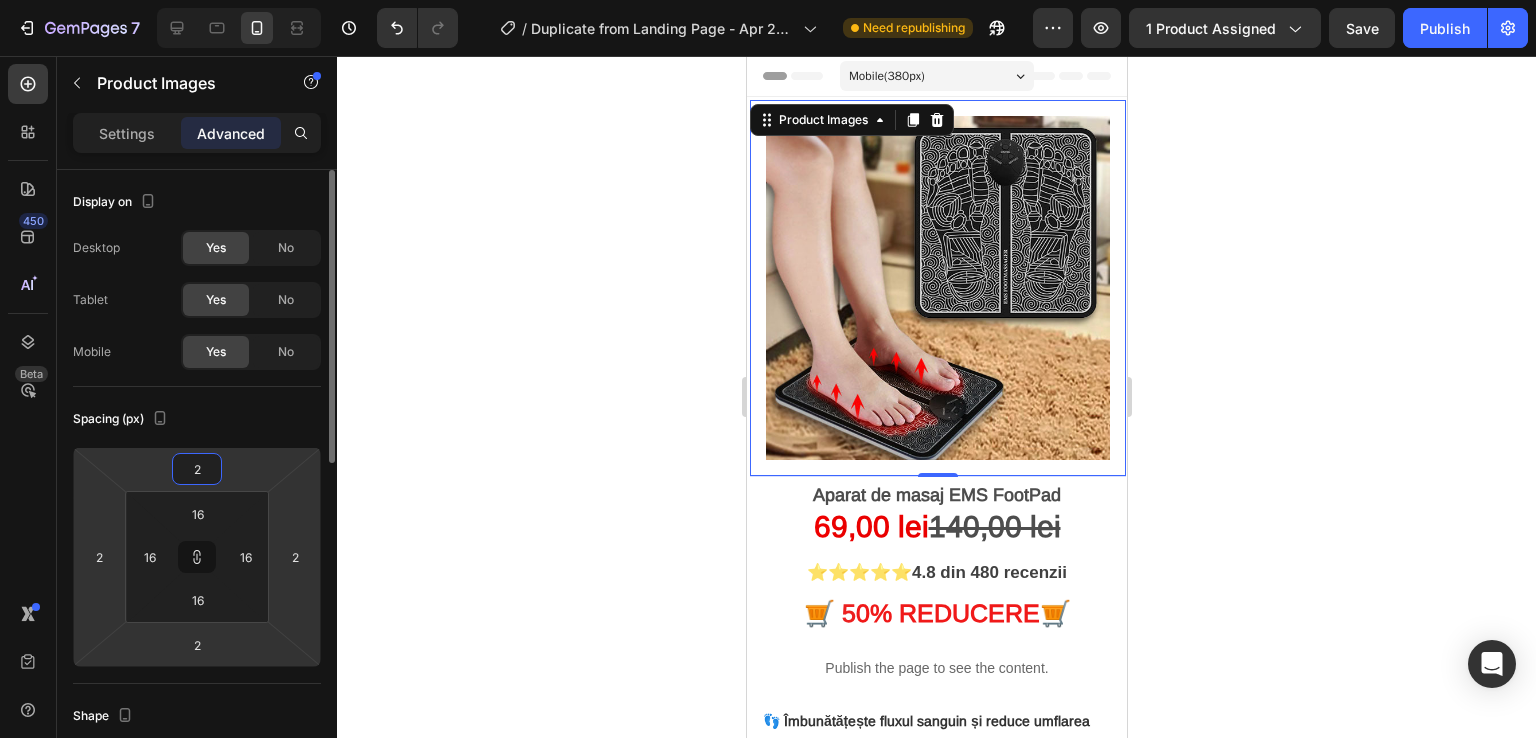 type on "24" 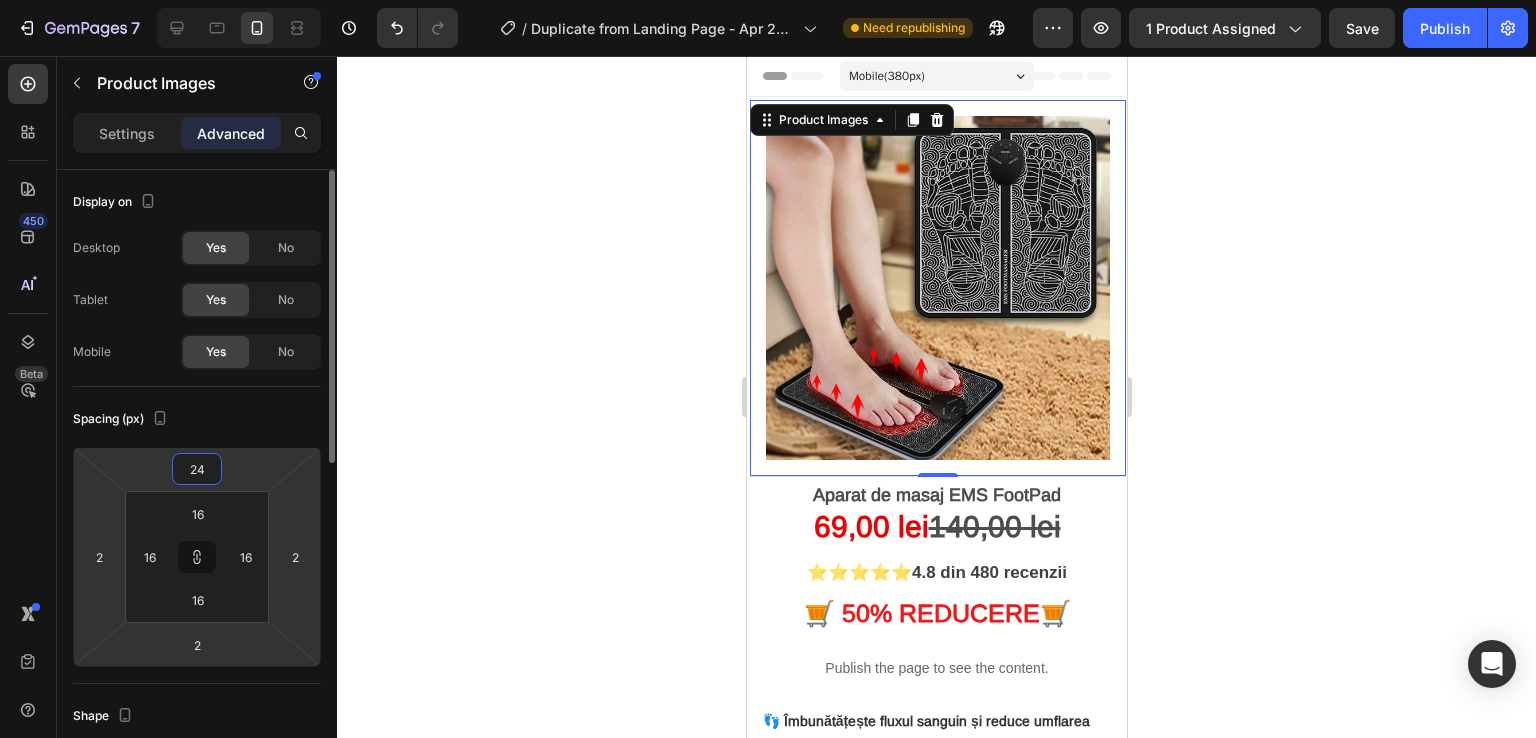 type on "24" 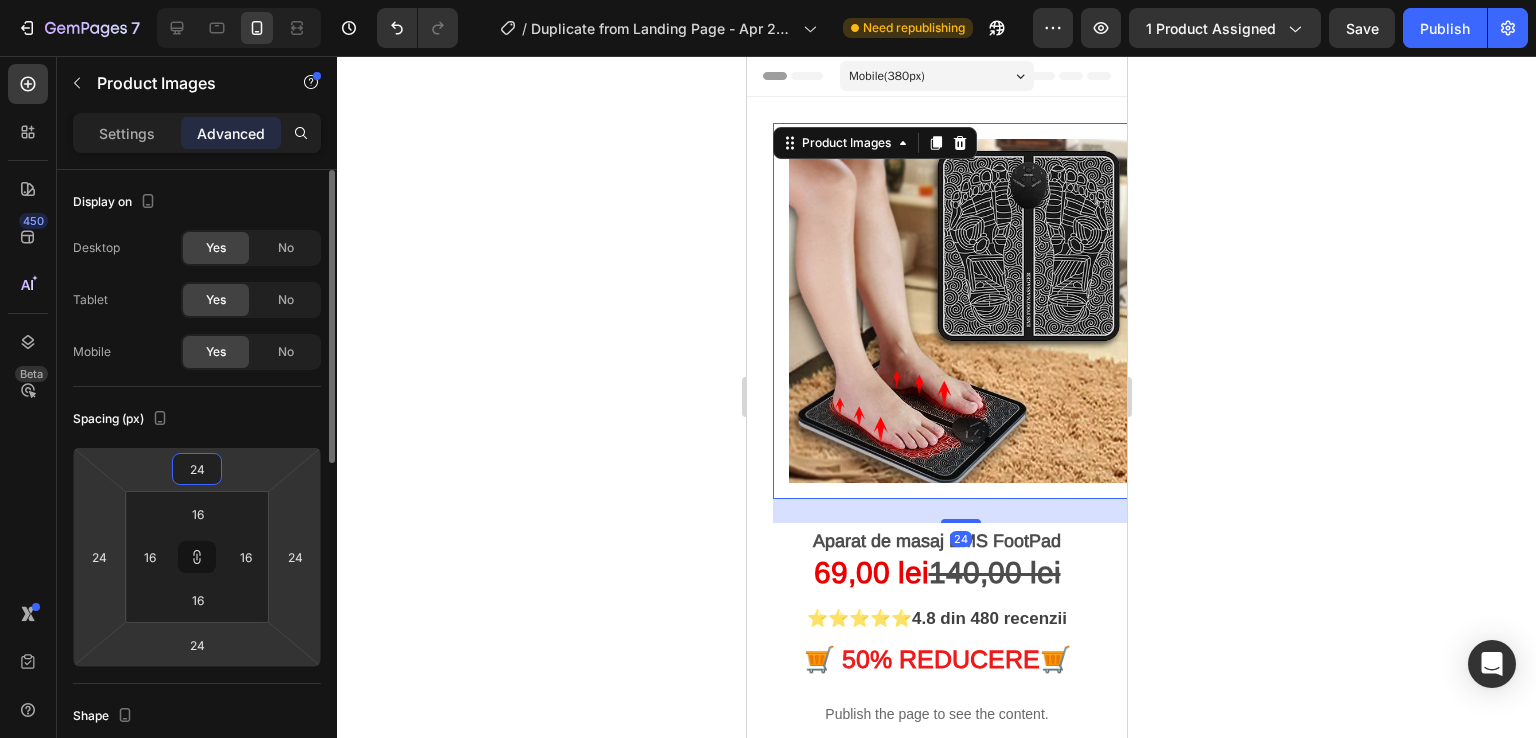 type on "2" 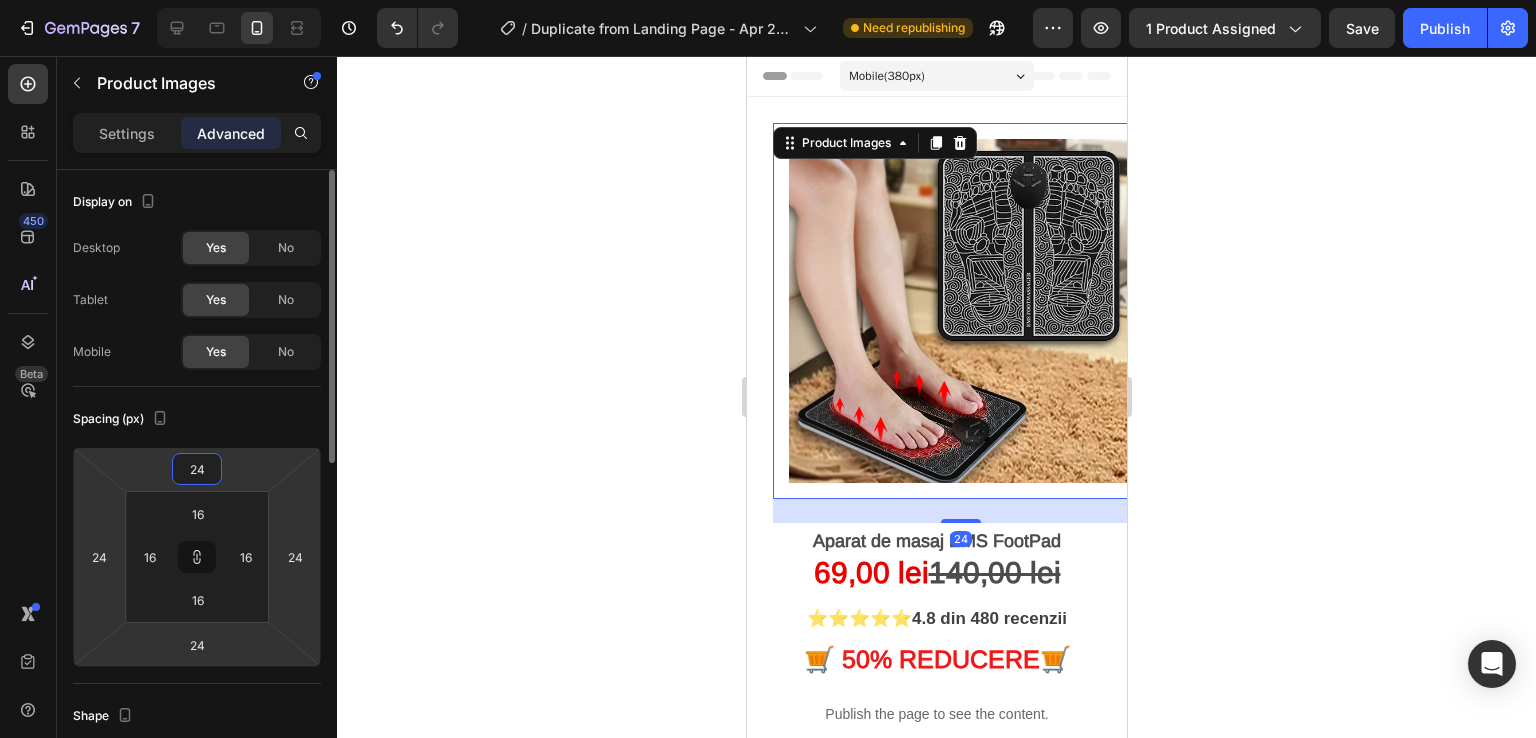 type on "2" 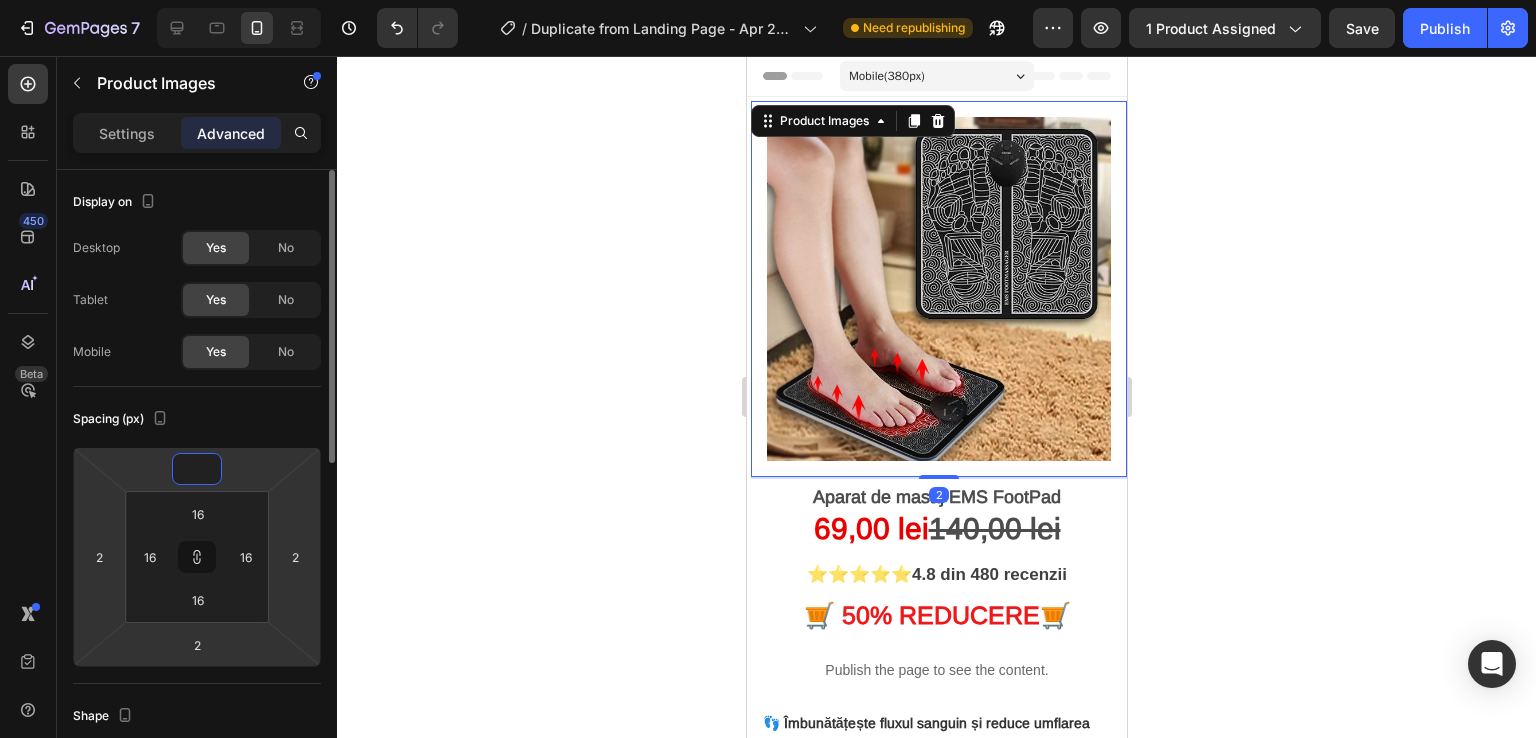 type 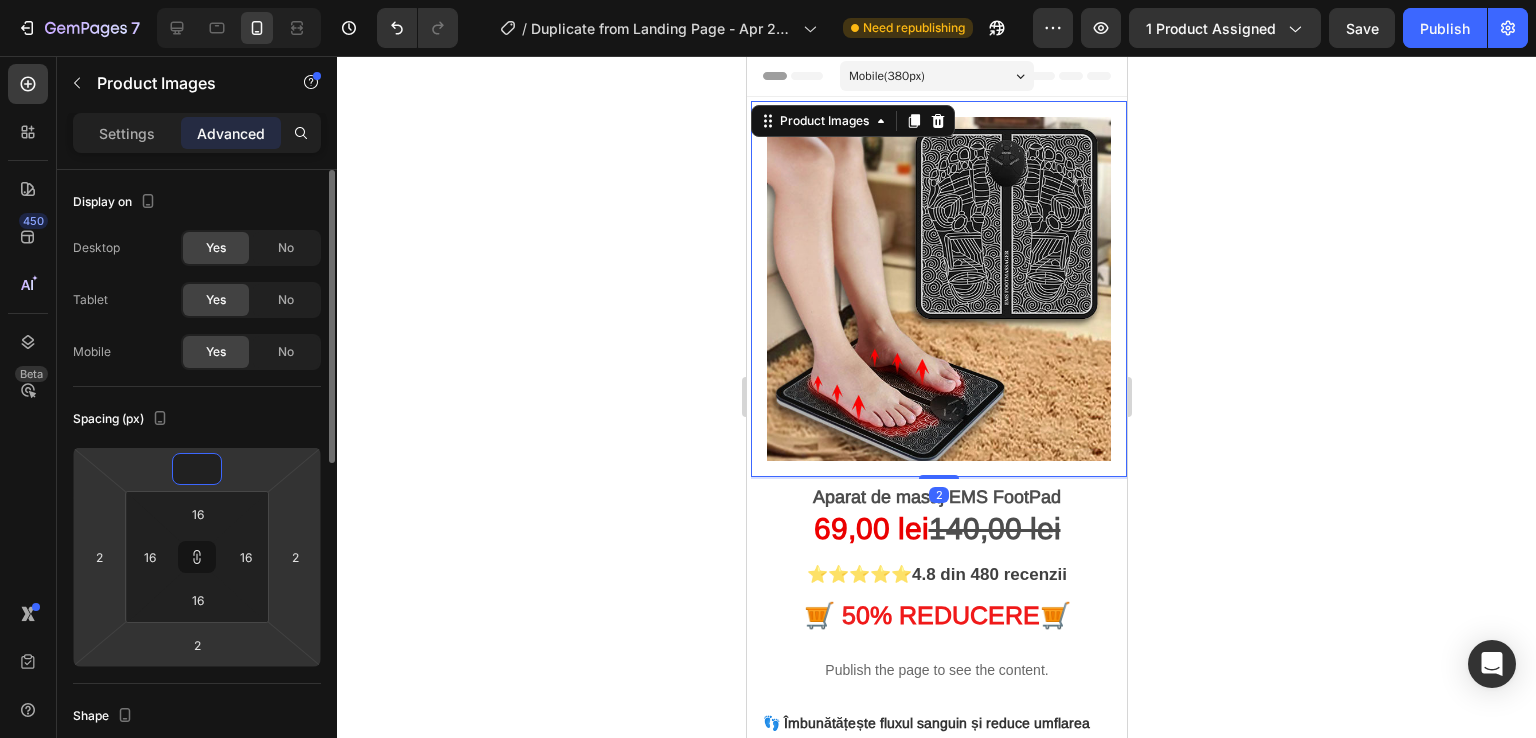 type 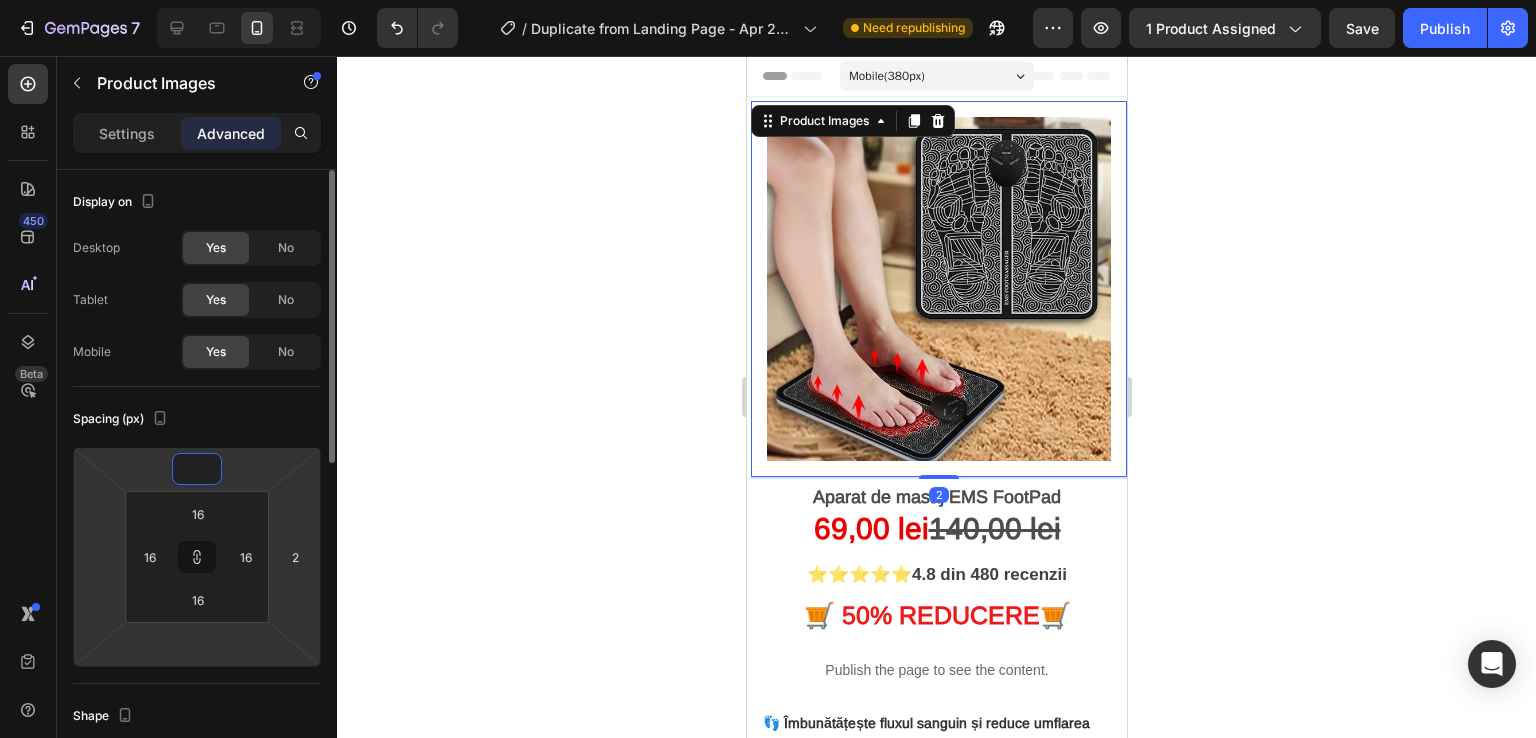 type 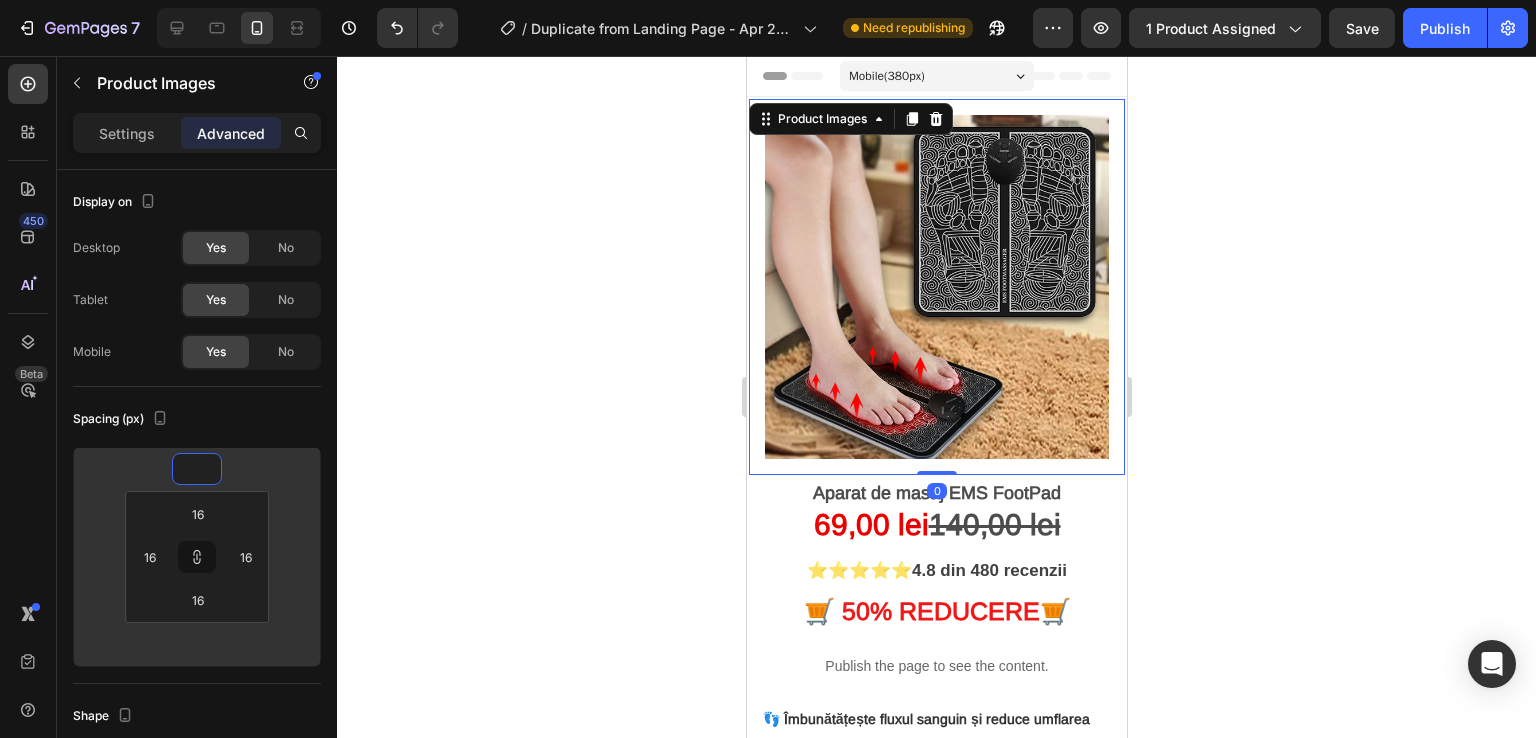 click 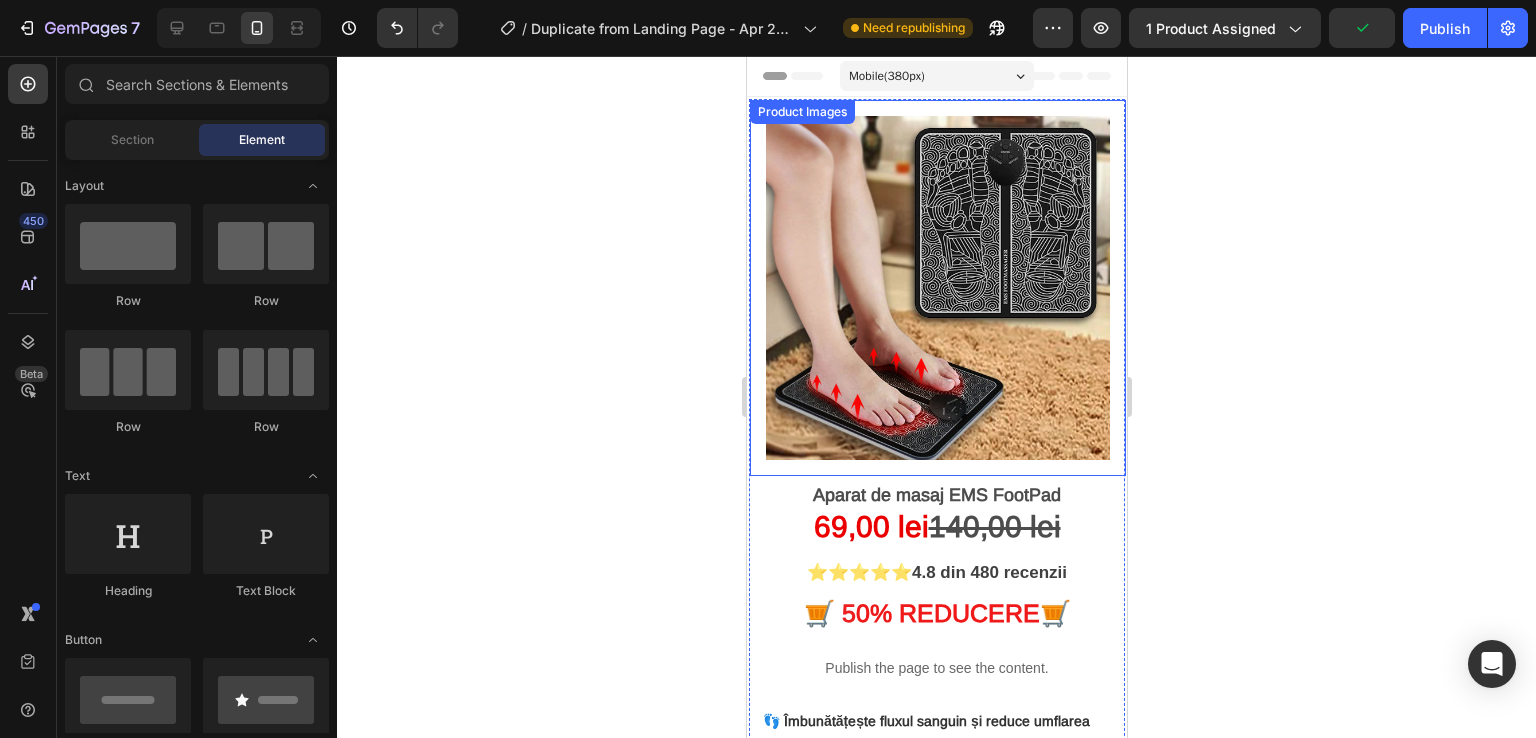 click on "Product Images" at bounding box center (937, 288) 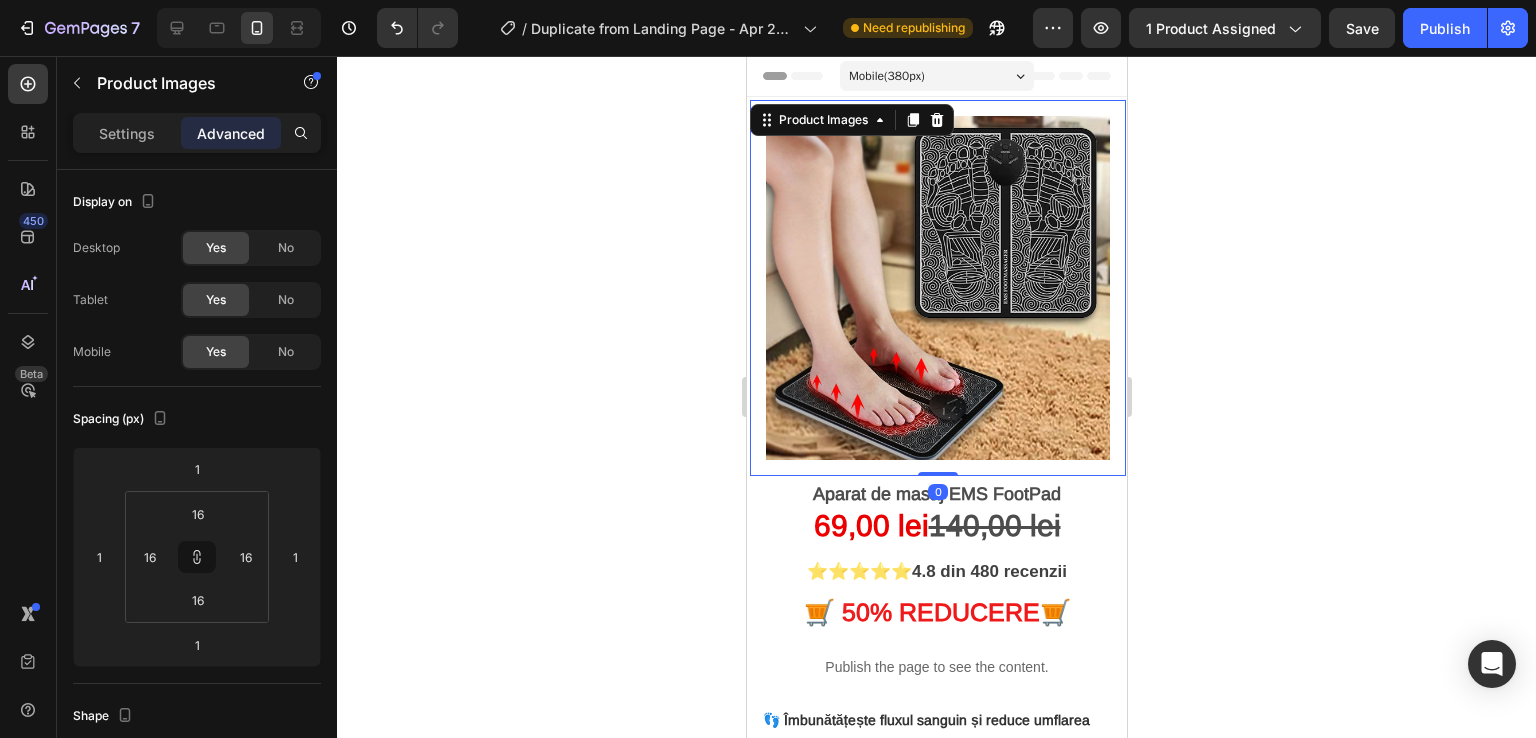 drag, startPoint x: 931, startPoint y: 459, endPoint x: 931, endPoint y: 448, distance: 11 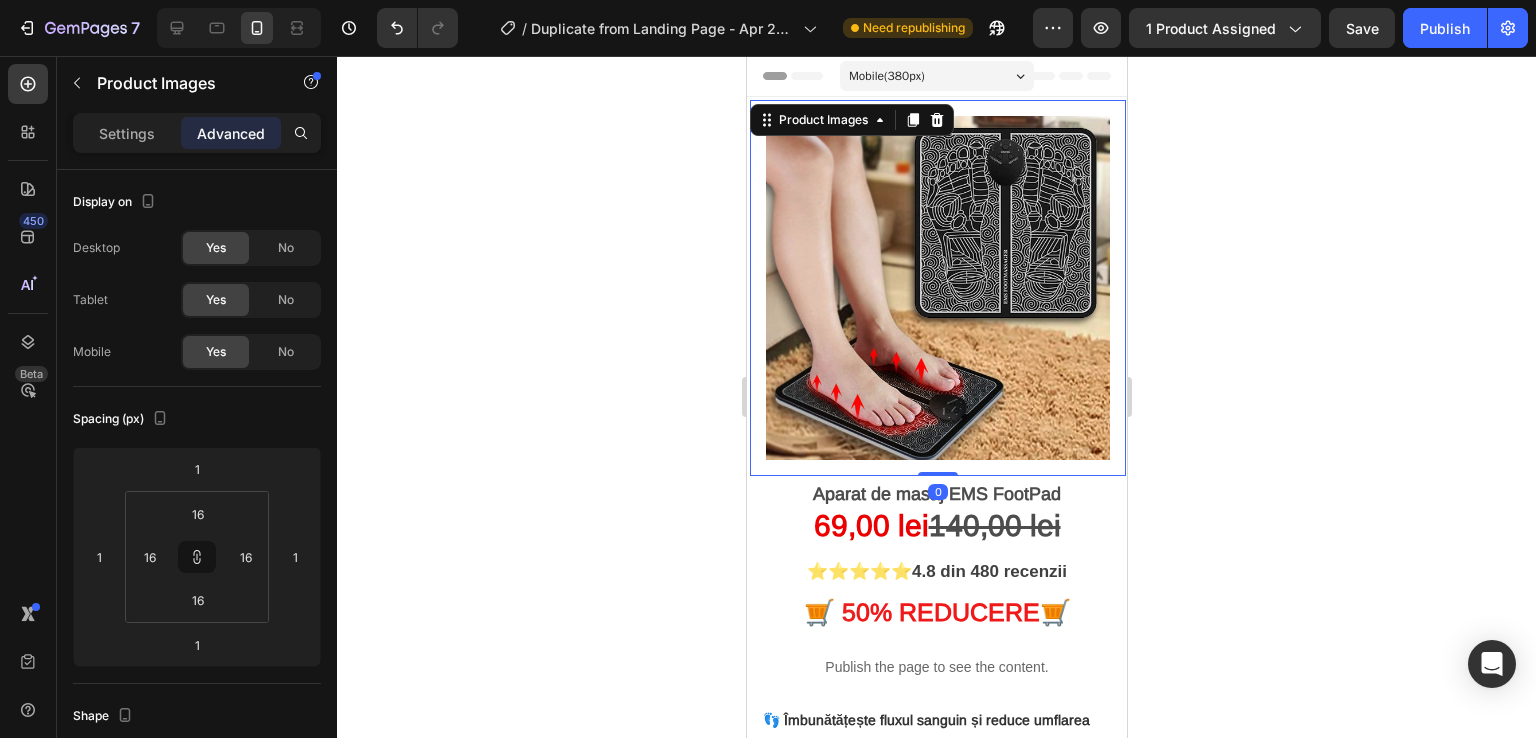 click on "Product Images   0" at bounding box center [937, 288] 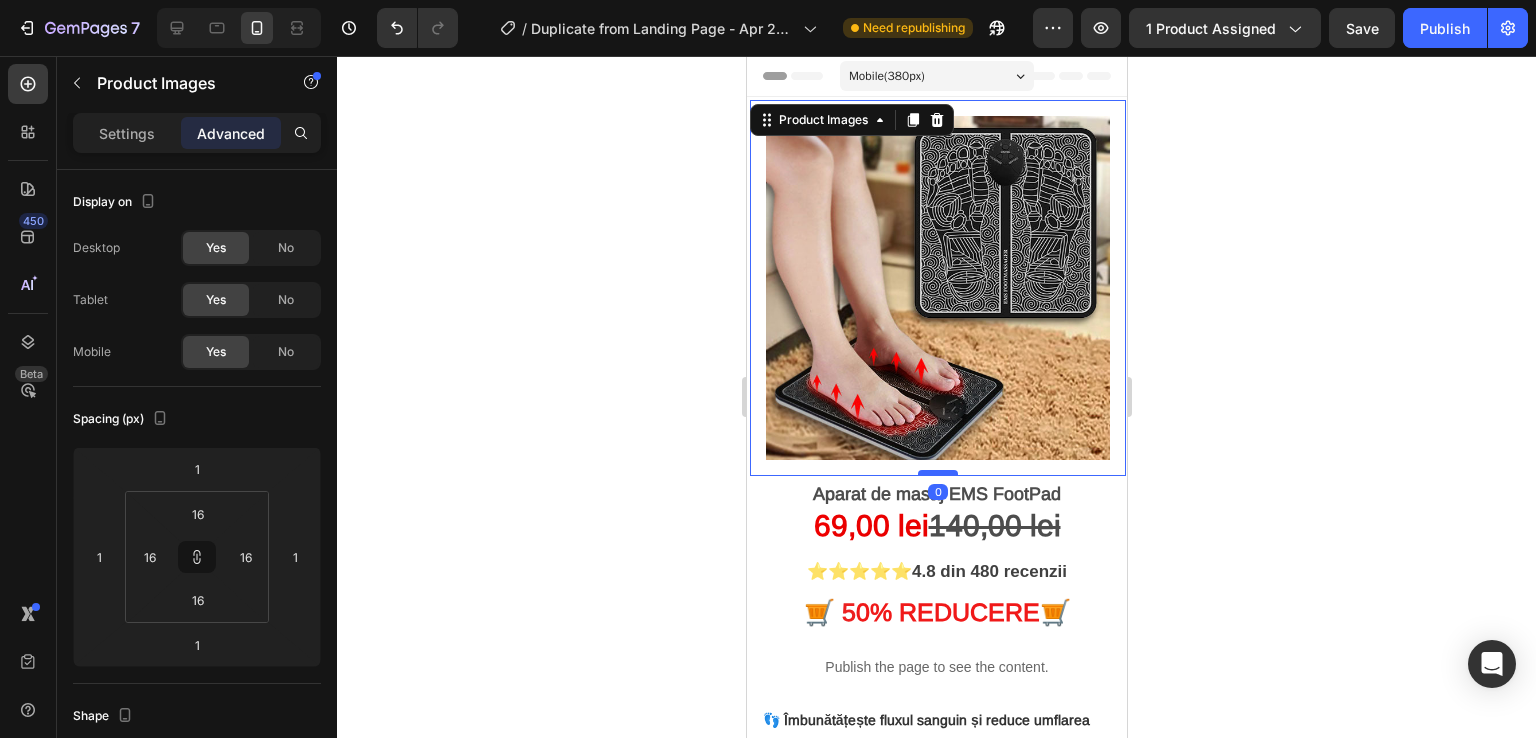 type on "0" 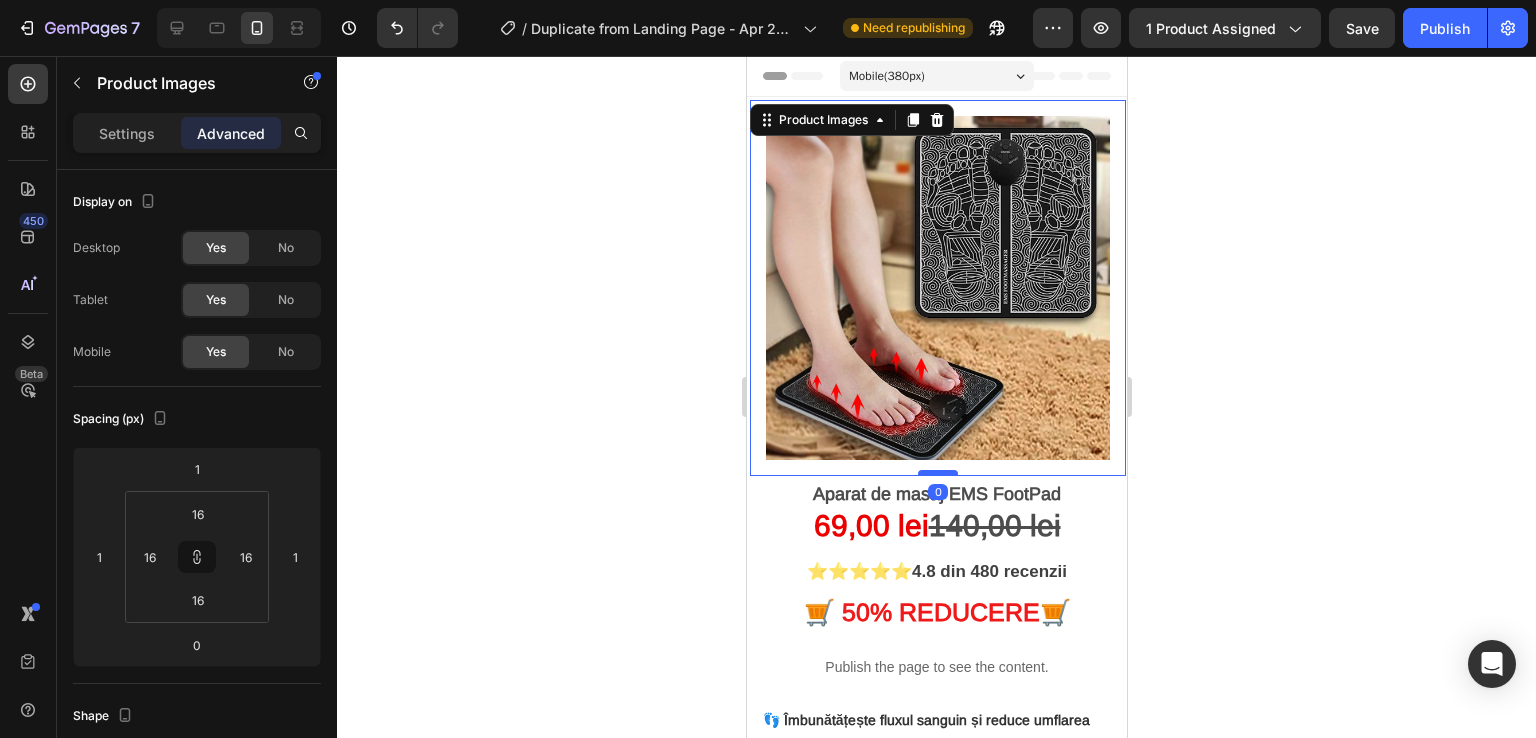 click at bounding box center [937, 473] 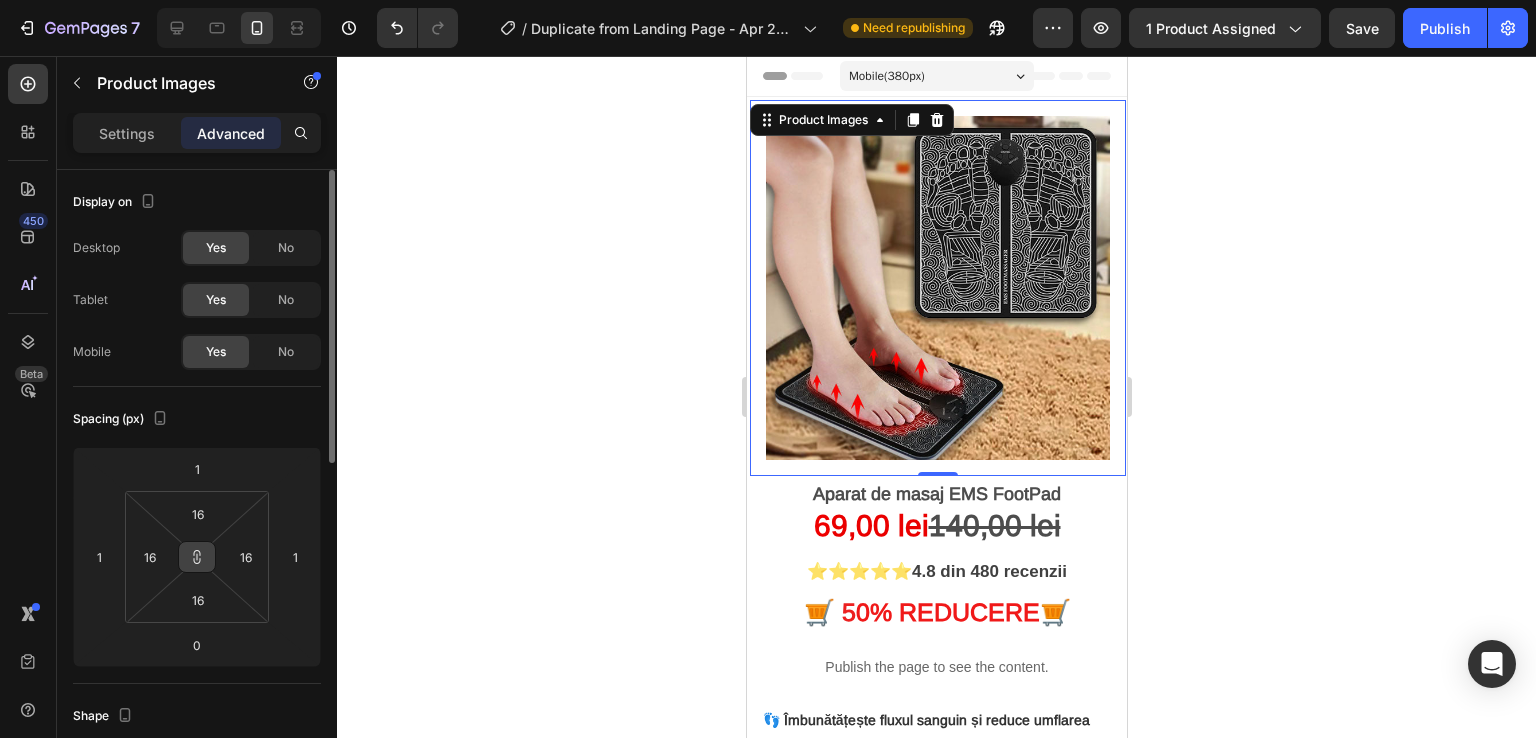 click 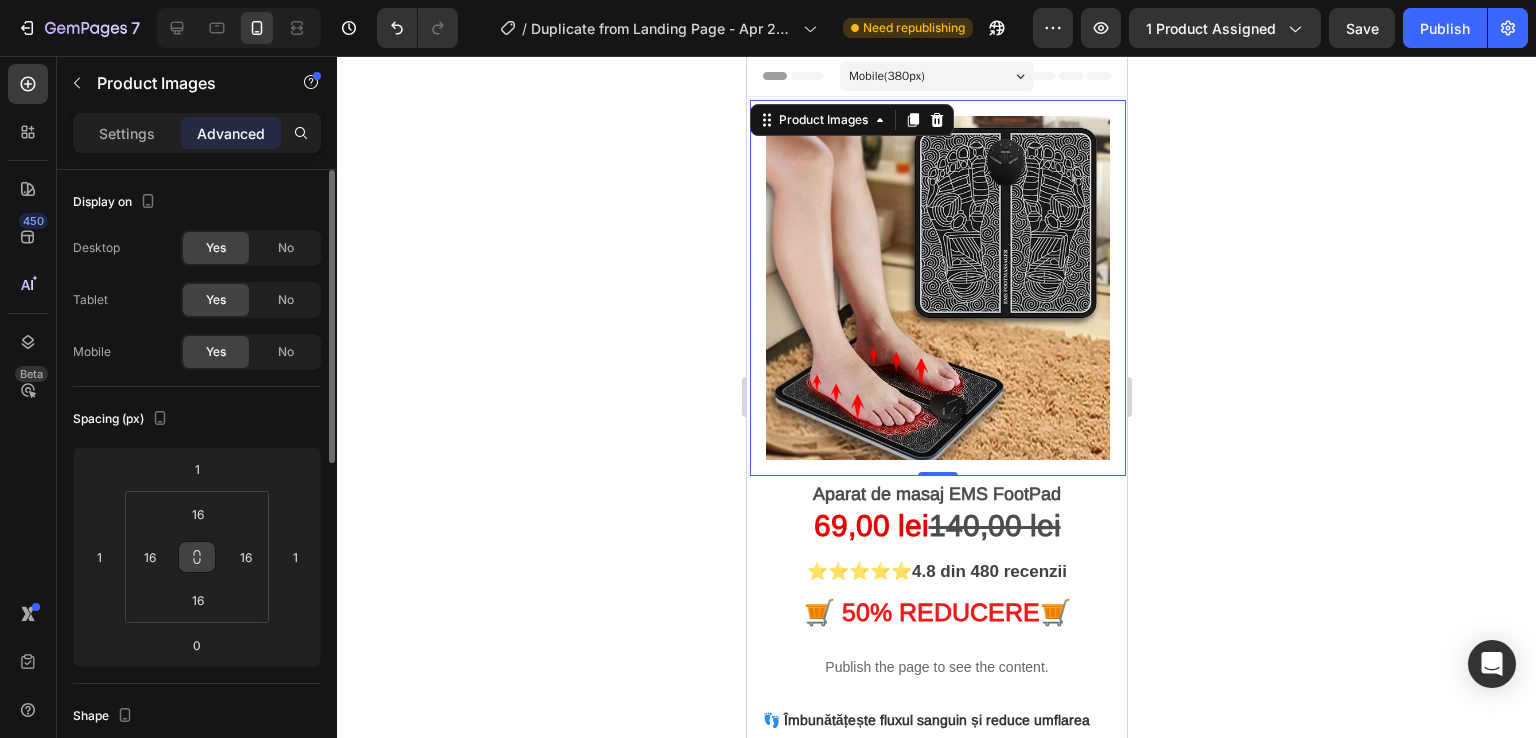 click 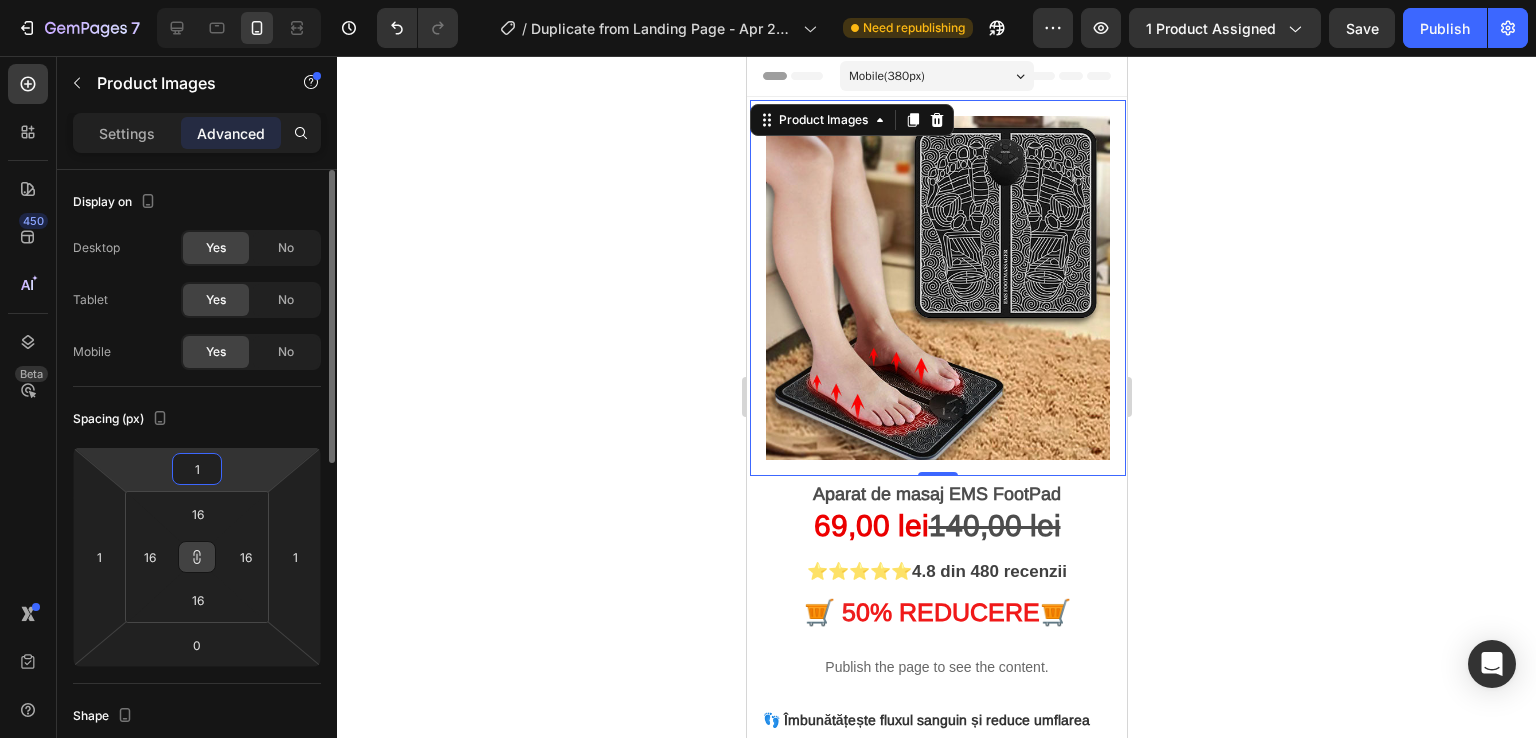 click on "1" at bounding box center [197, 469] 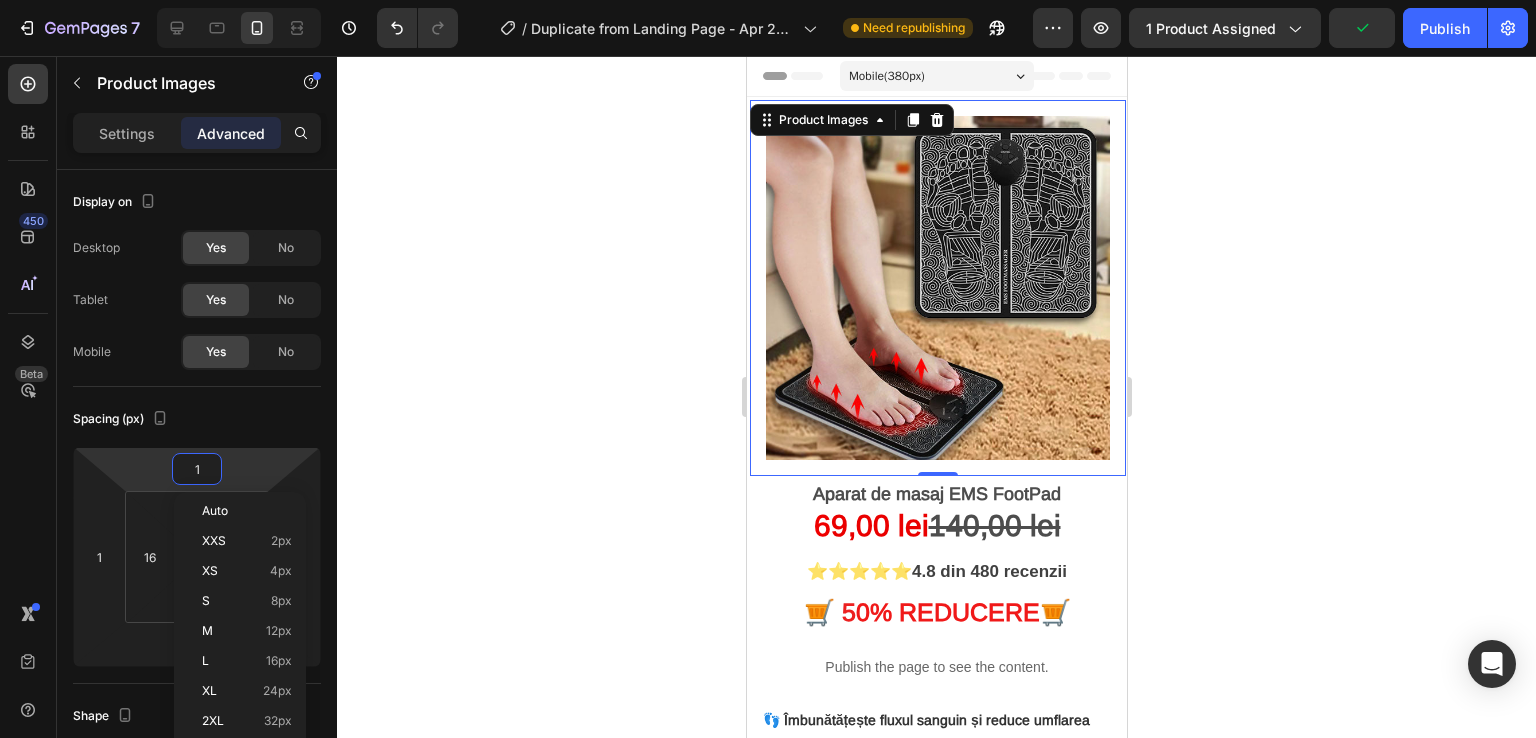 click 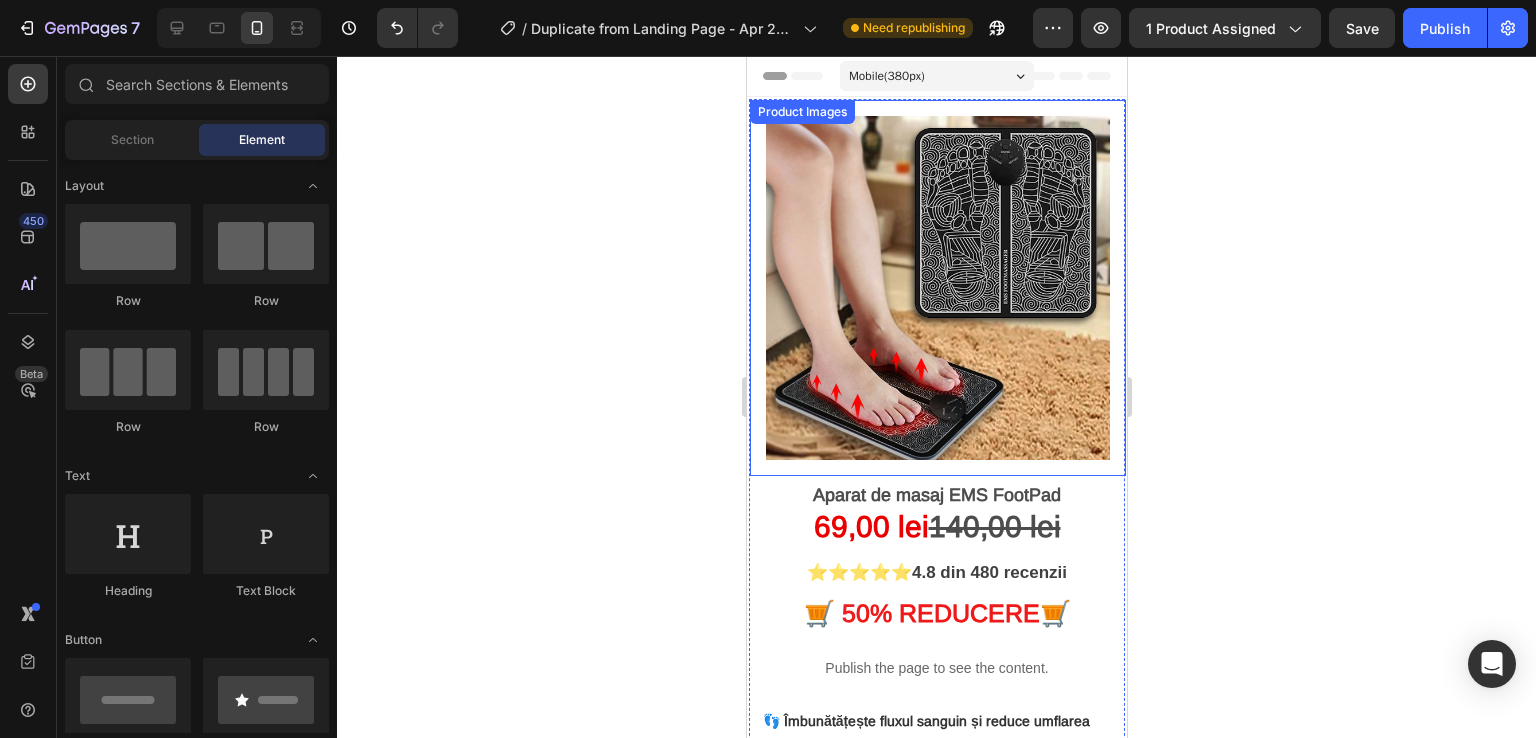click at bounding box center (937, 288) 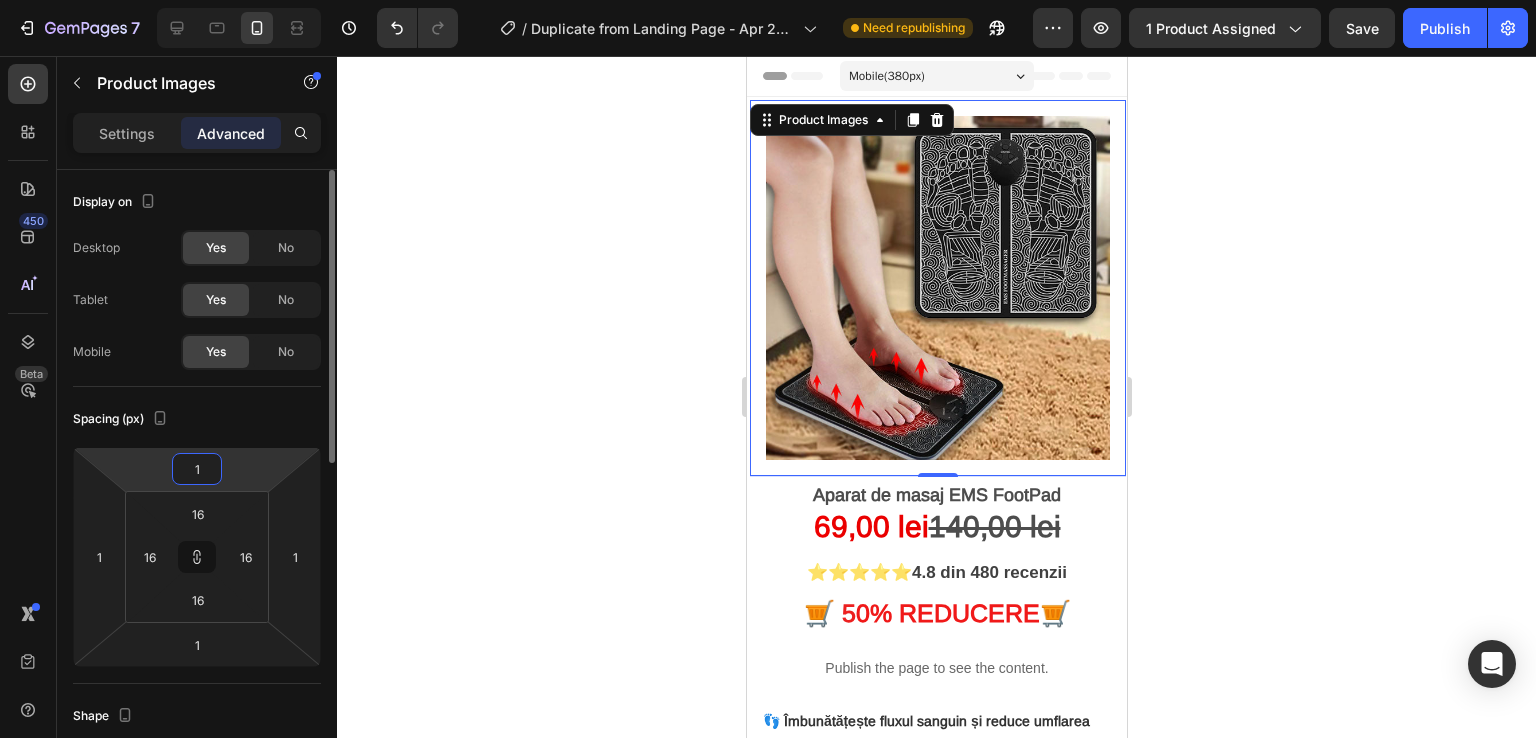 click on "1" at bounding box center [197, 469] 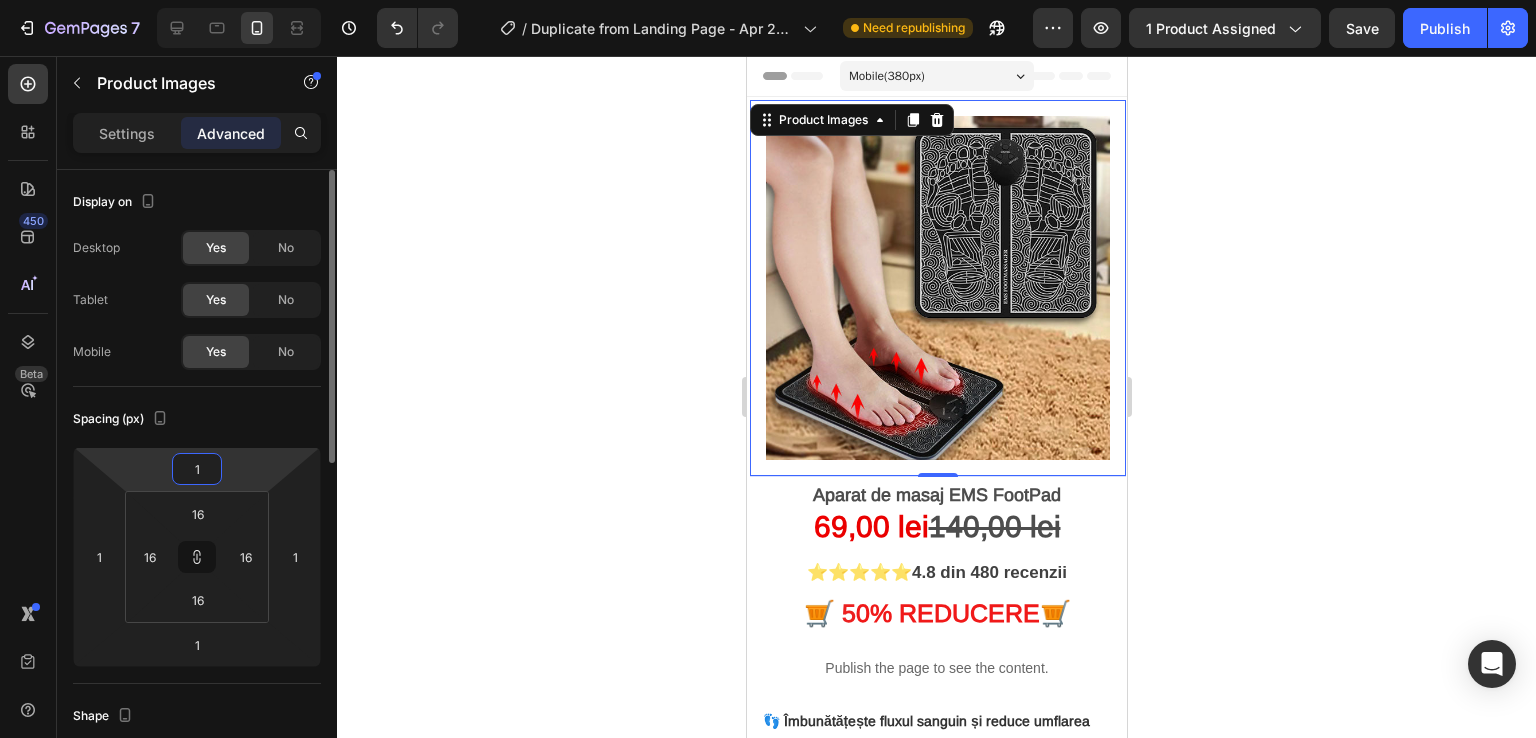 click on "1" at bounding box center (197, 469) 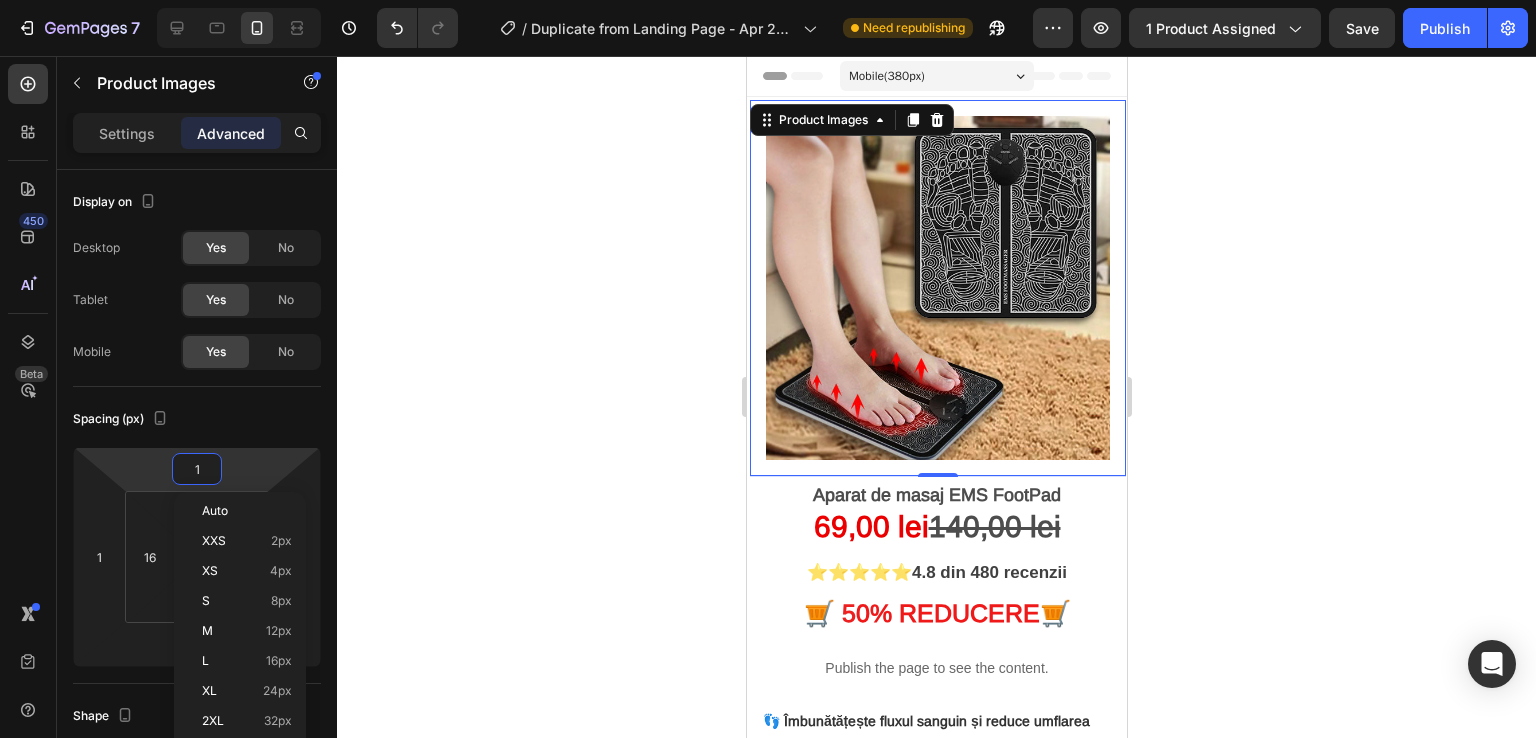 click 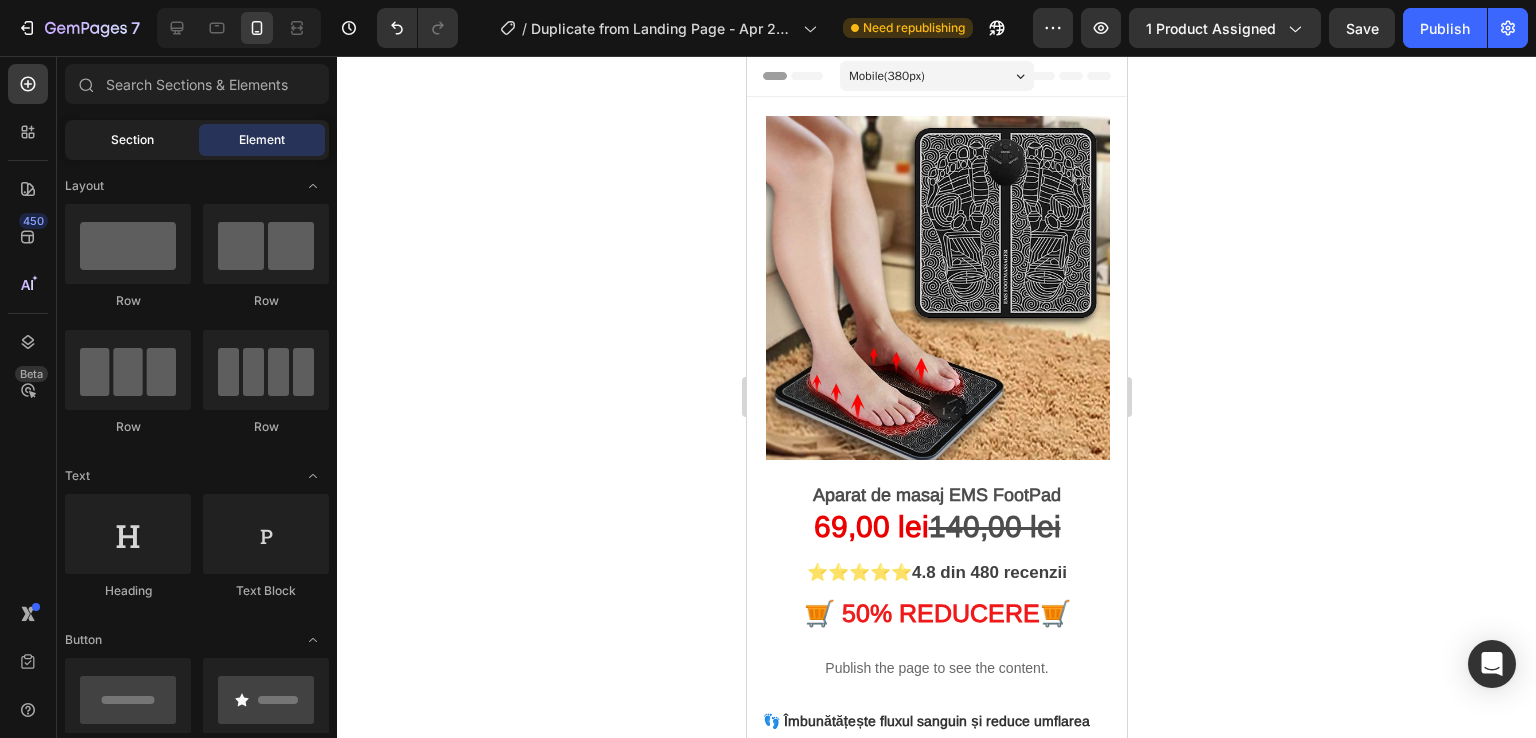 click on "Section" at bounding box center [132, 140] 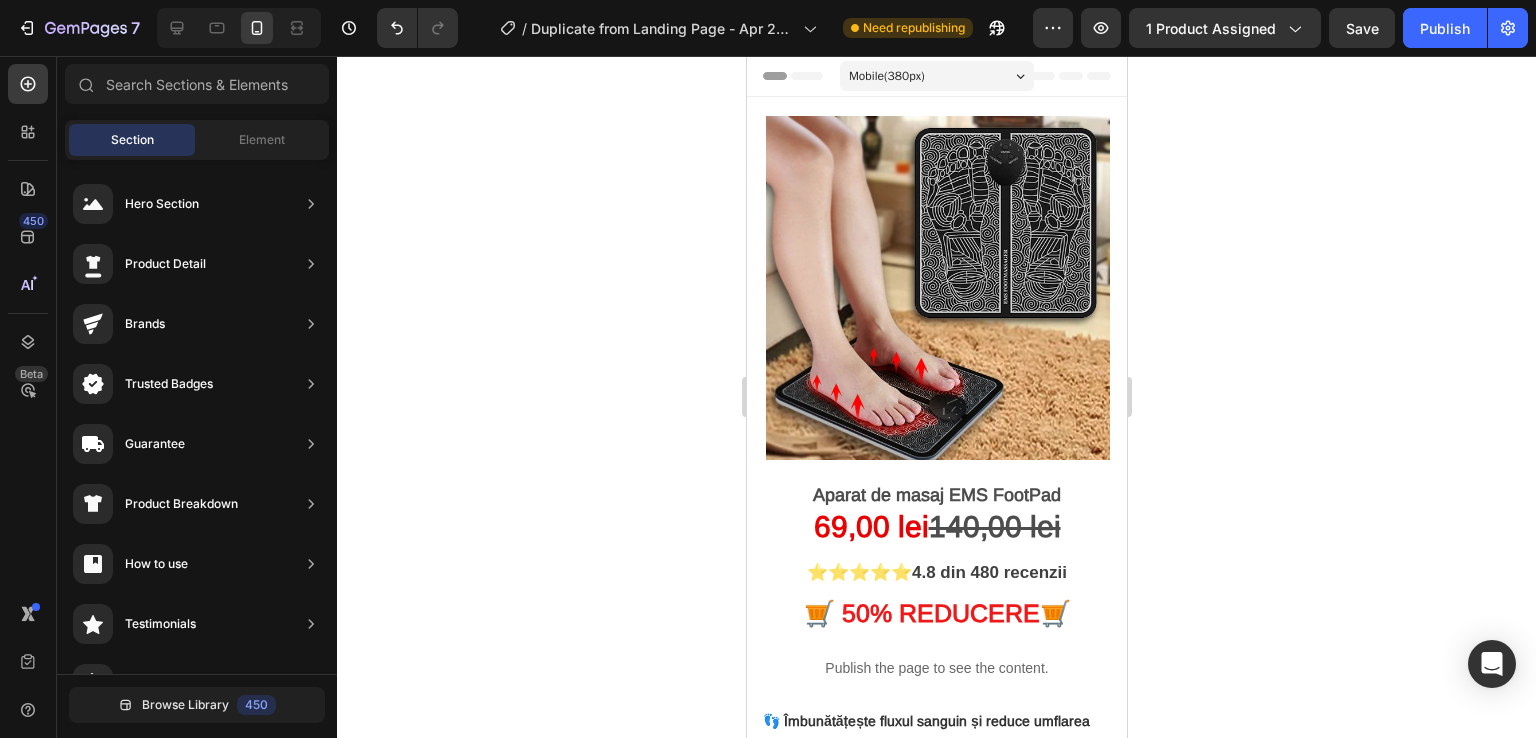 click 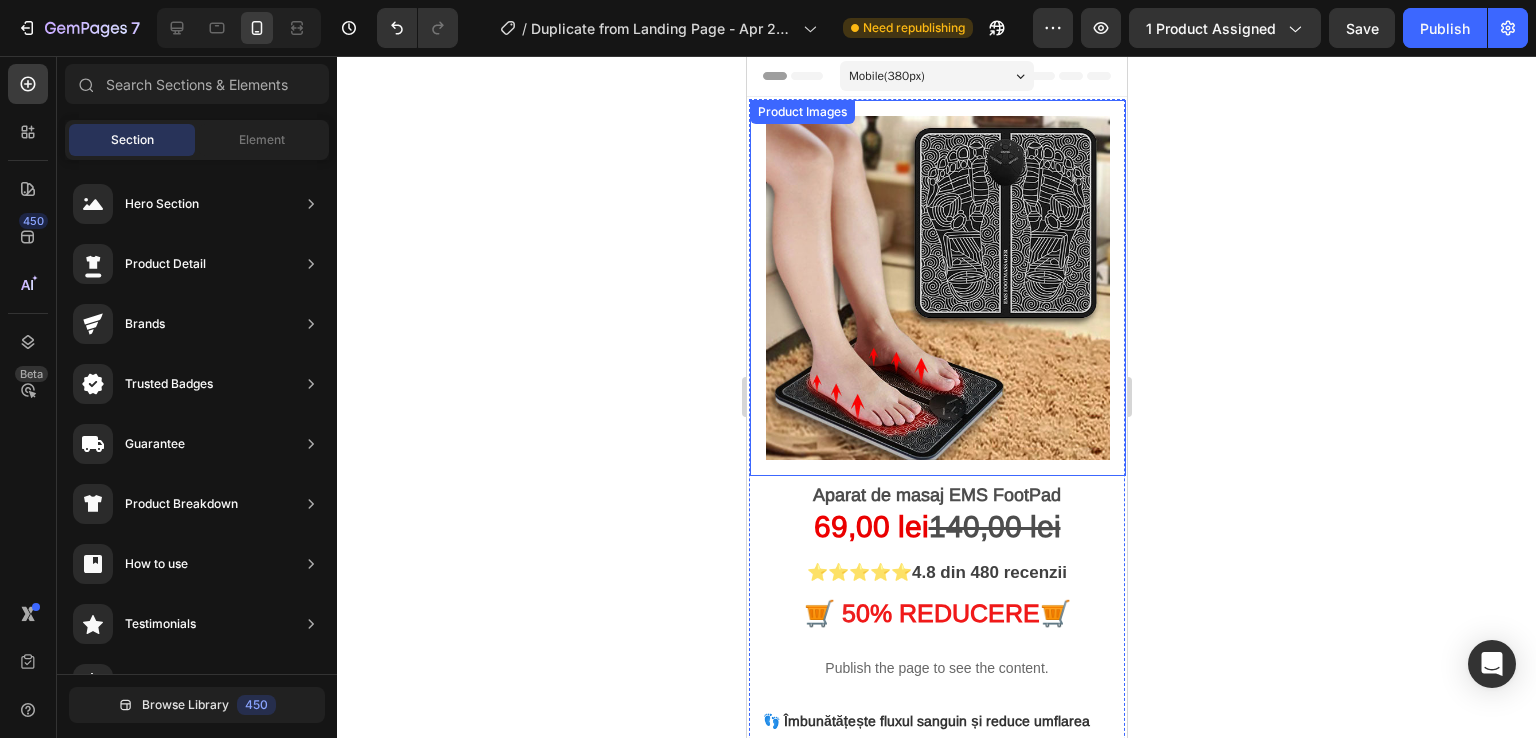 click at bounding box center (937, 288) 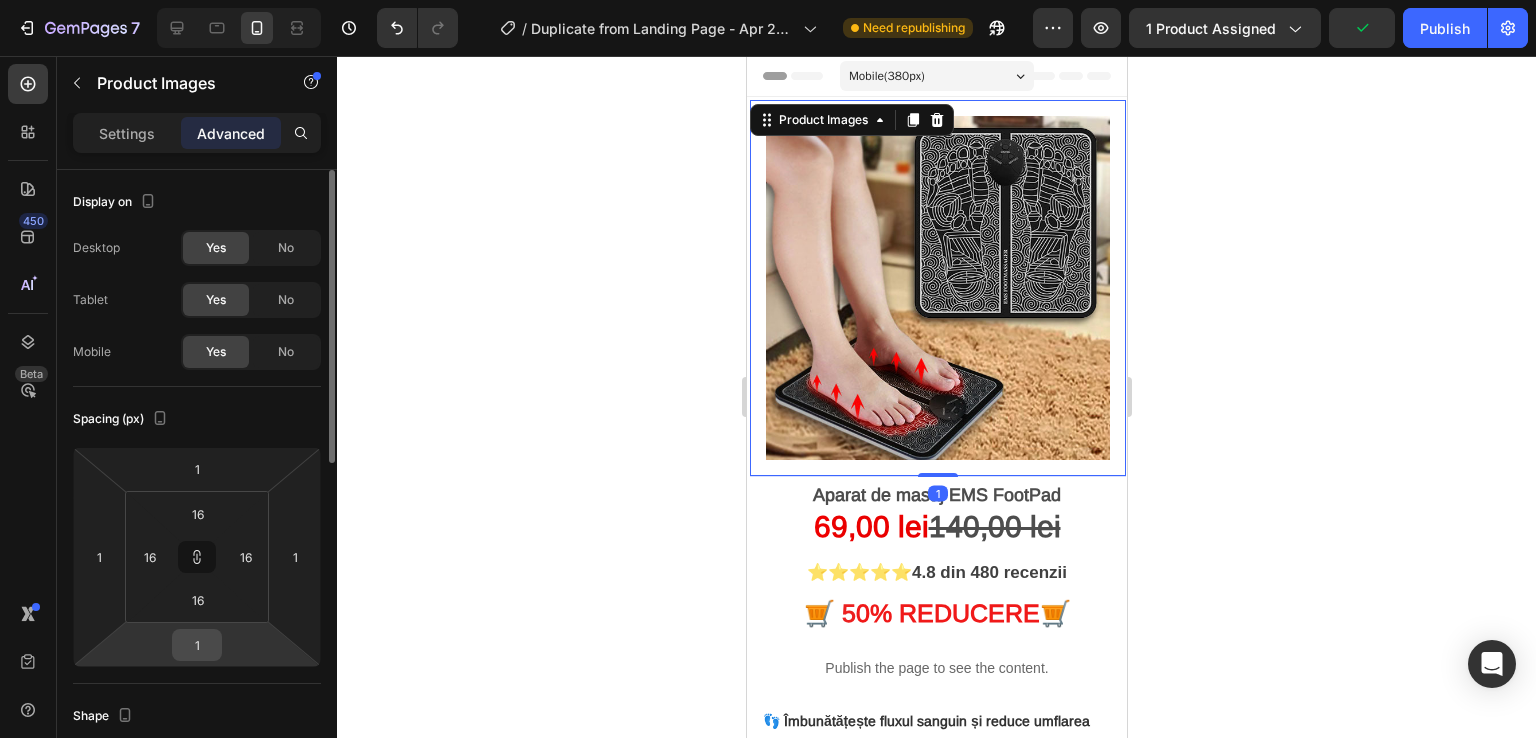 click on "1" at bounding box center [197, 645] 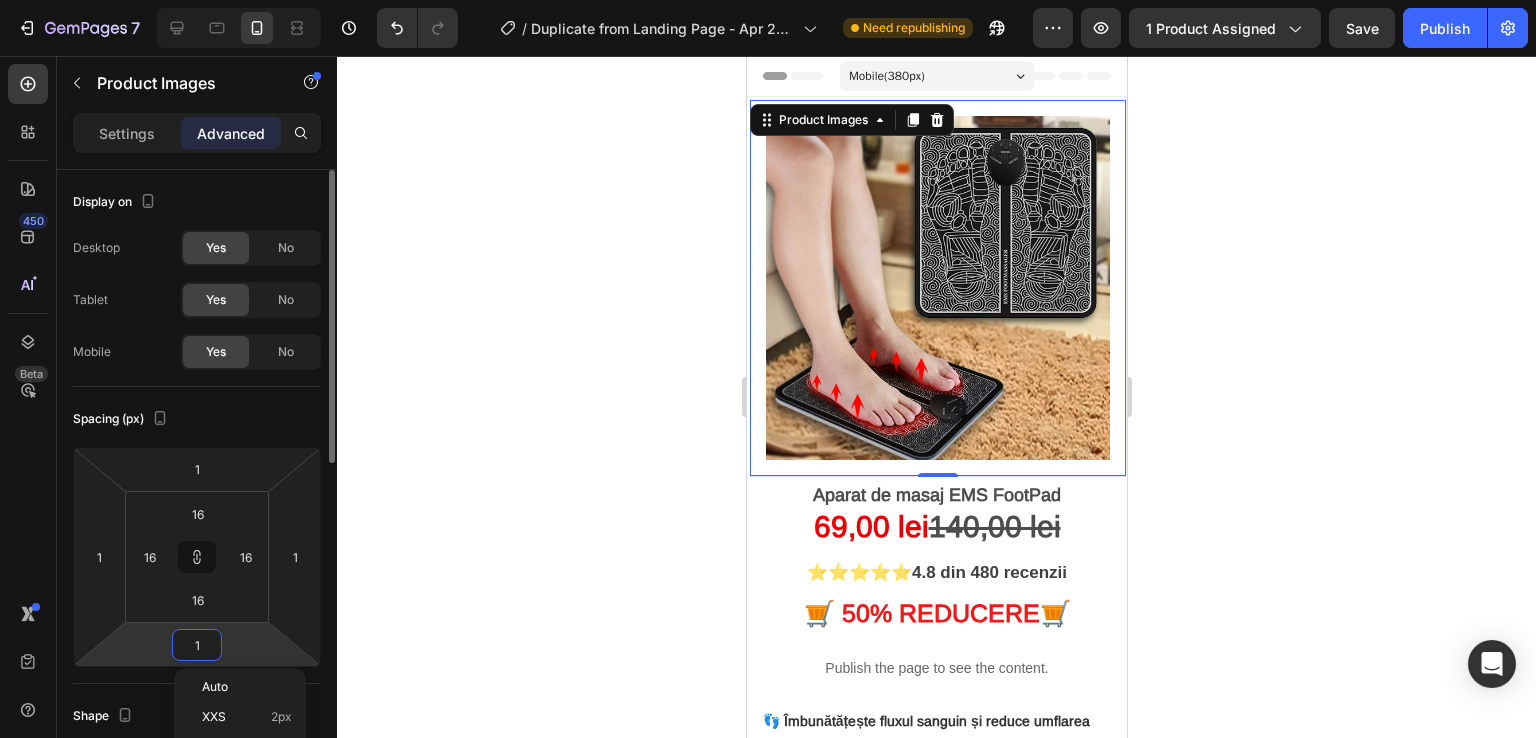 type 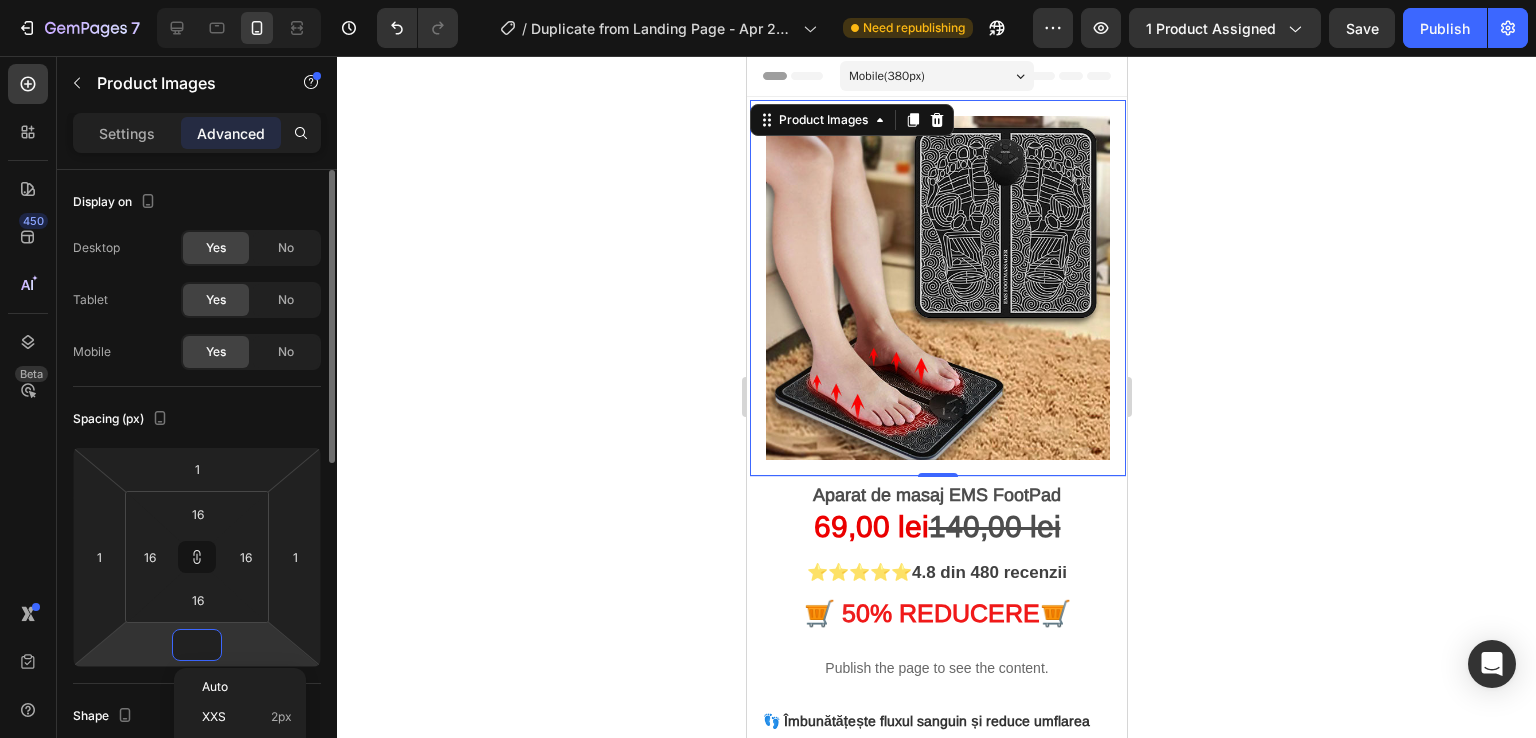 type 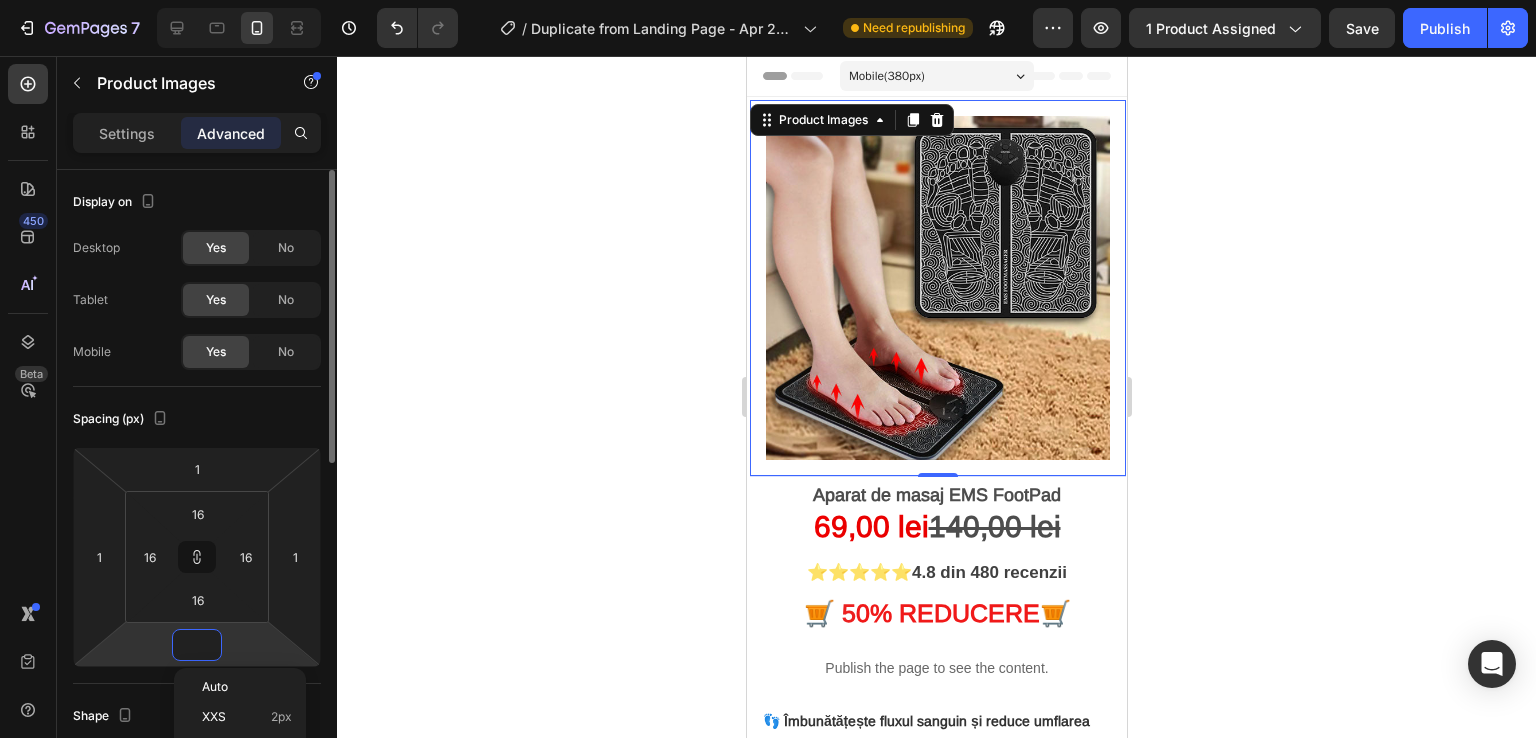 type 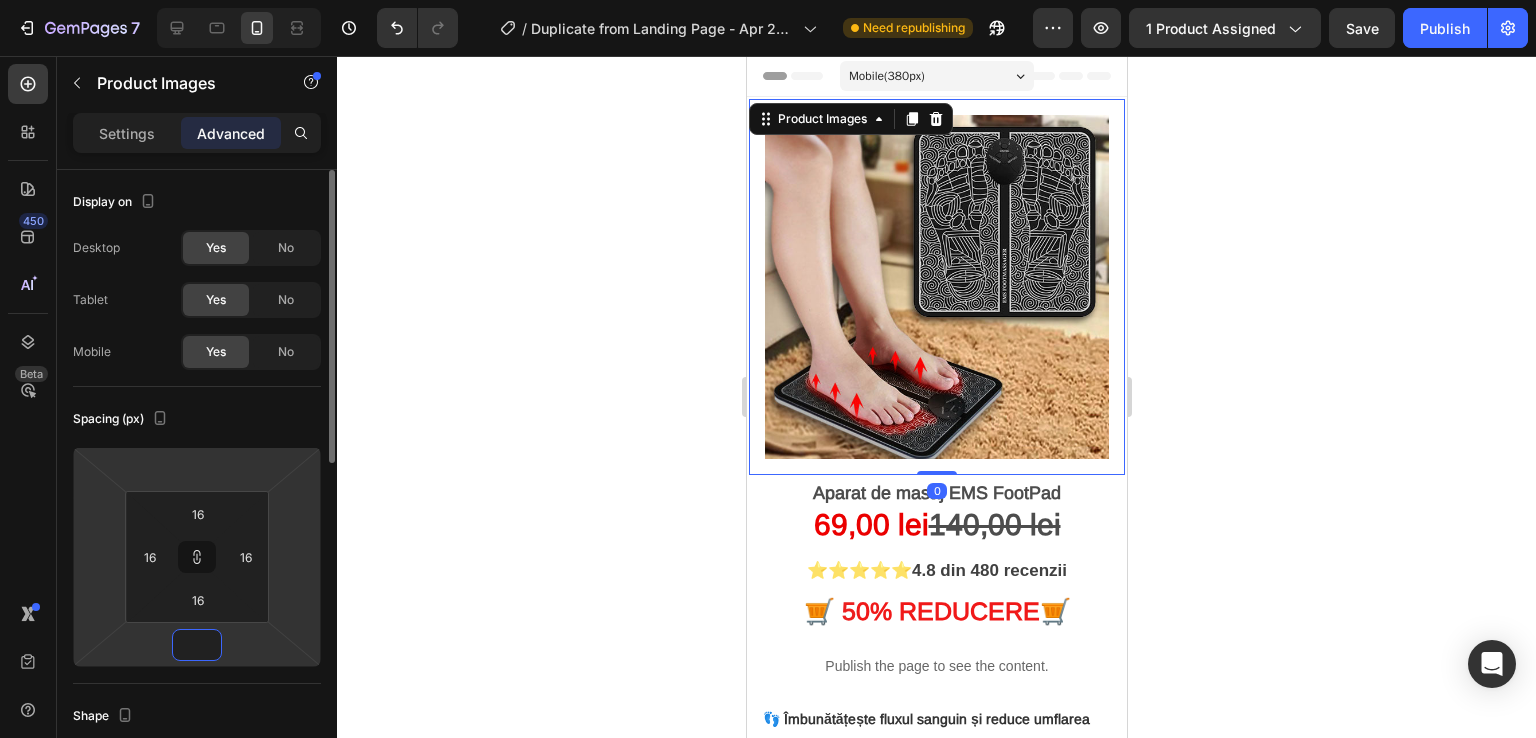 type on "3" 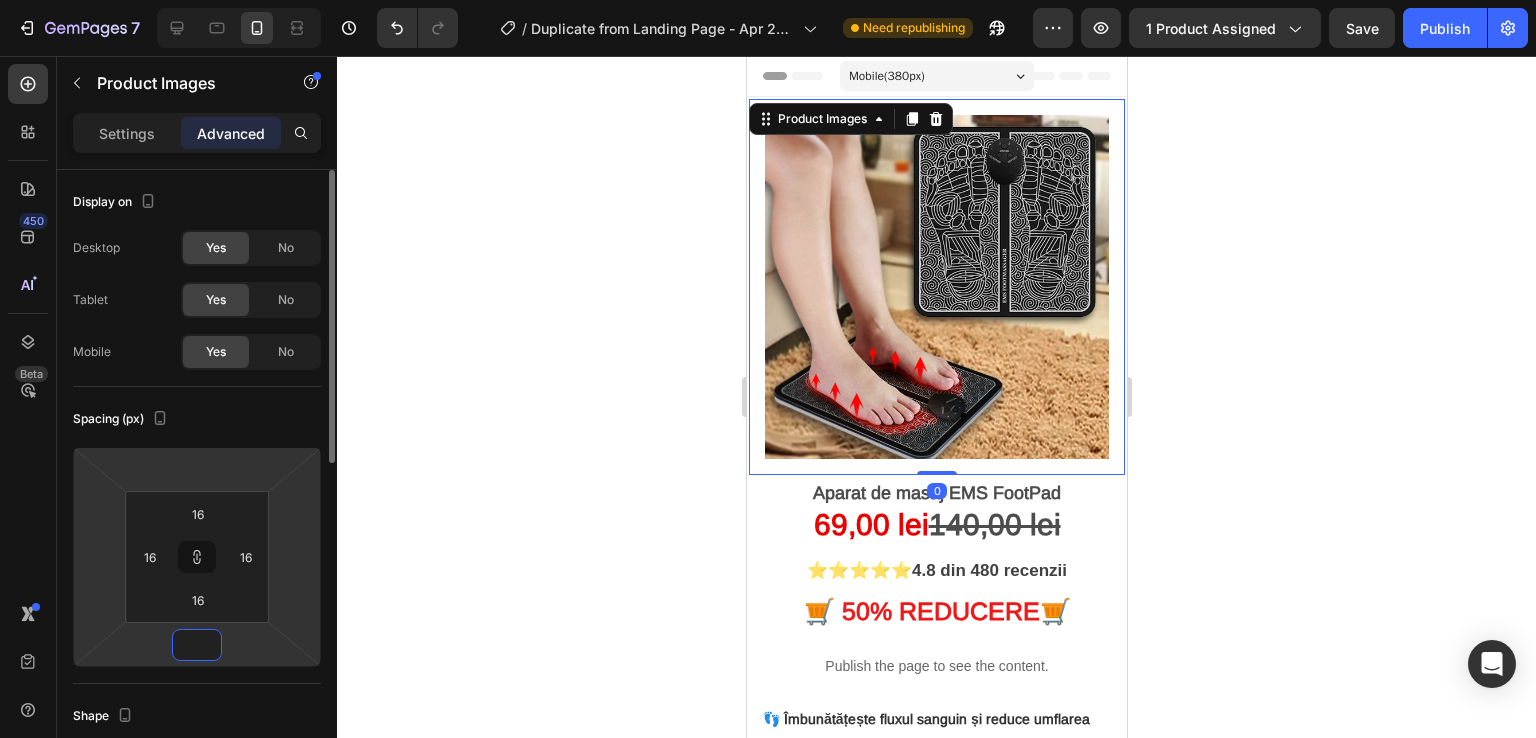 type on "3" 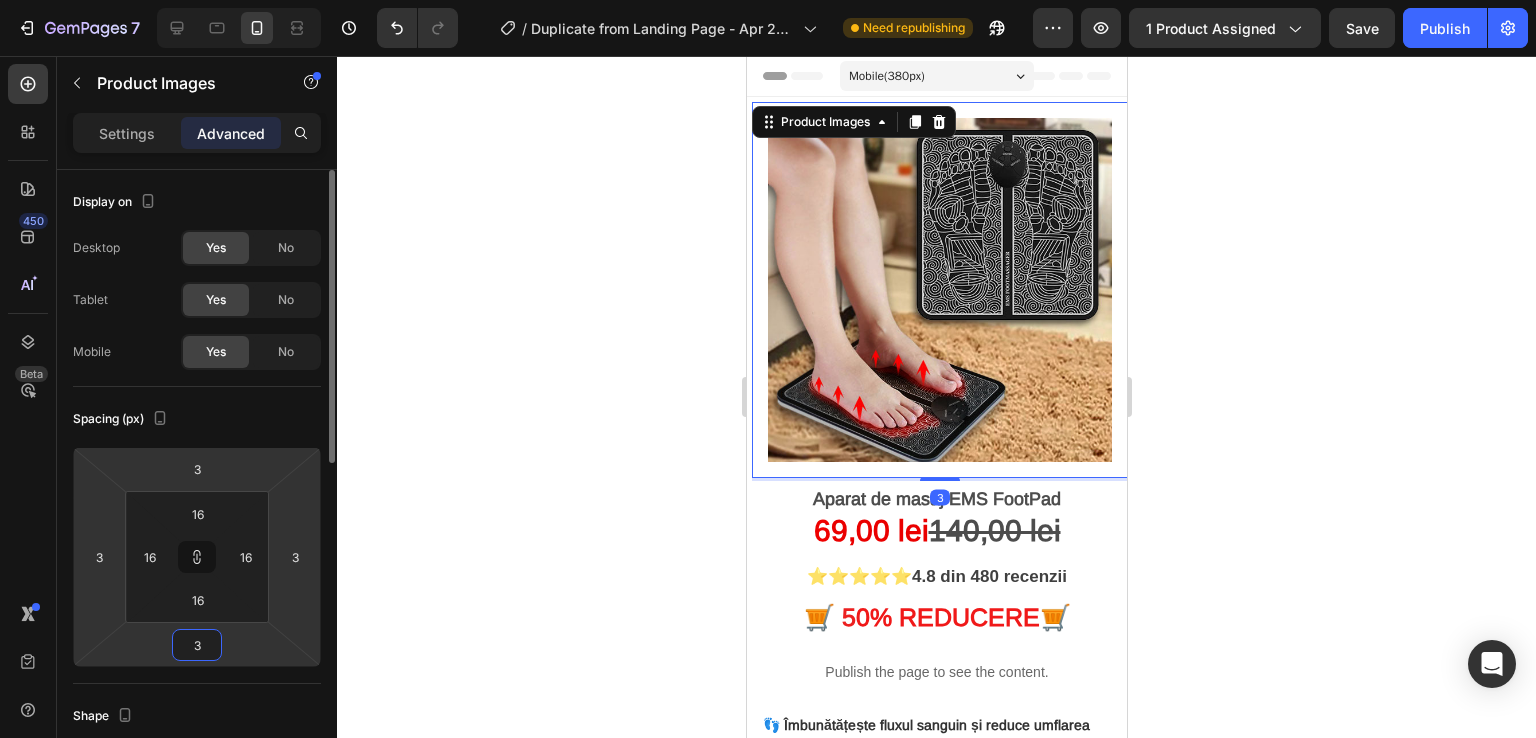 type on "33" 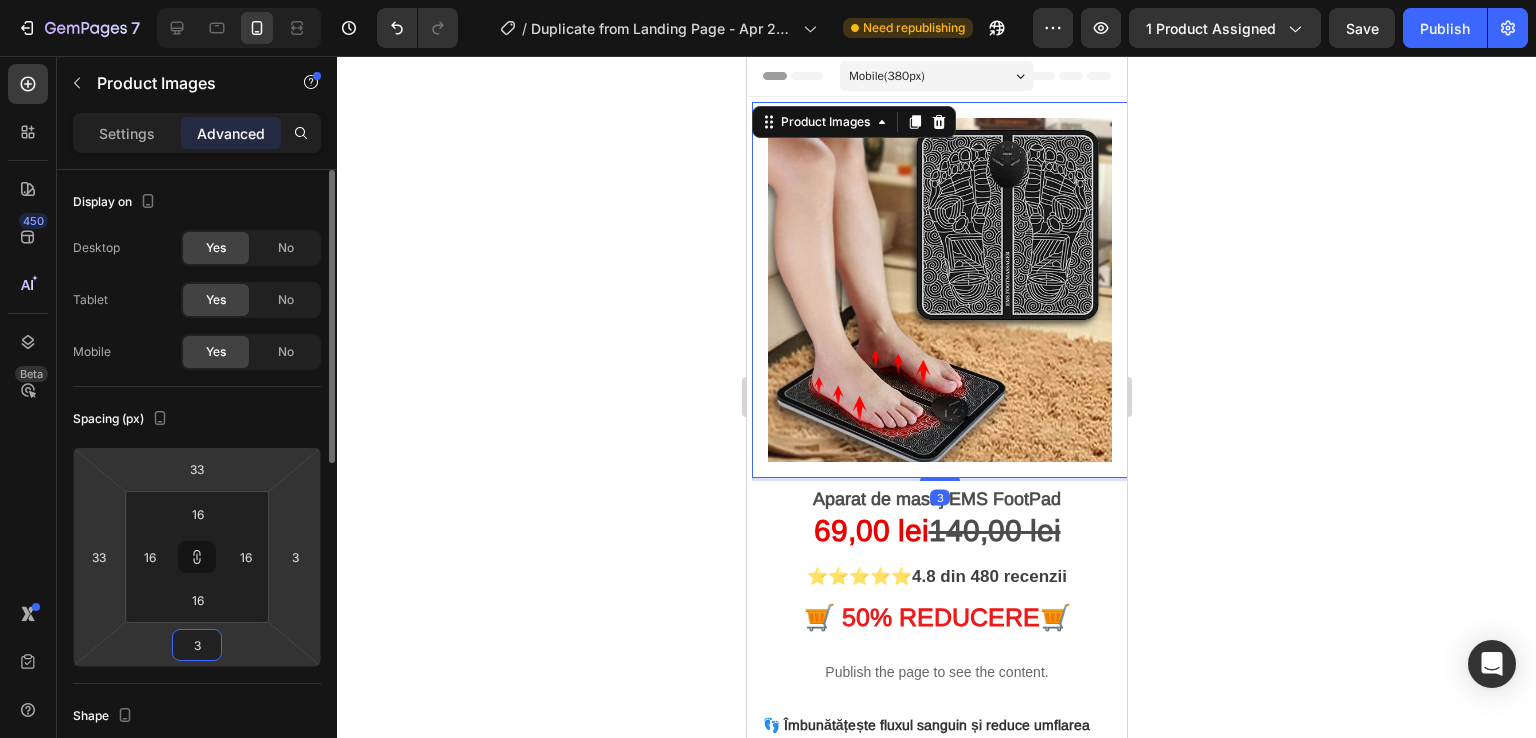 type on "33" 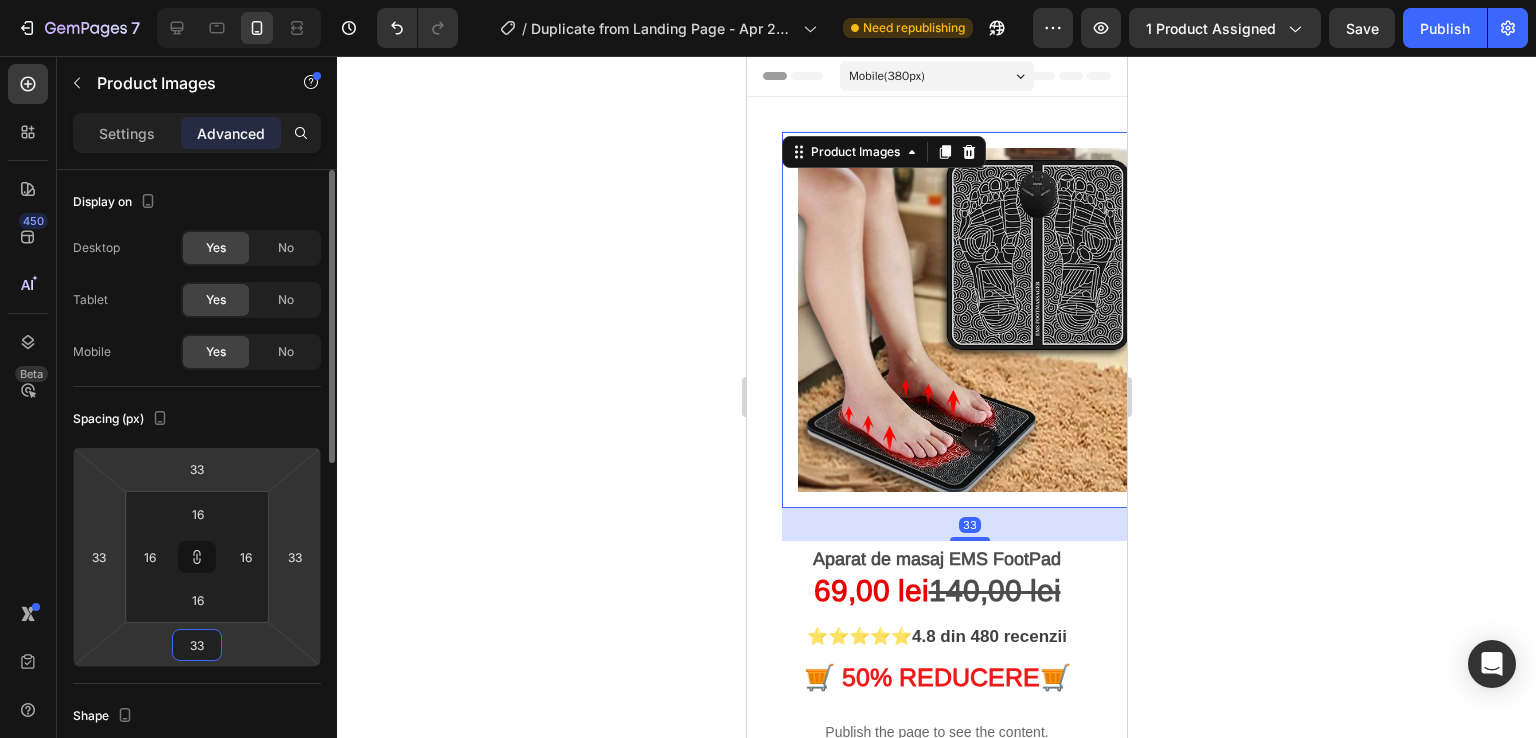 type on "3" 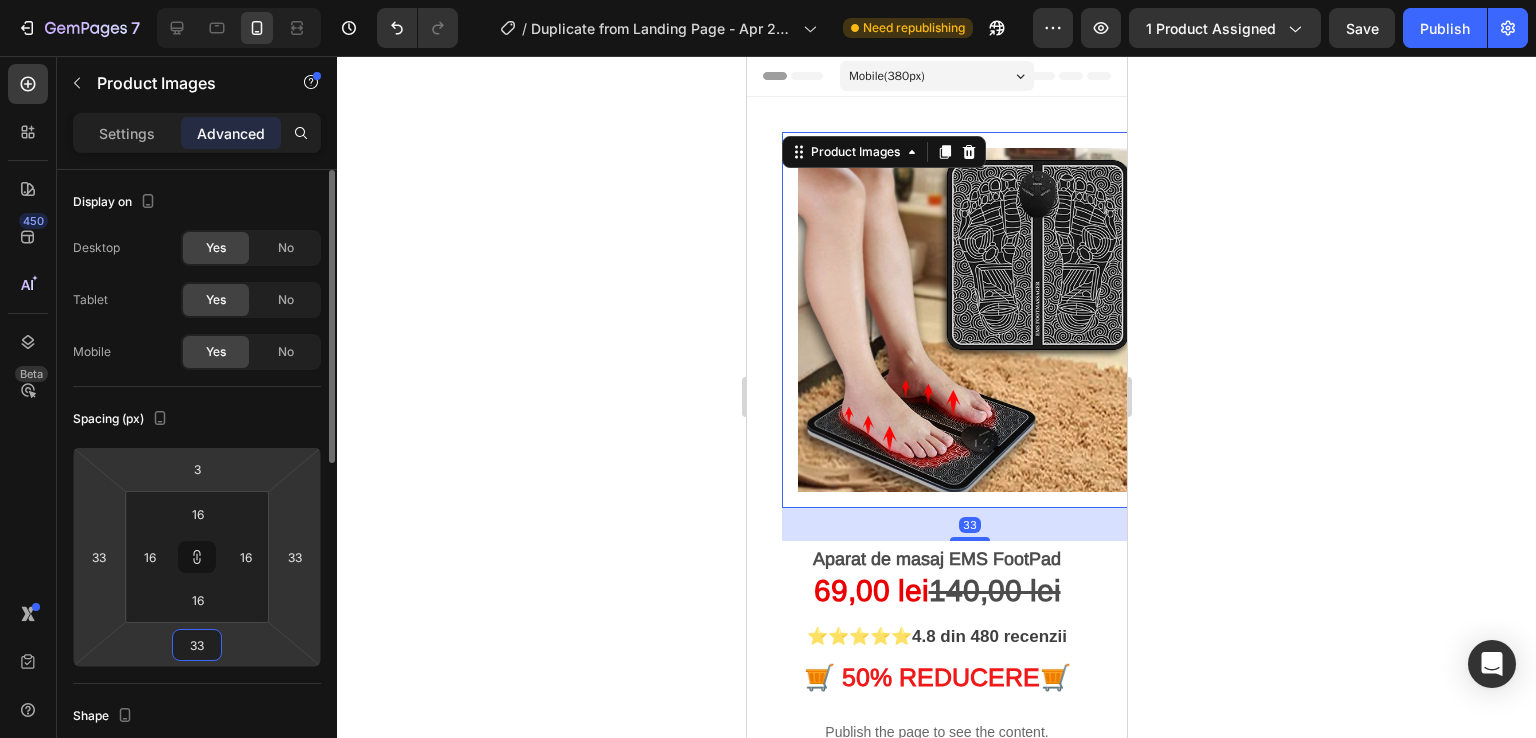 type on "3" 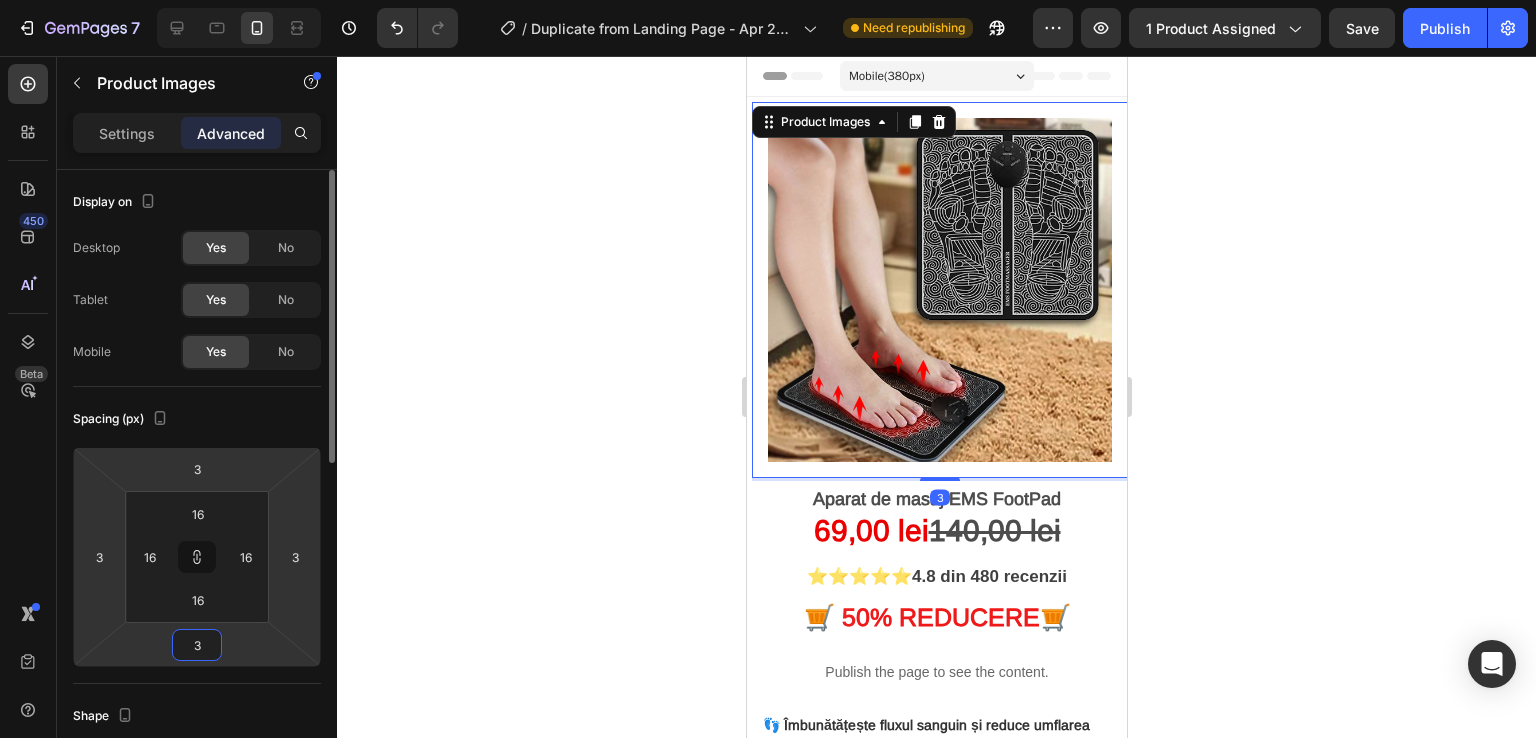 type 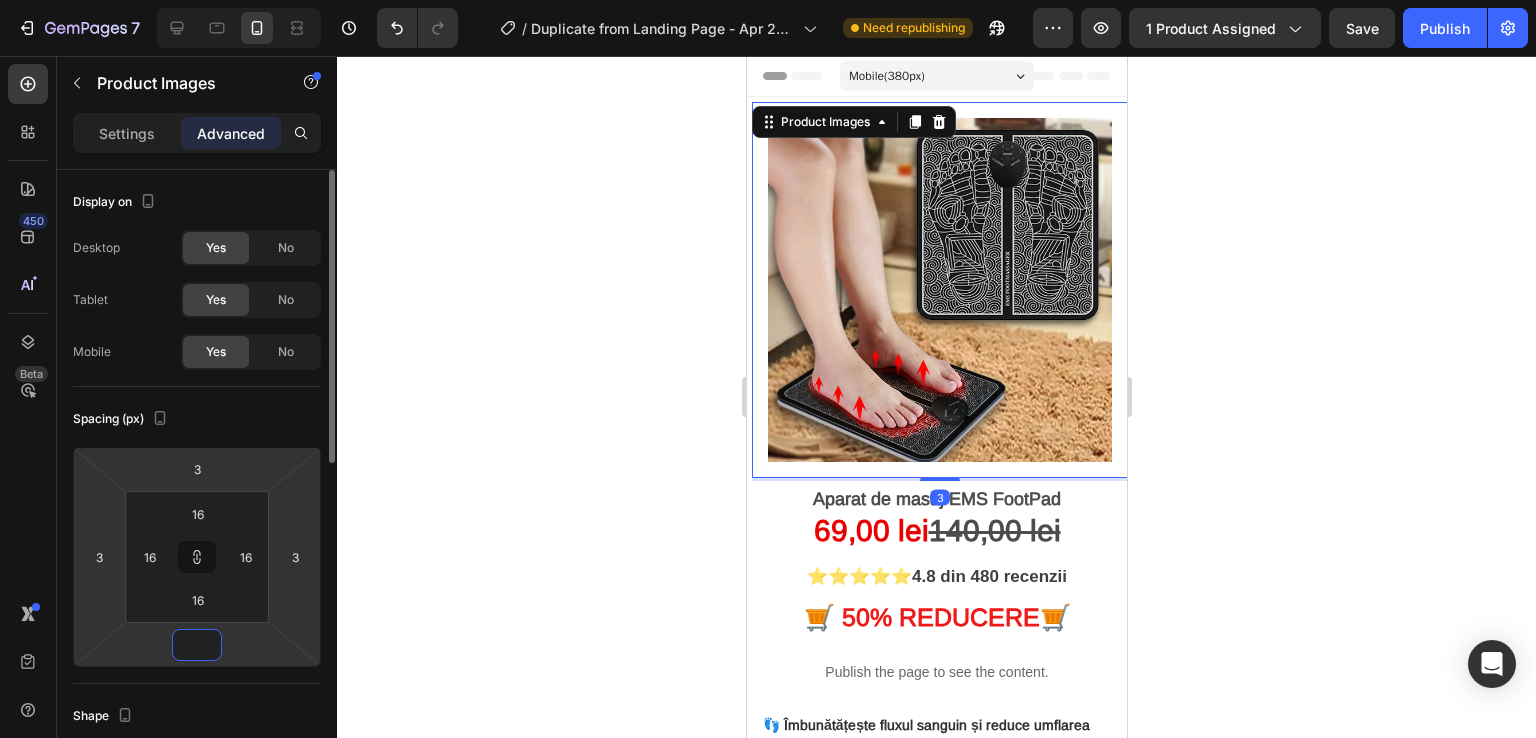 type 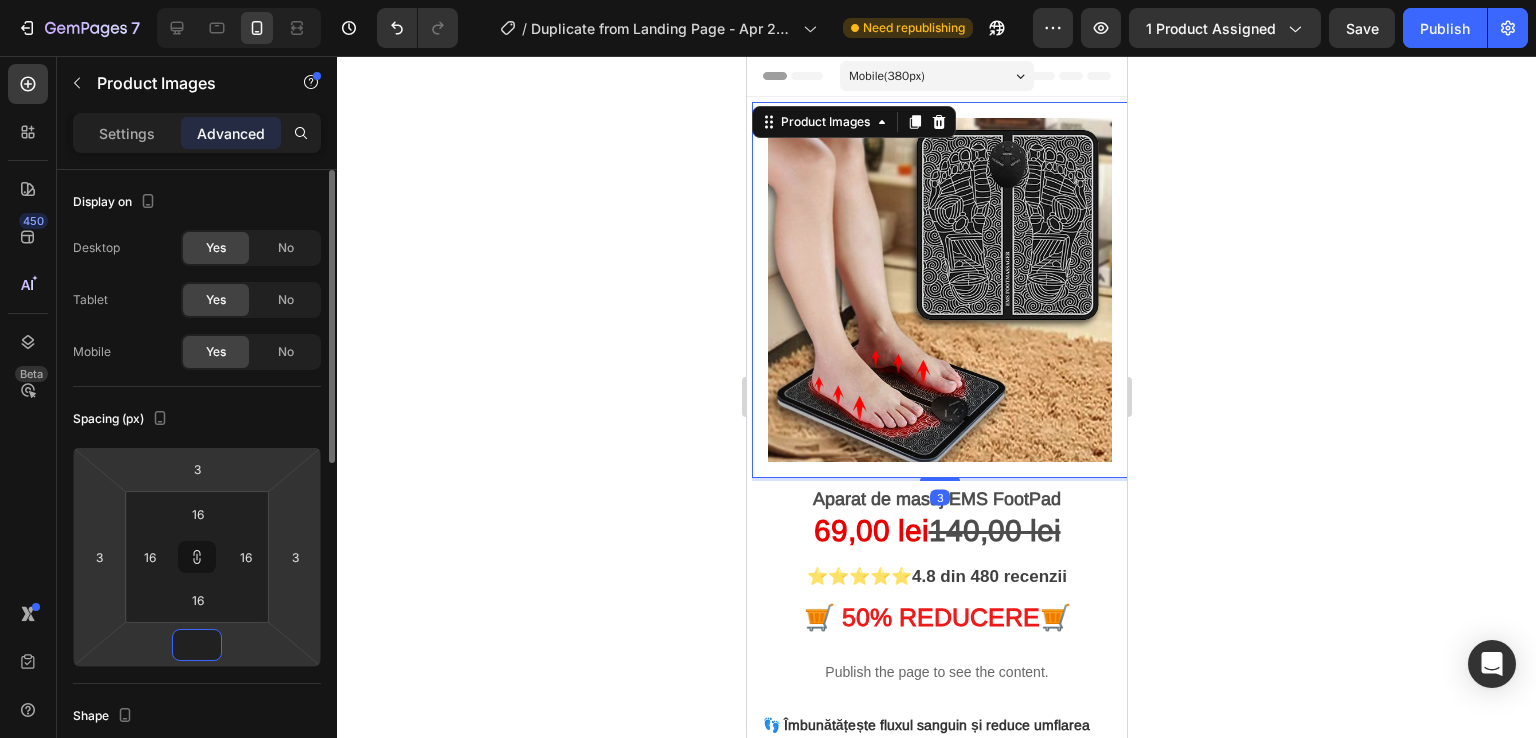 type 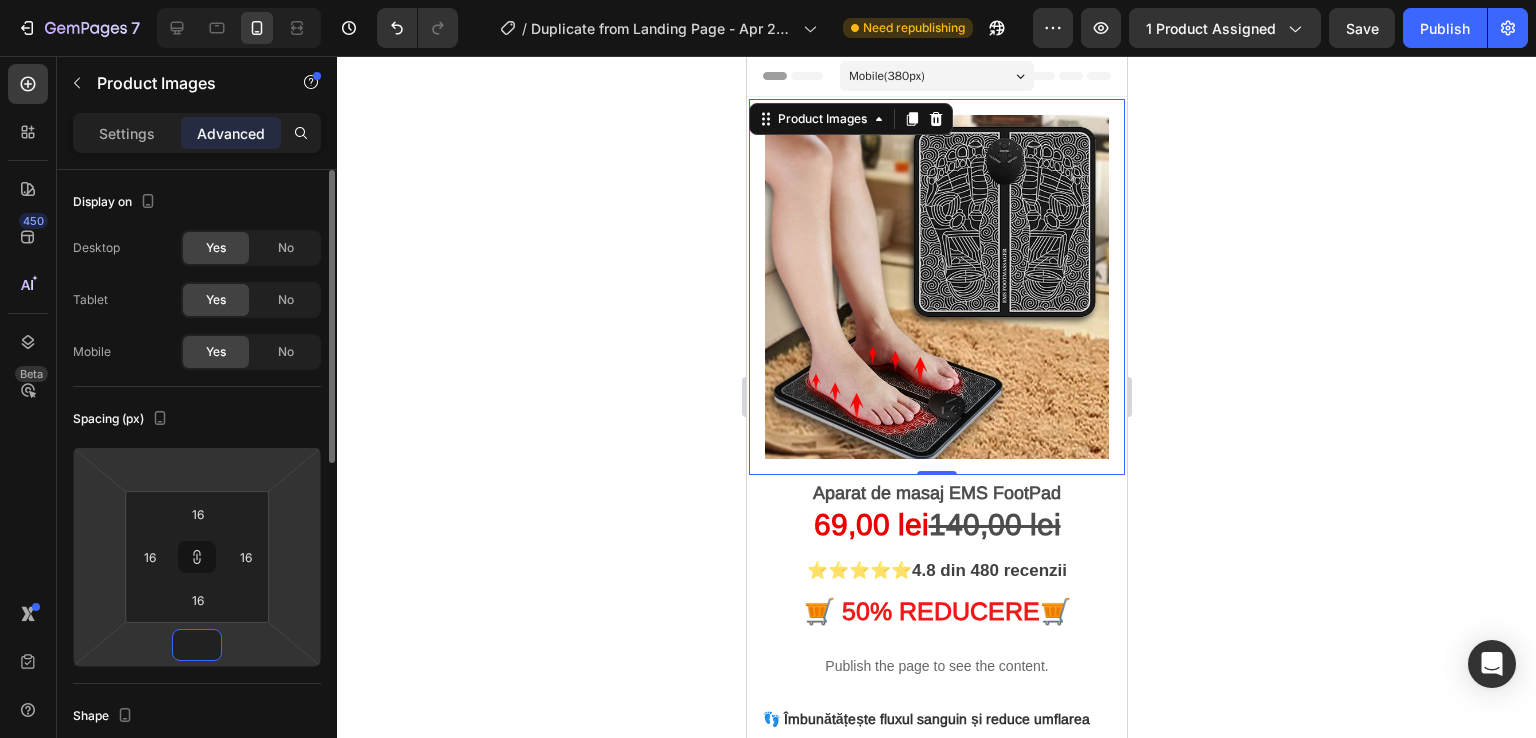 type on "-4" 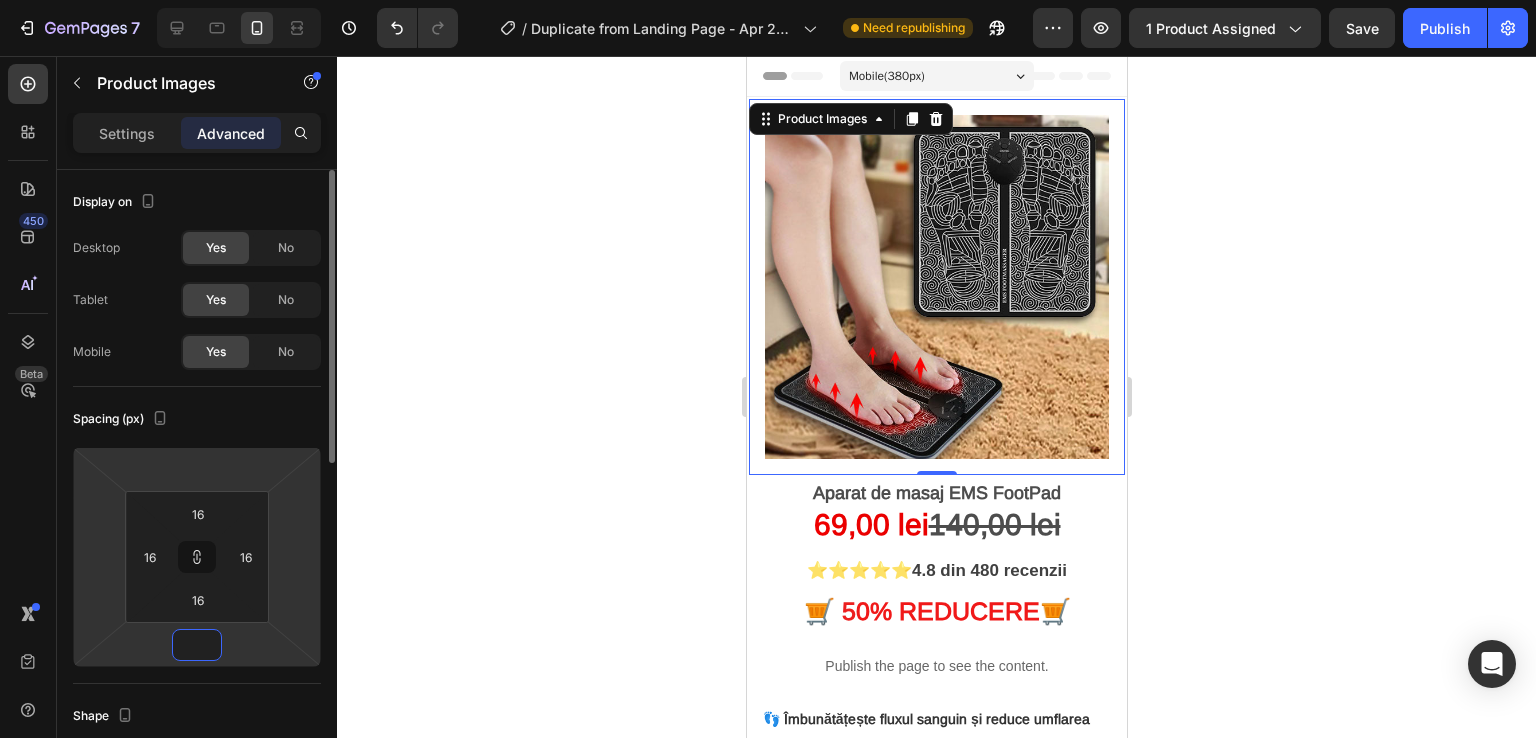 type on "-4" 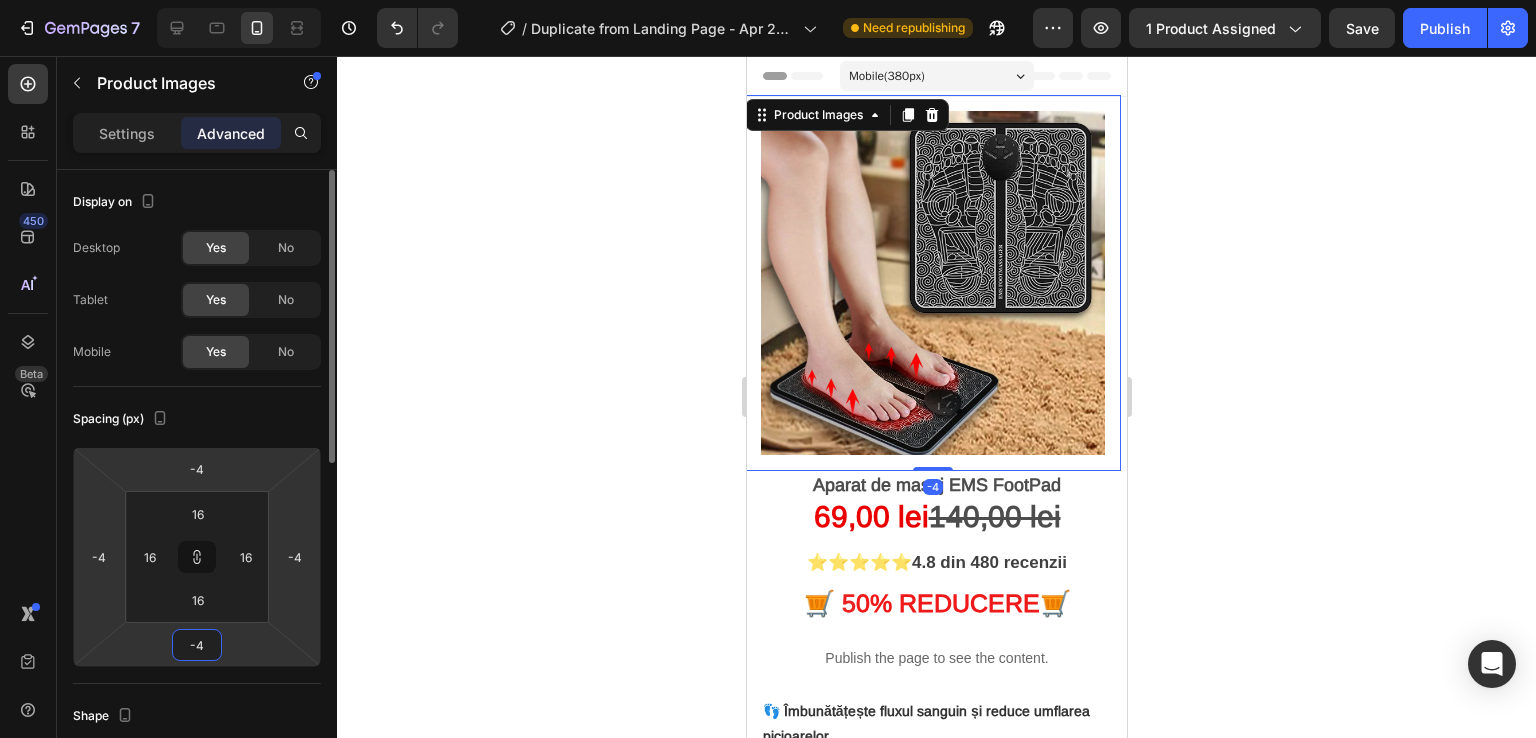 type on "-44" 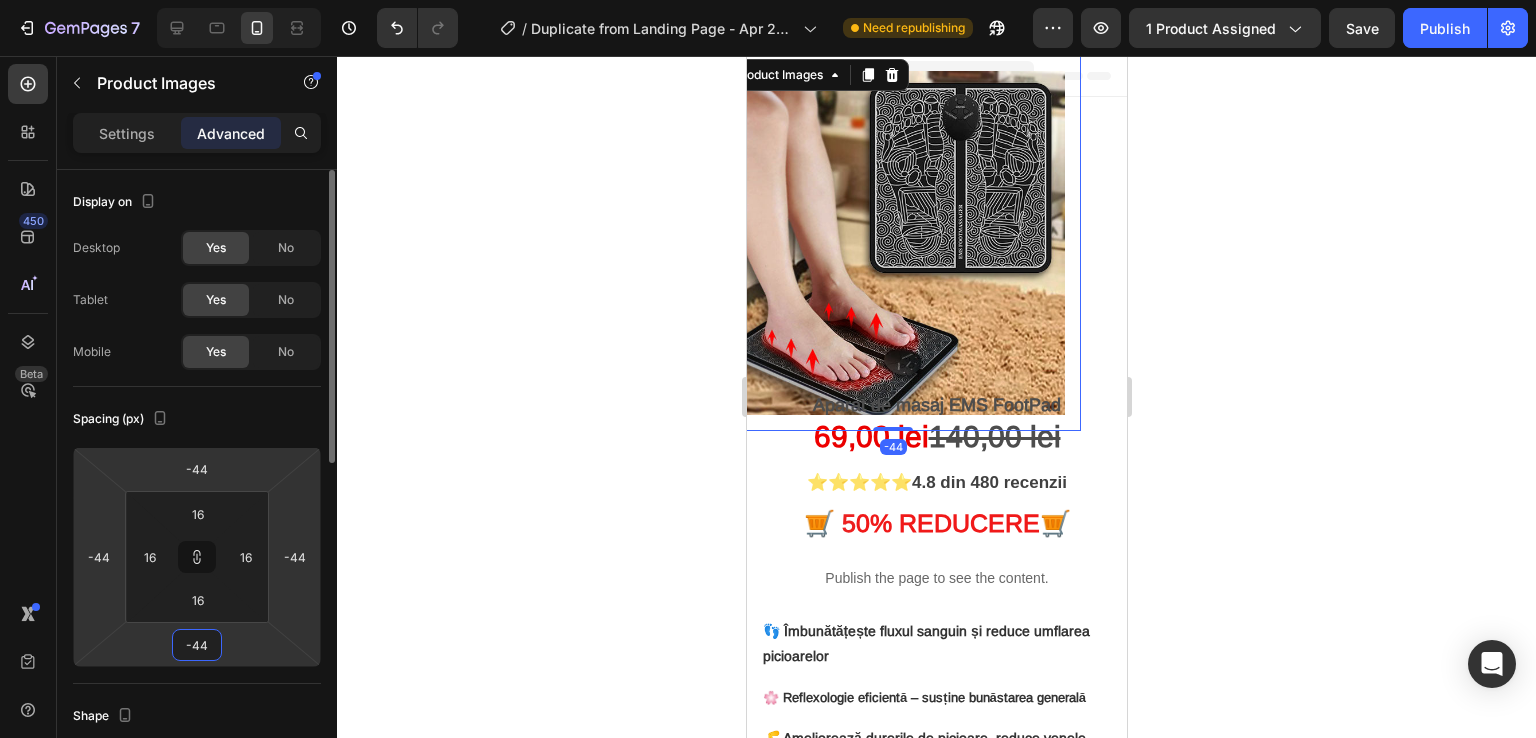 type on "-4" 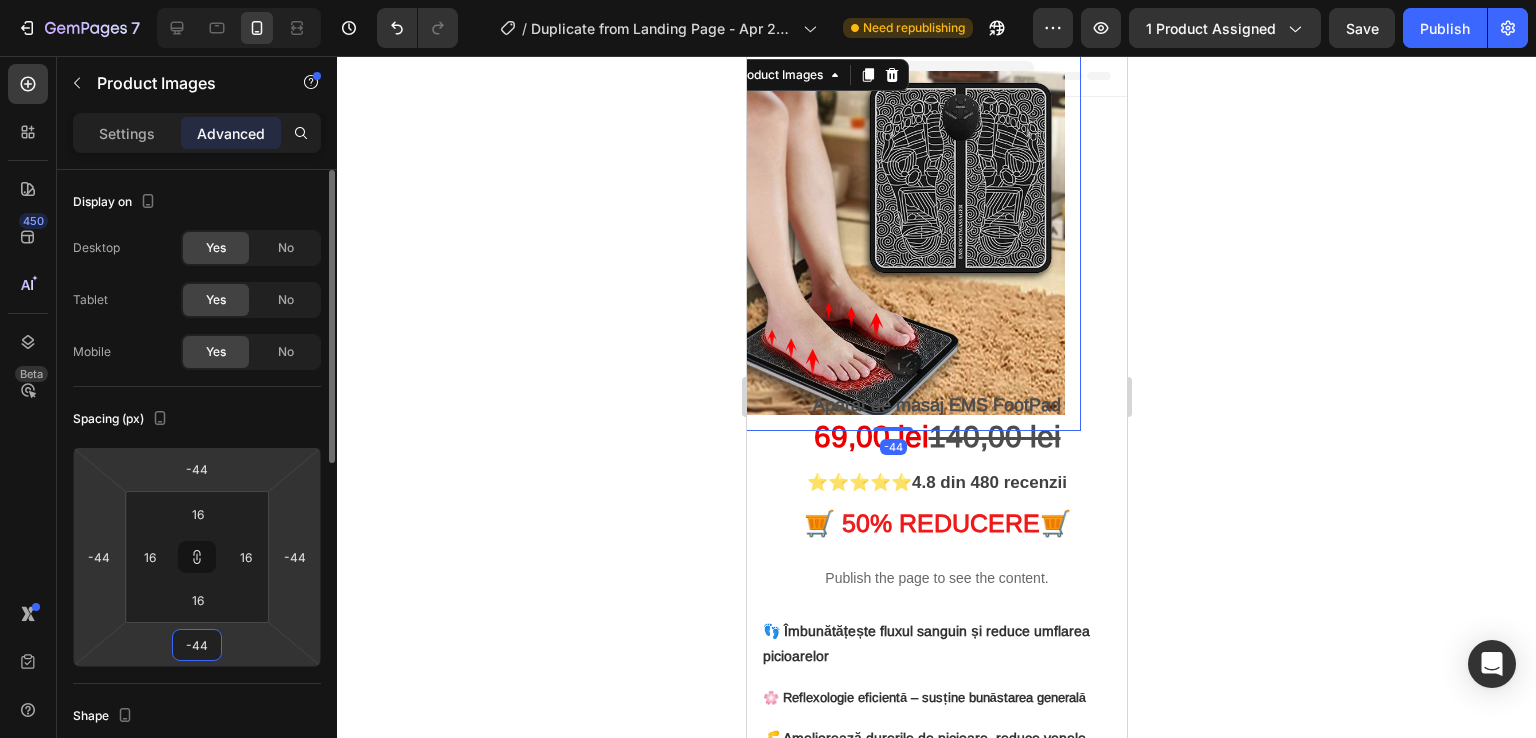 type on "-4" 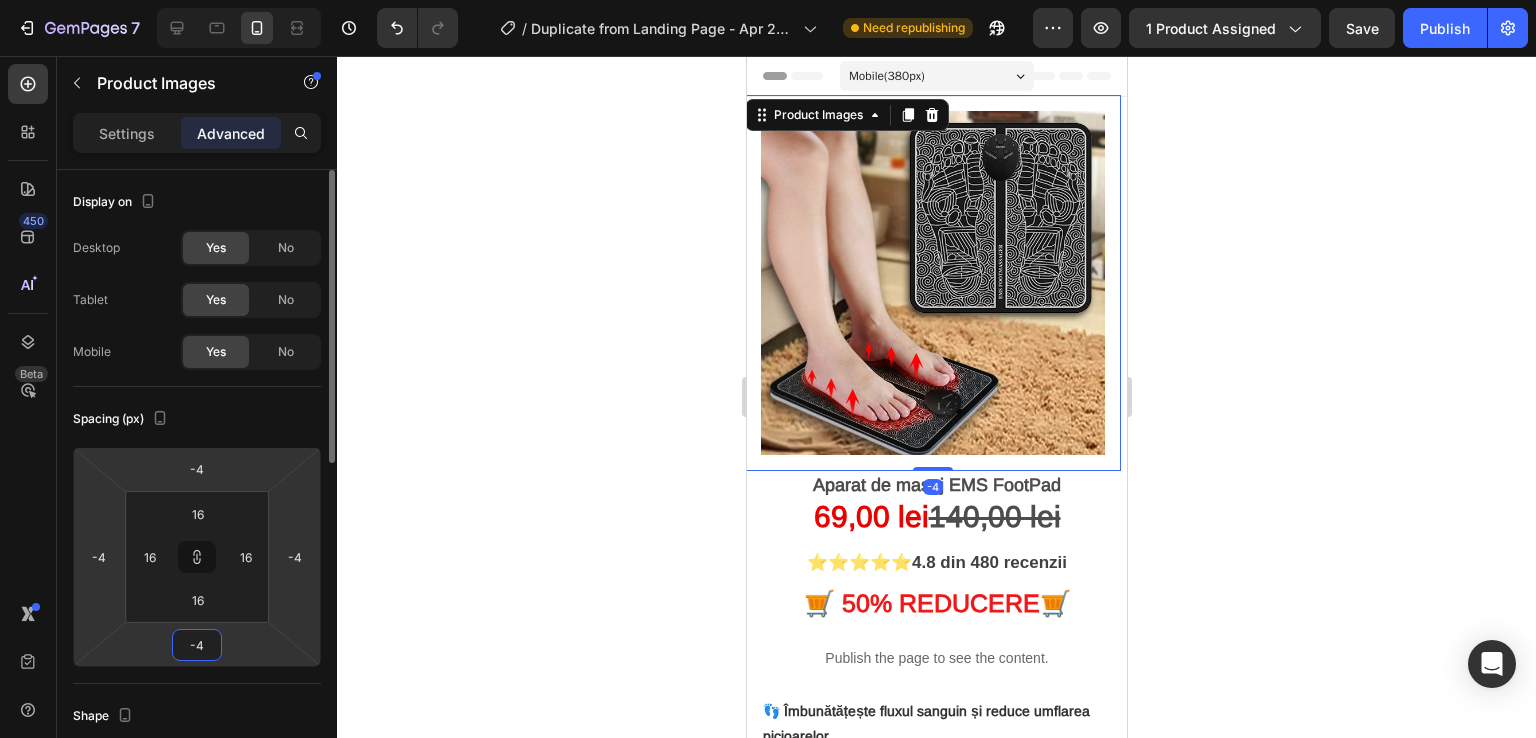 type 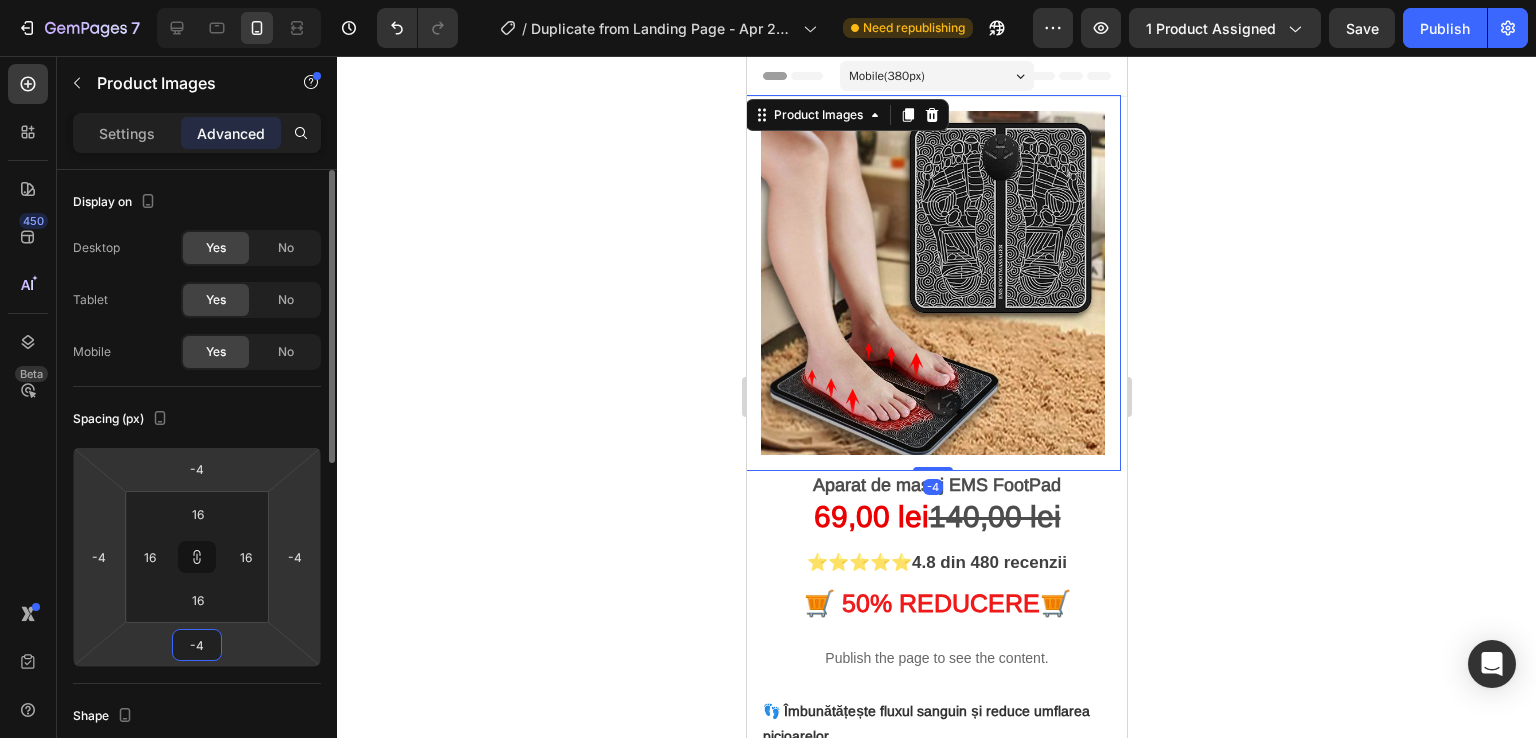 type 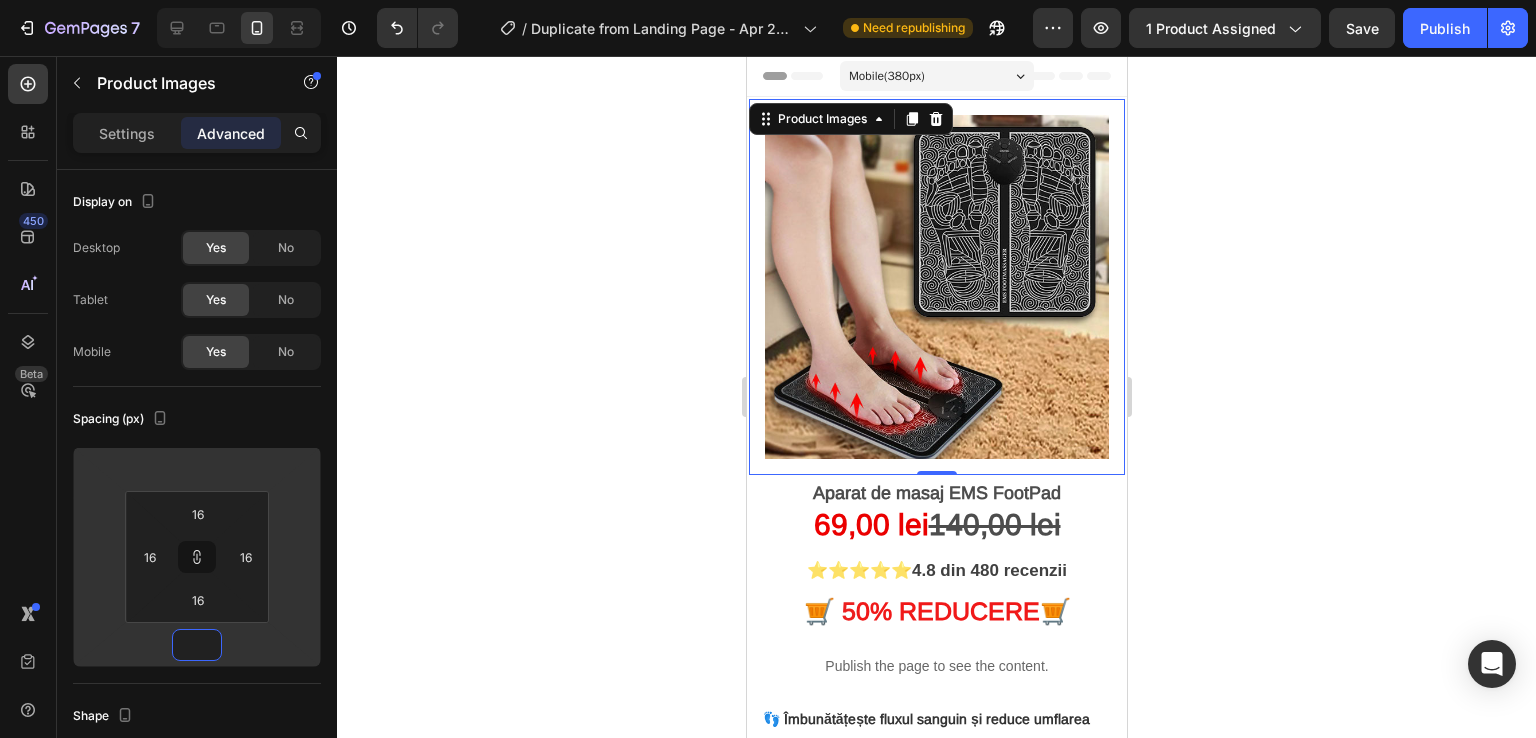 click 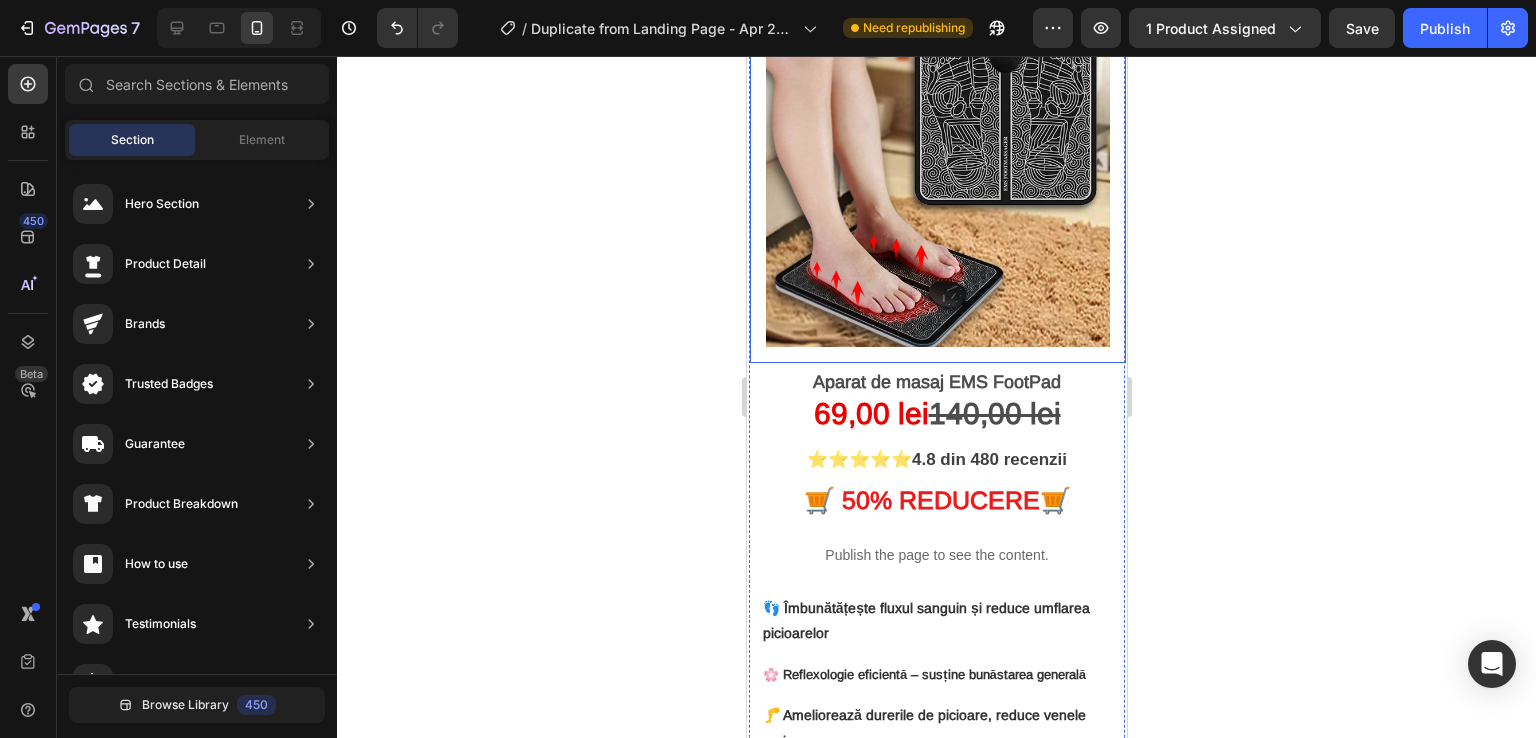 scroll, scrollTop: 200, scrollLeft: 0, axis: vertical 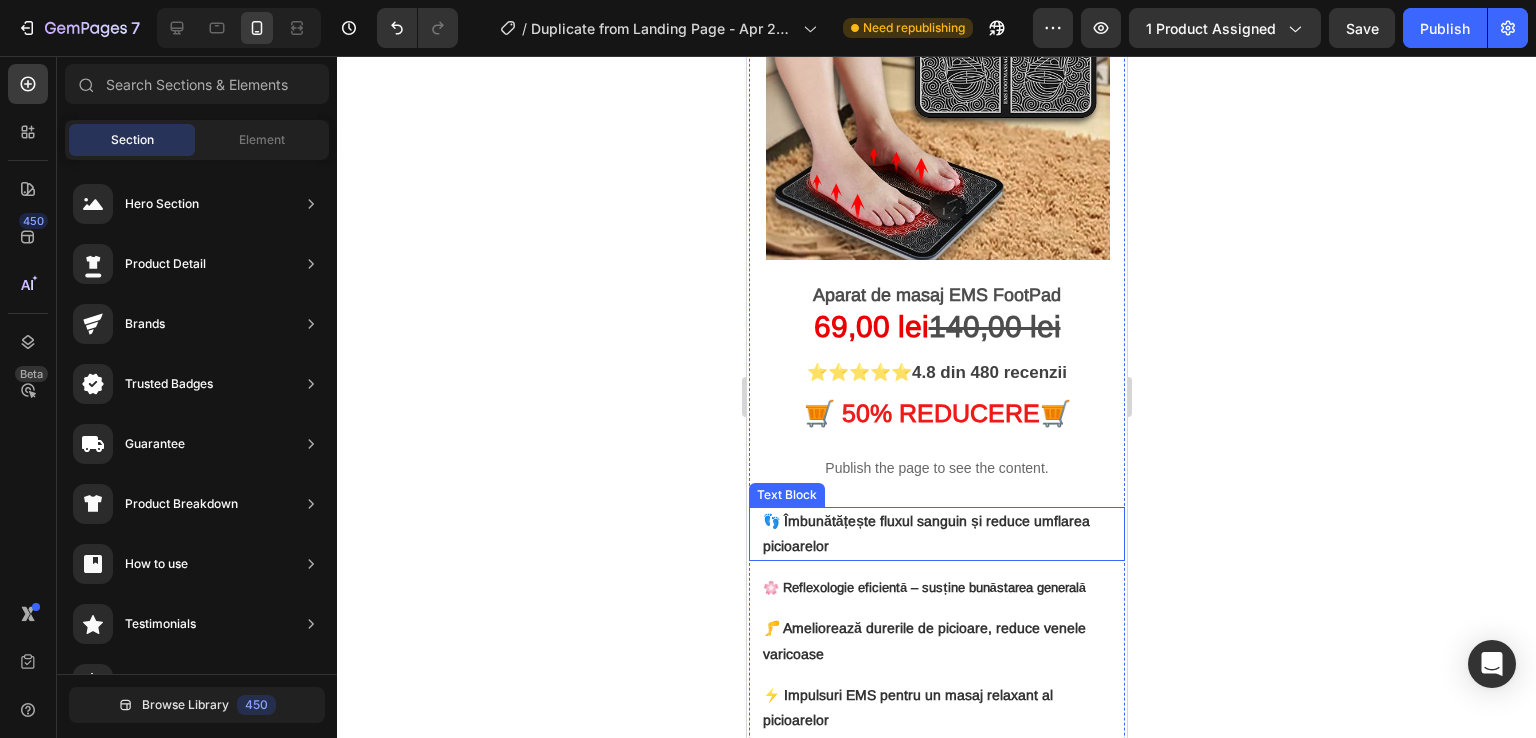 click on "👣 Îmbunătățește fluxul sanguin și reduce umflarea picioarelor" at bounding box center [936, 534] 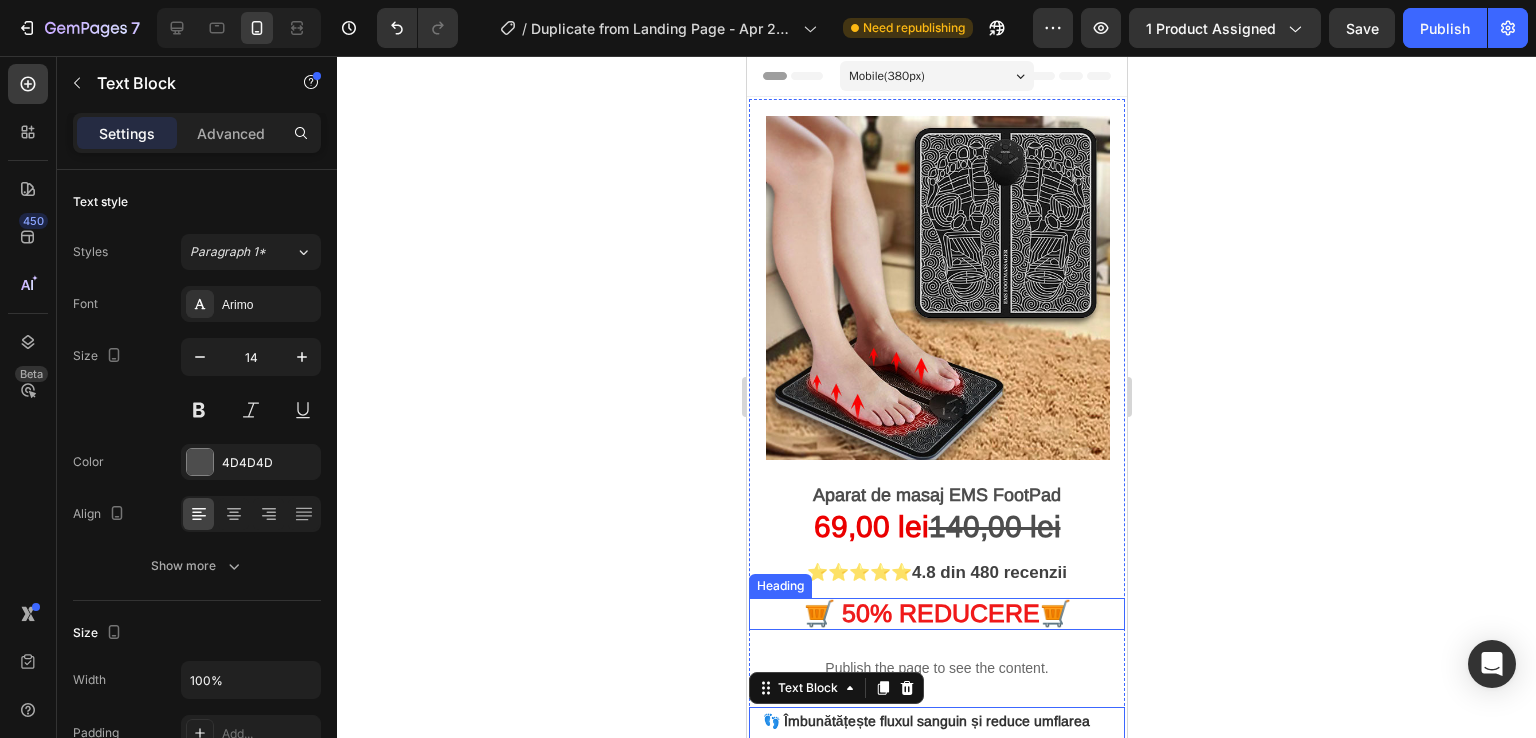 scroll, scrollTop: 200, scrollLeft: 0, axis: vertical 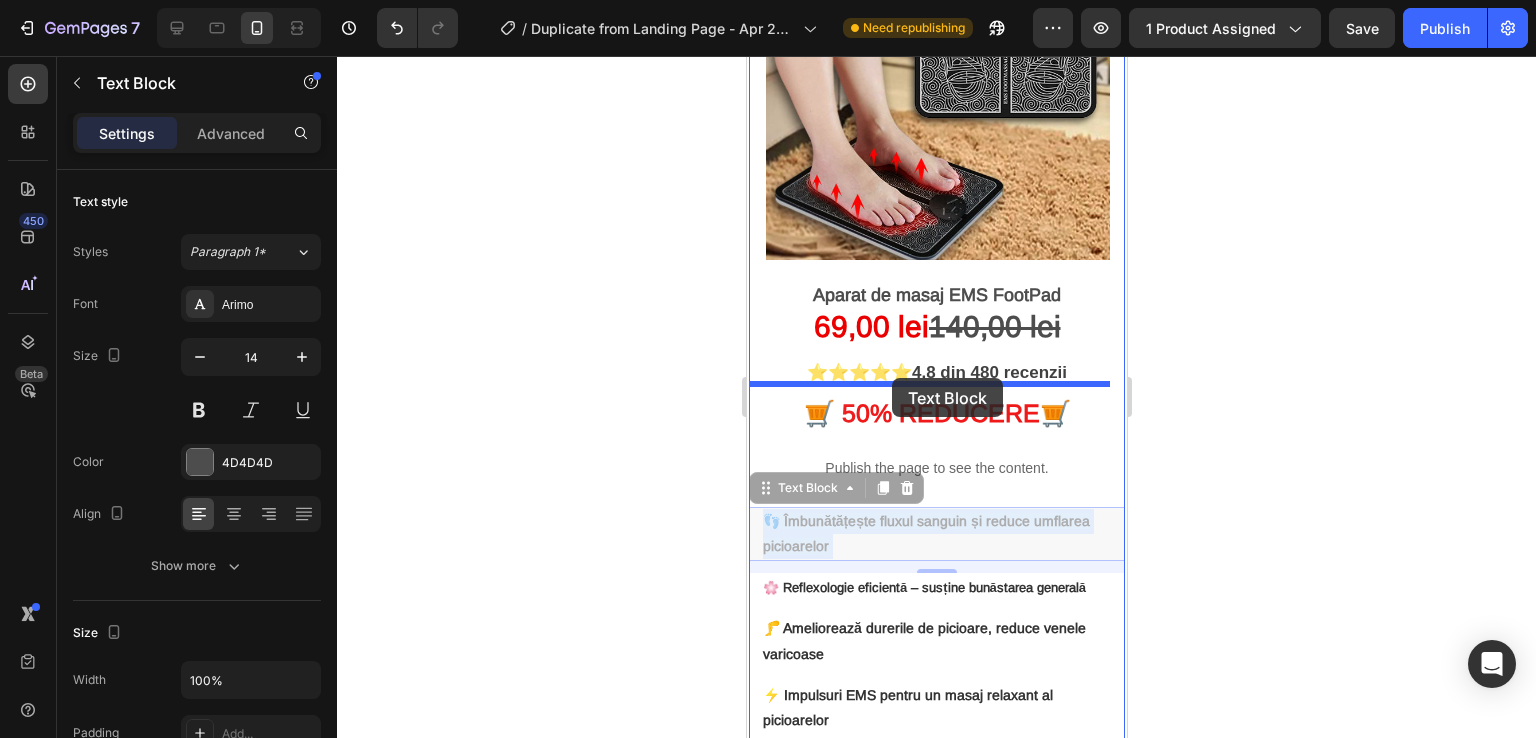 drag, startPoint x: 872, startPoint y: 513, endPoint x: 891, endPoint y: 378, distance: 136.33047 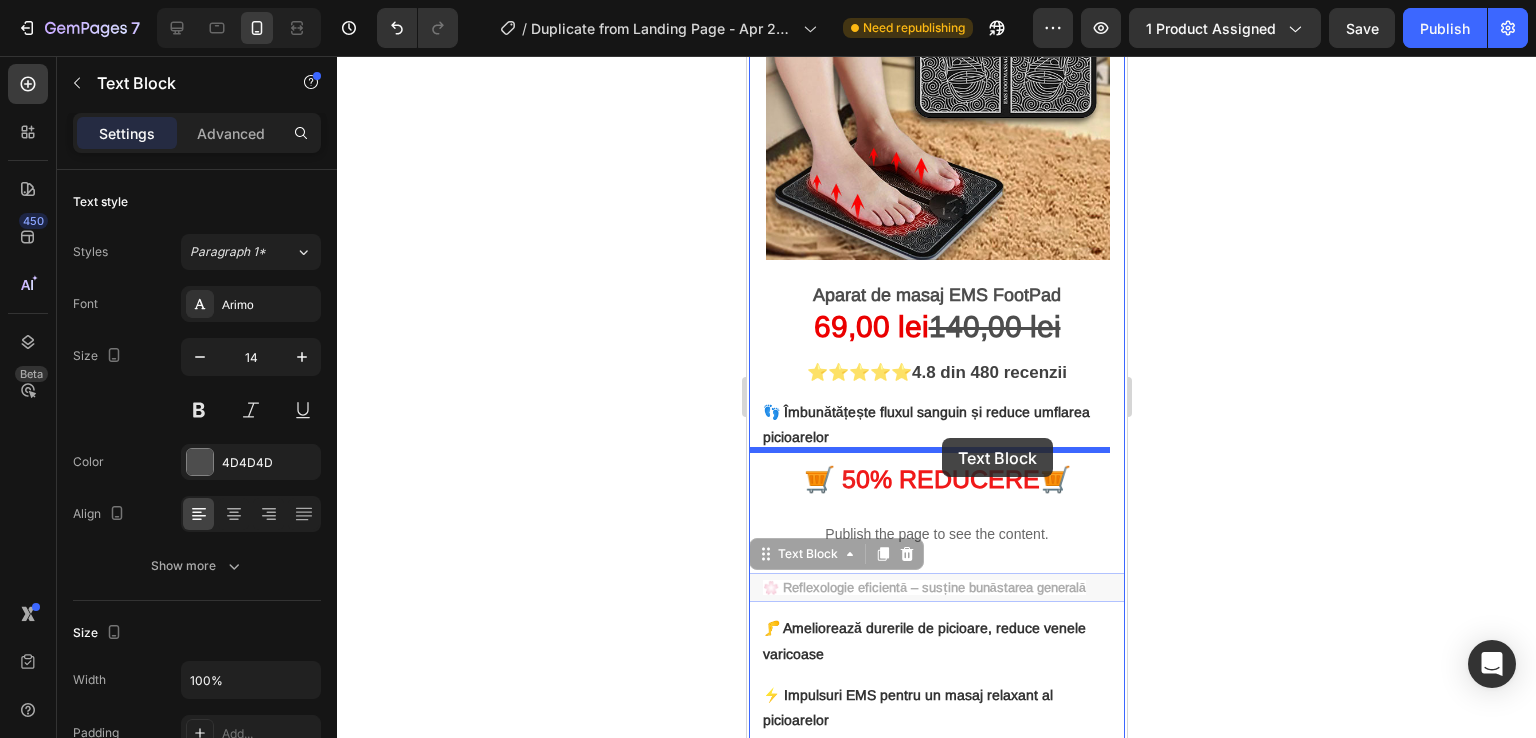 drag, startPoint x: 865, startPoint y: 573, endPoint x: 941, endPoint y: 438, distance: 154.92256 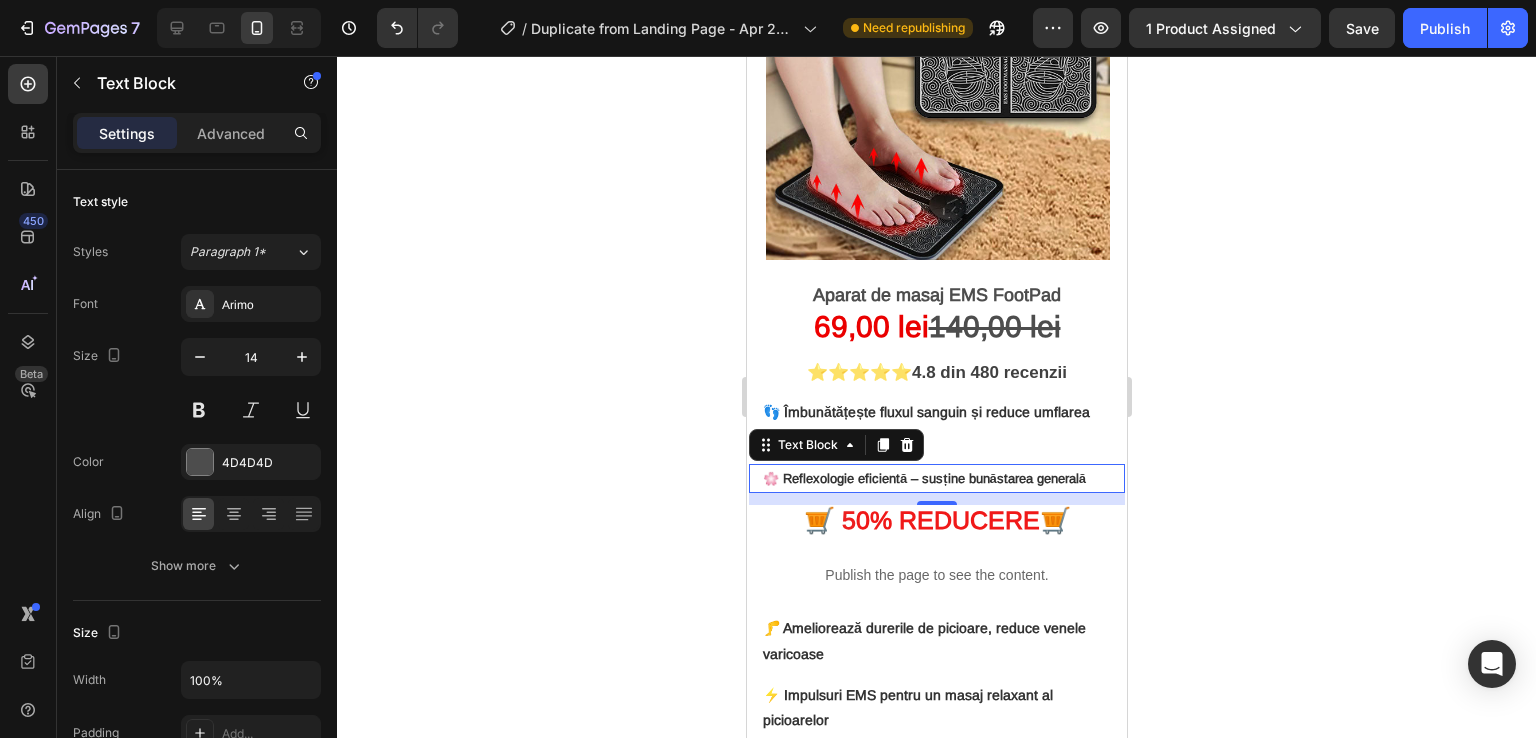 click 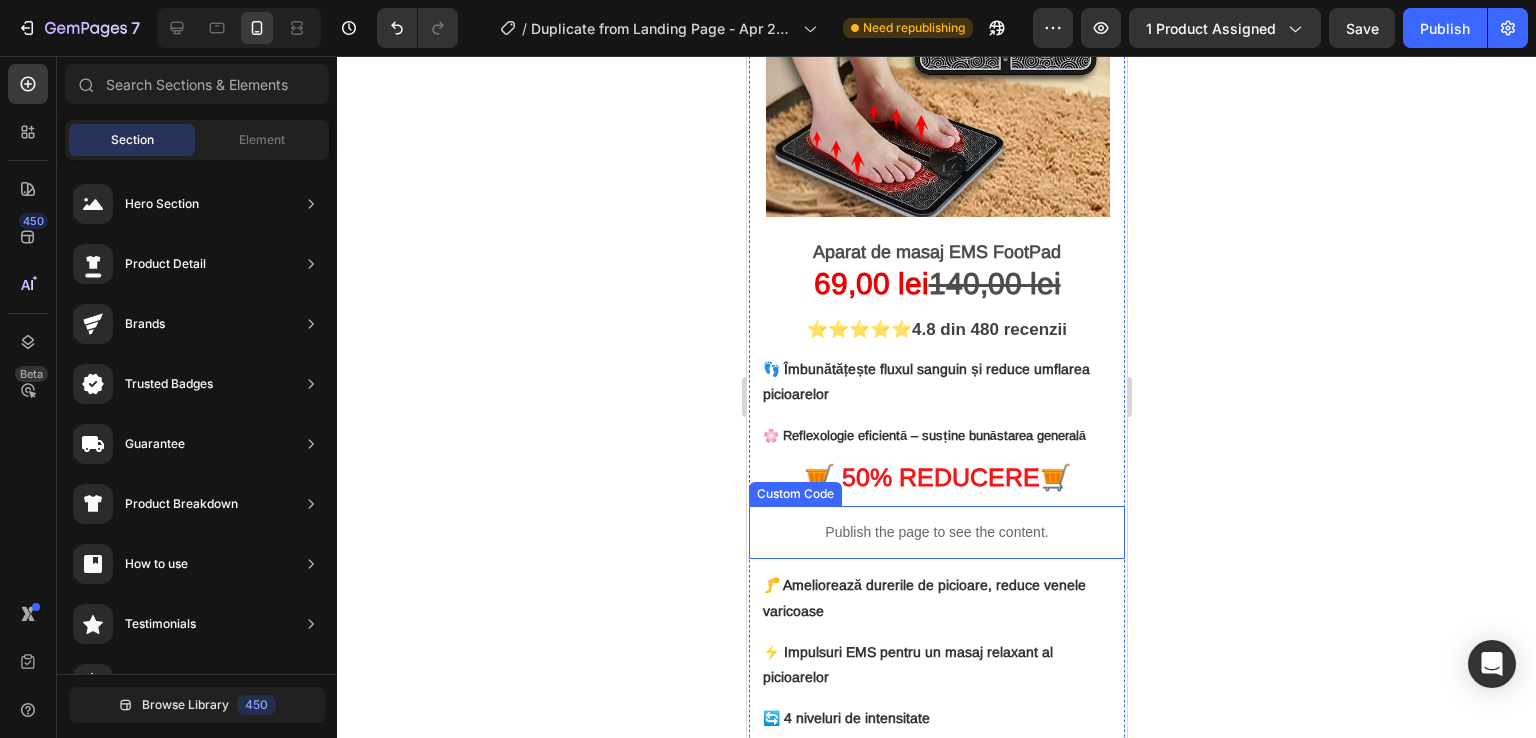 scroll, scrollTop: 400, scrollLeft: 0, axis: vertical 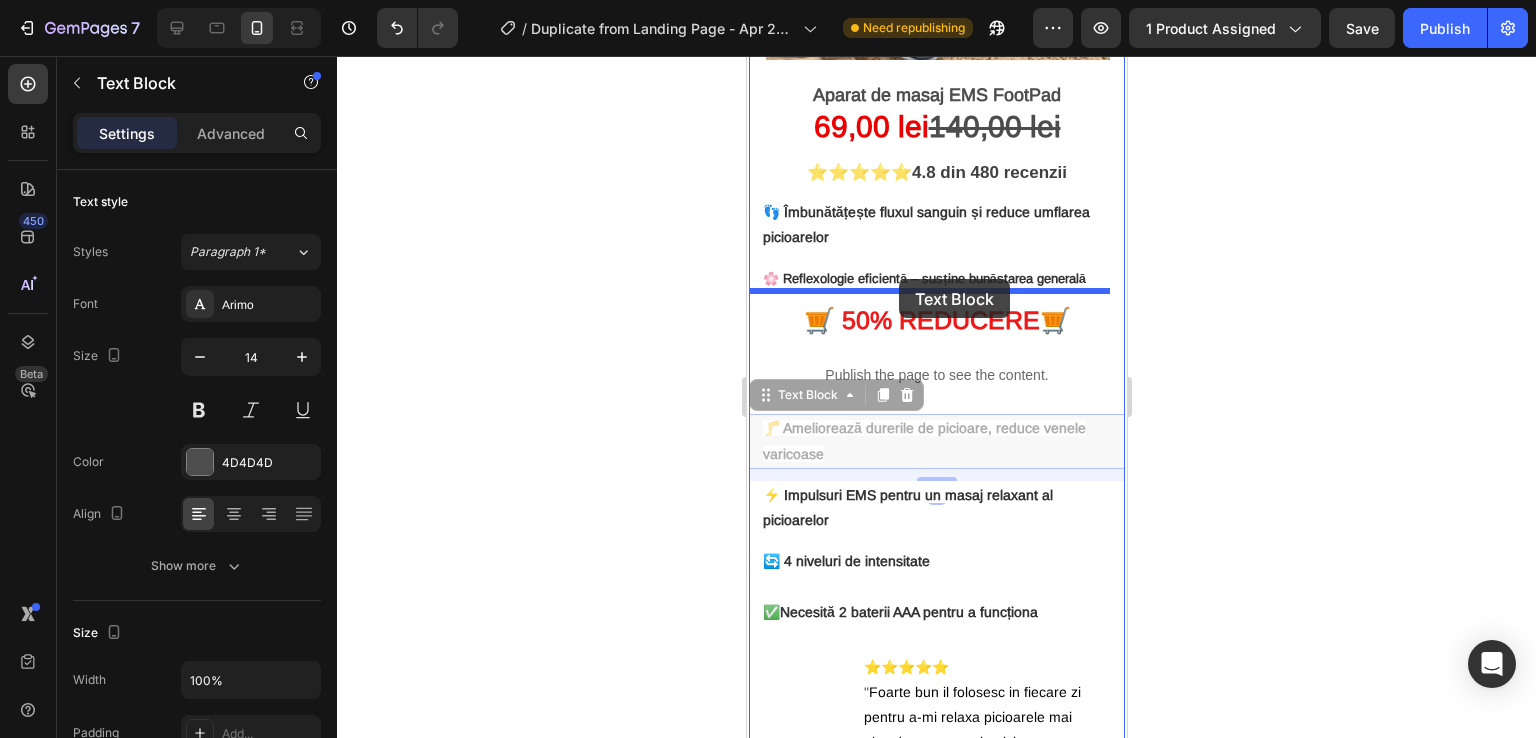 drag, startPoint x: 871, startPoint y: 413, endPoint x: 898, endPoint y: 279, distance: 136.69308 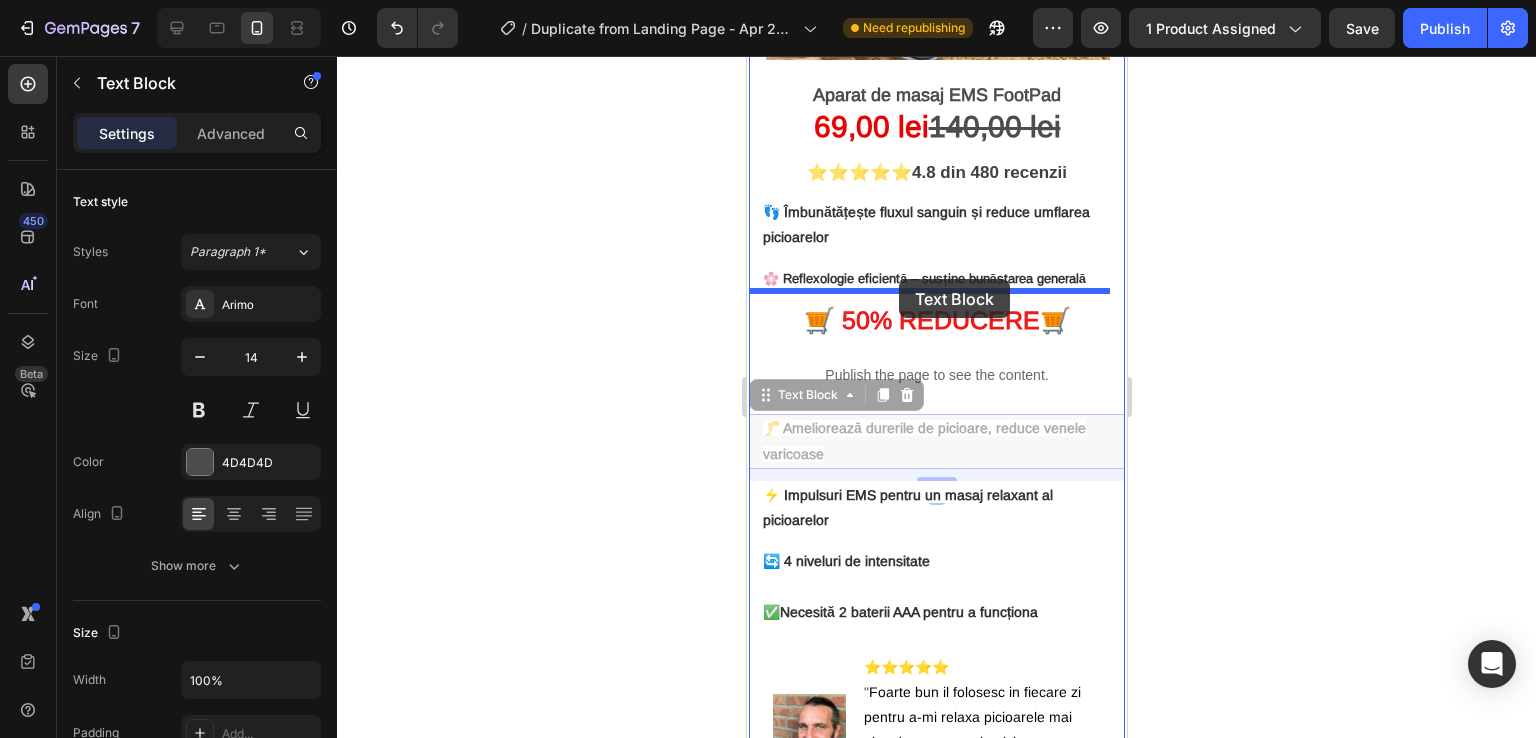 click on "Mobile  ( 380 px) iPhone 13 Mini iPhone 13 Pro iPhone 11 Pro Max iPhone 15 Pro Max Pixel 7 Galaxy S8+ Galaxy S20 Ultra iPad Mini iPad Air iPad Pro Header Product Images Aparat de masaj EMS FootPad 6 9,00 lei   140,00 lei  Text Block ⭐⭐⭐⭐⭐  4.8 din 480 recenzii Text Block 🛒 5 0% REDUCERE  🛒 Heading
Publish the page to see the content.
Custom Code 🦵 Ameliorează durerile de picioare, reduce venele varicoase Text Block   12 🦵 Ameliorează durerile de picioare, reduce venele varicoase Text Block   12 ⚡ Impulsuri EMS pentru un masaj relaxant al picioarelor Text Block 🔄 4 niveluri de intensitate   ✅  Necesită 2 baterii AAA pentru a funcționa Text Block Image ⭐⭐⭐⭐⭐ " " - [FIRST] [LAST] Text Block Advanced List                Title Line" at bounding box center (936, 2127) 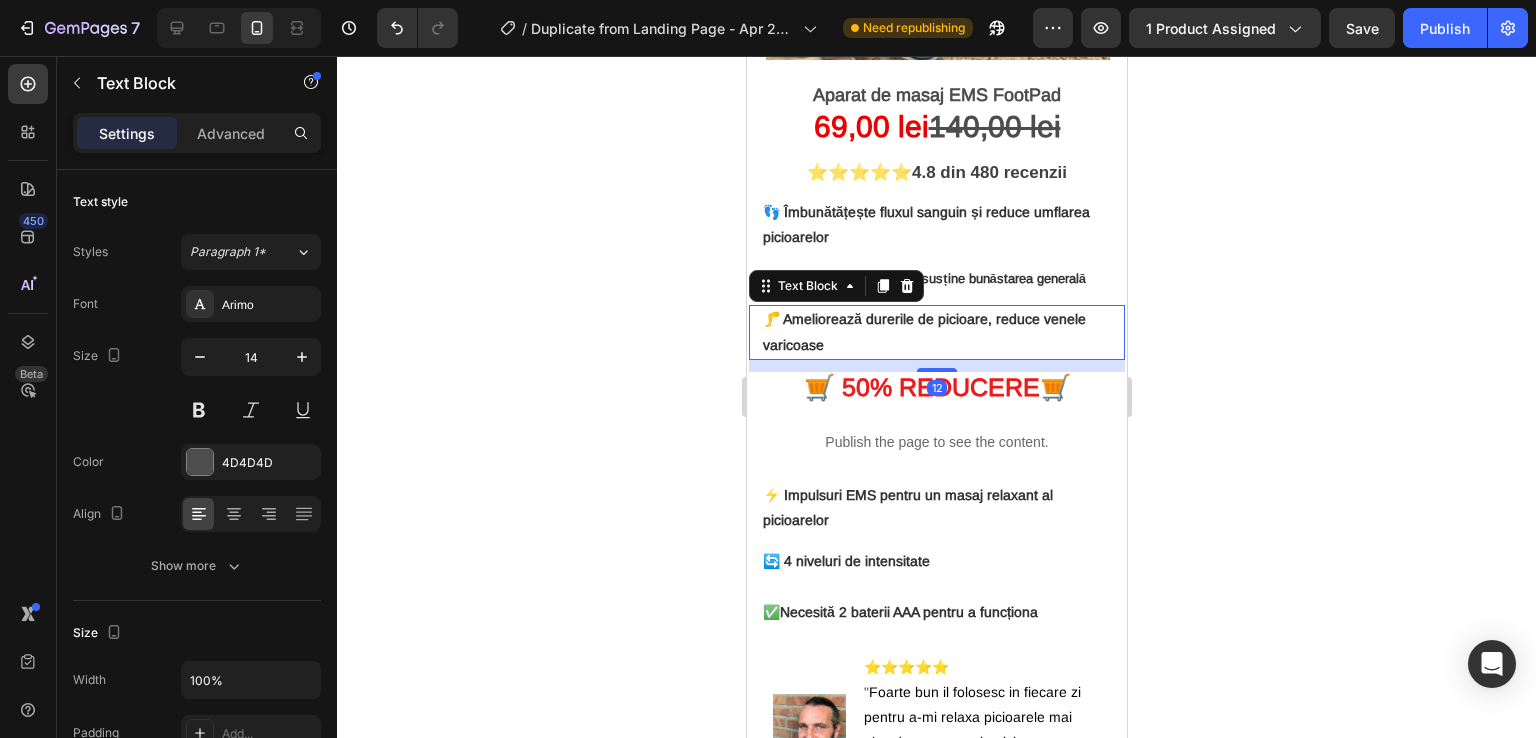 click 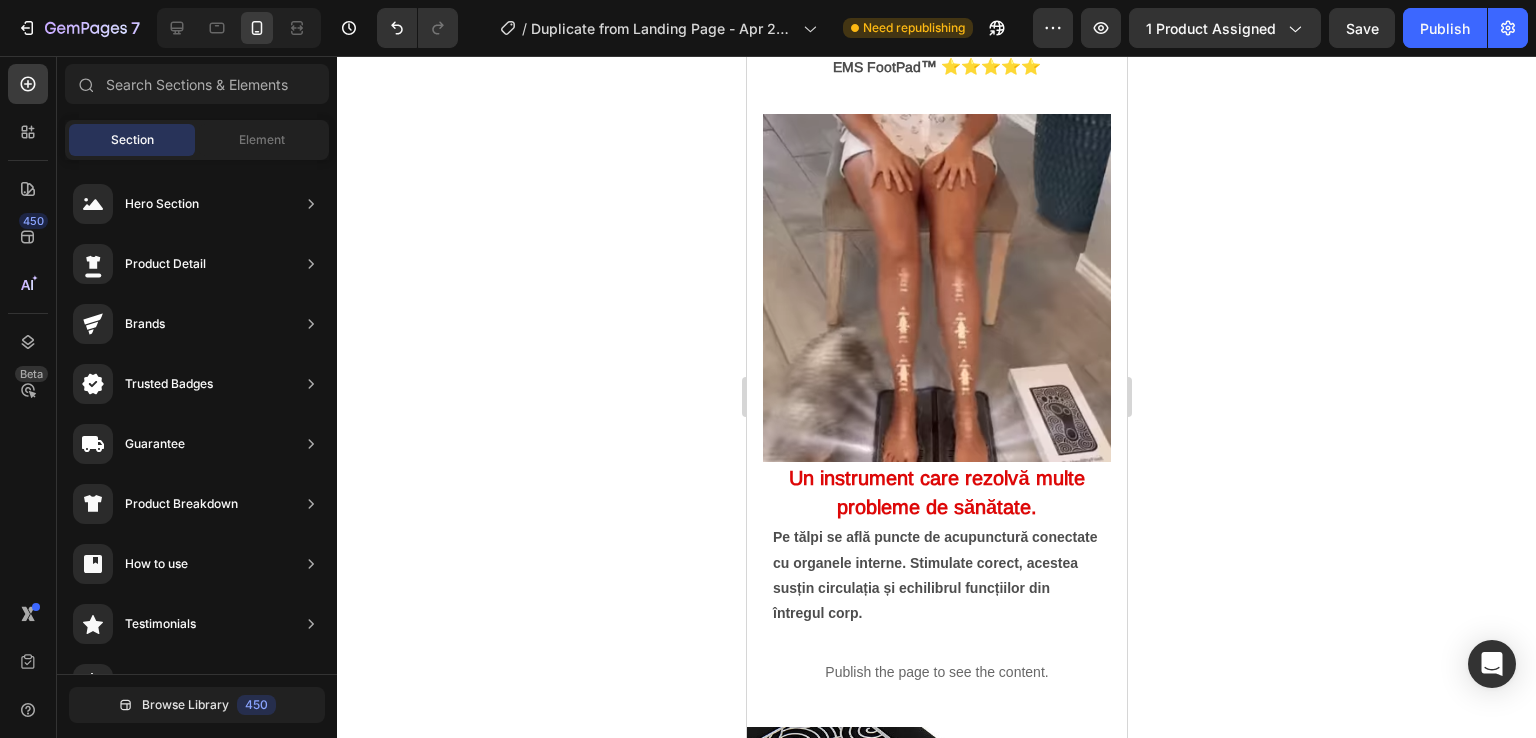 scroll, scrollTop: 1400, scrollLeft: 0, axis: vertical 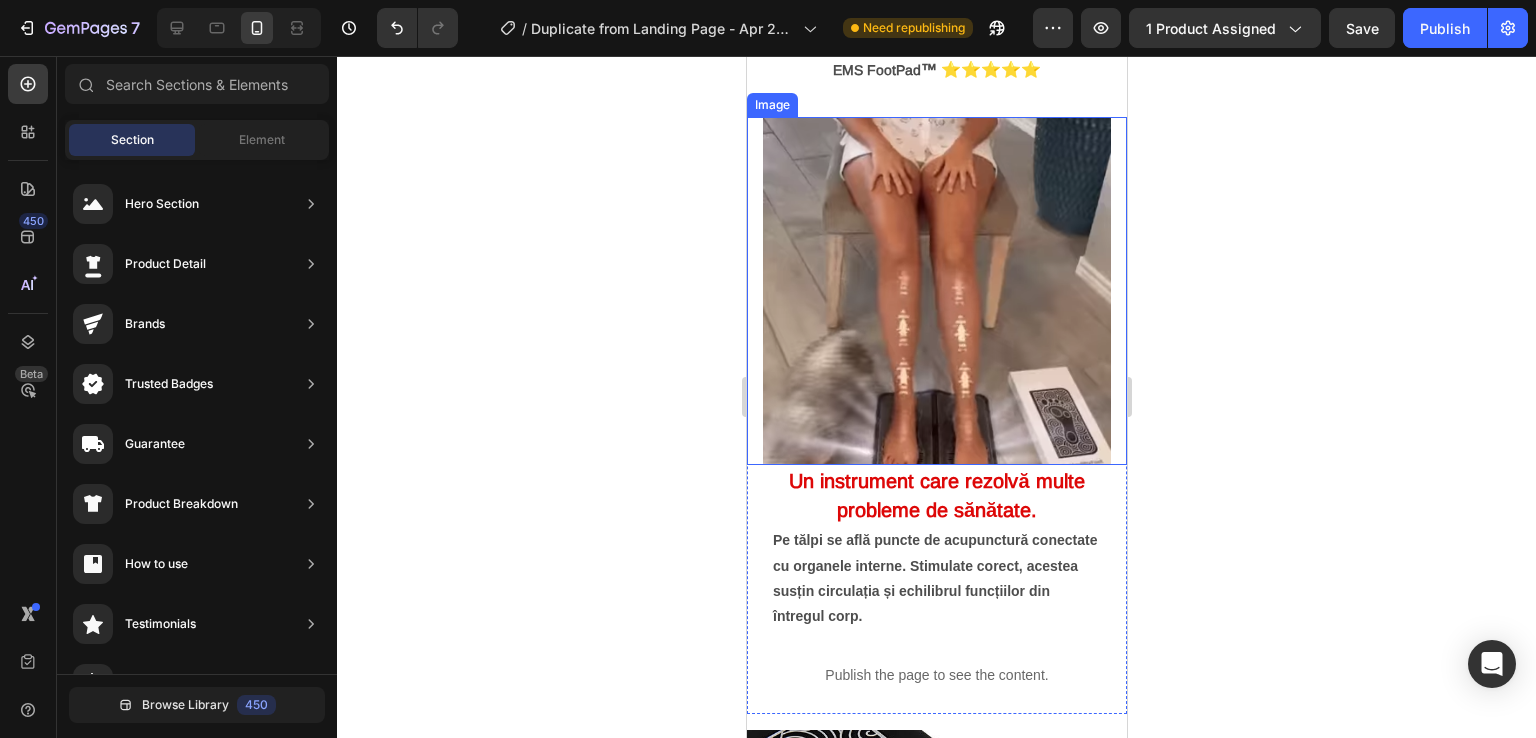 click at bounding box center (936, 291) 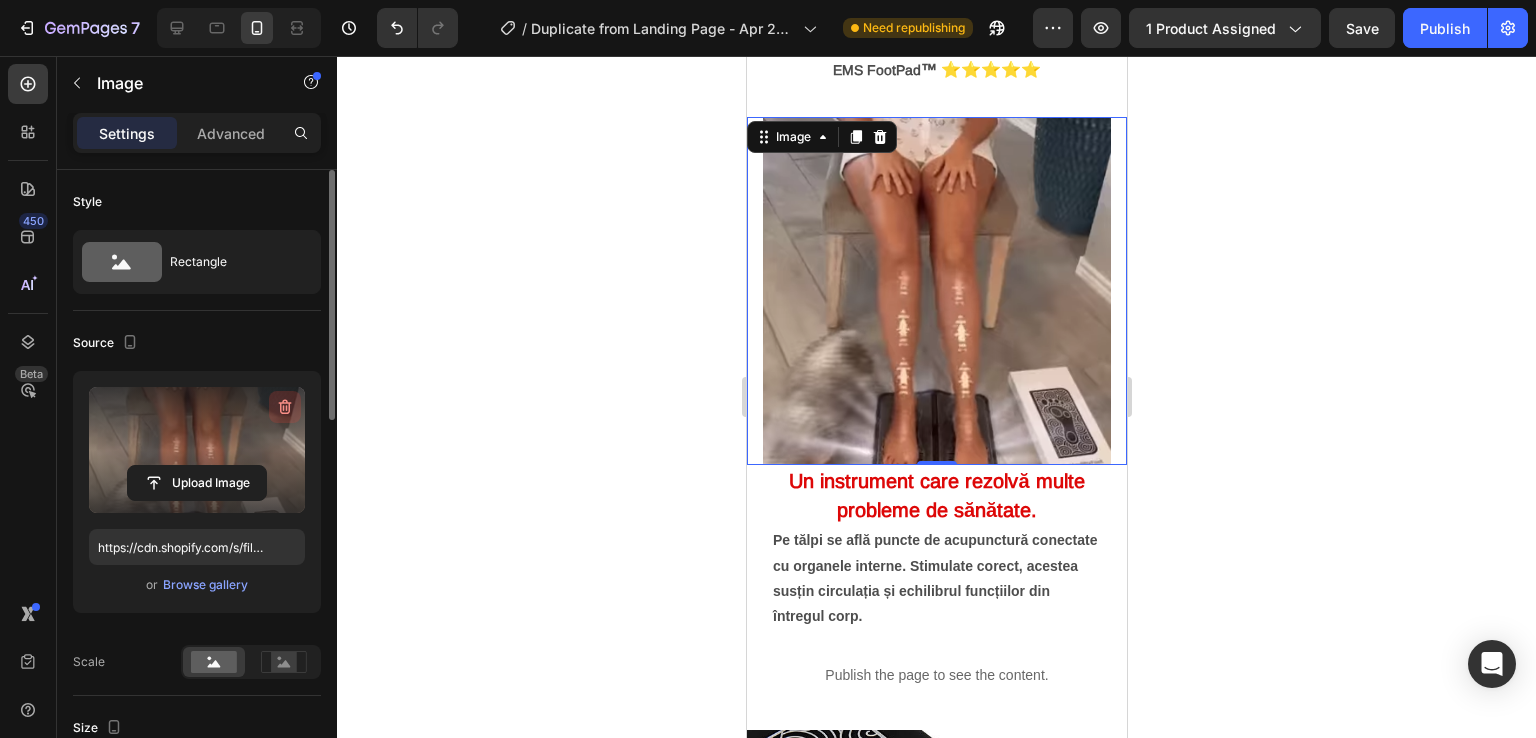 click 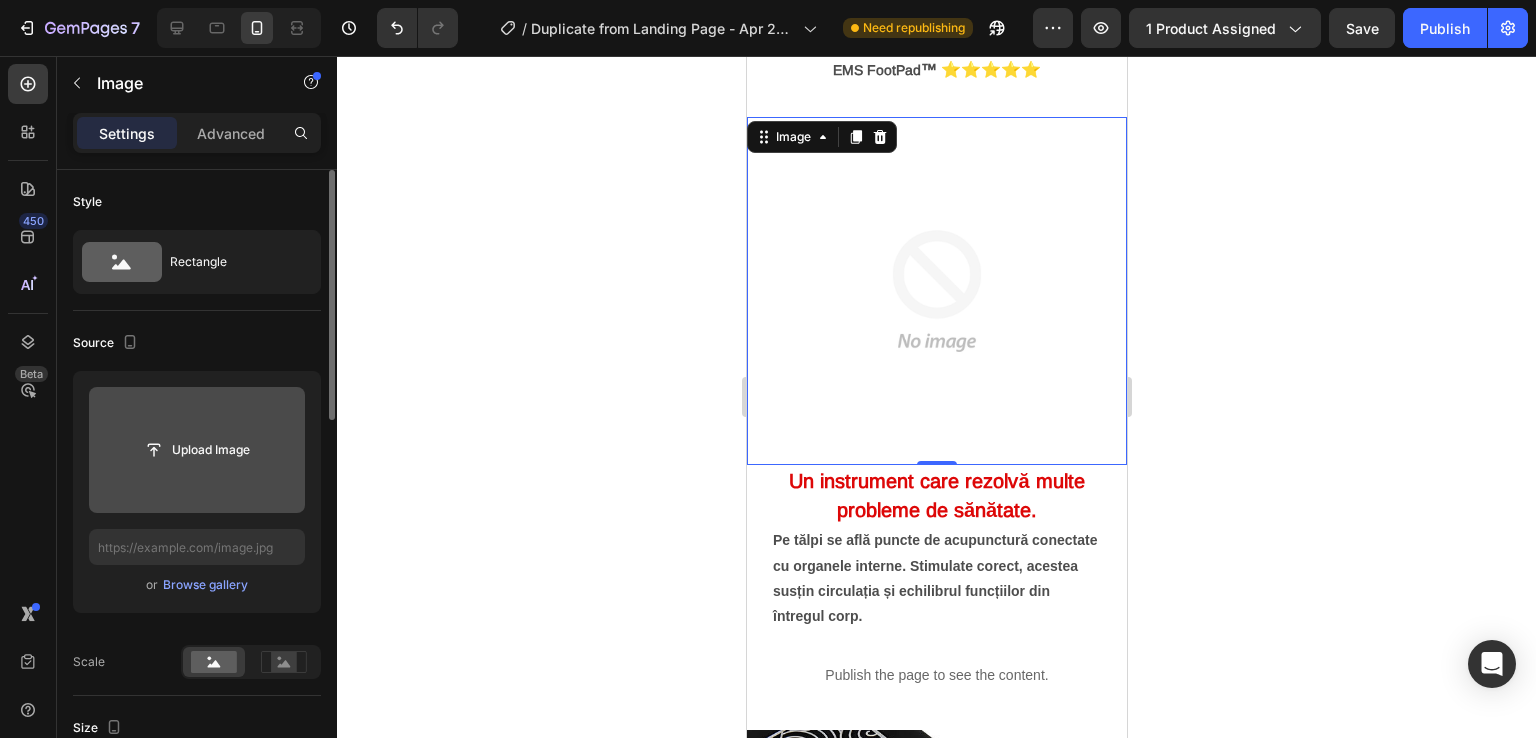 click at bounding box center [197, 450] 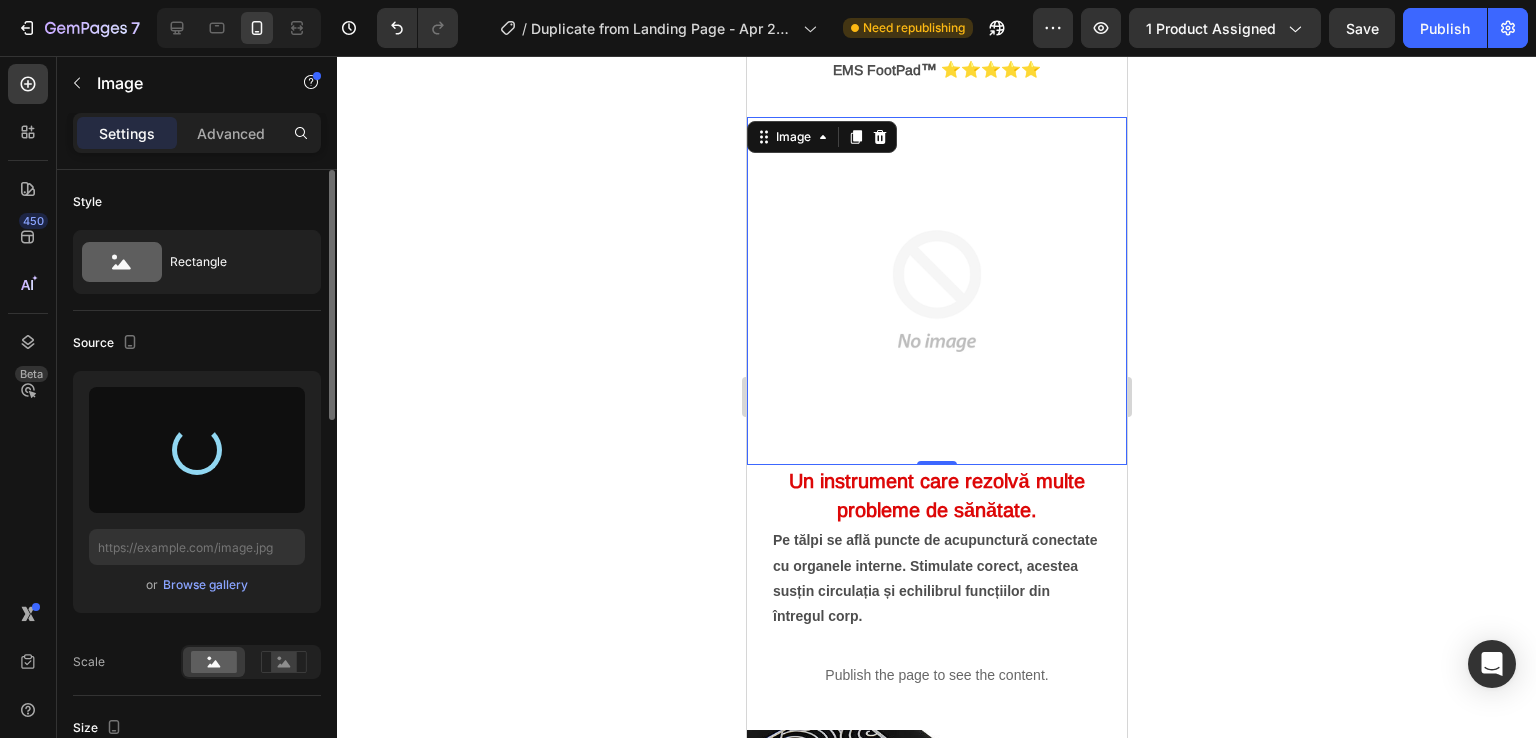 type on "https://cdn.shopify.com/s/files/1/0930/3100/6475/files/gempages_564793600076940453-cfebd329-87b4-47cc-b241-8b8ceaf4c7f3.png" 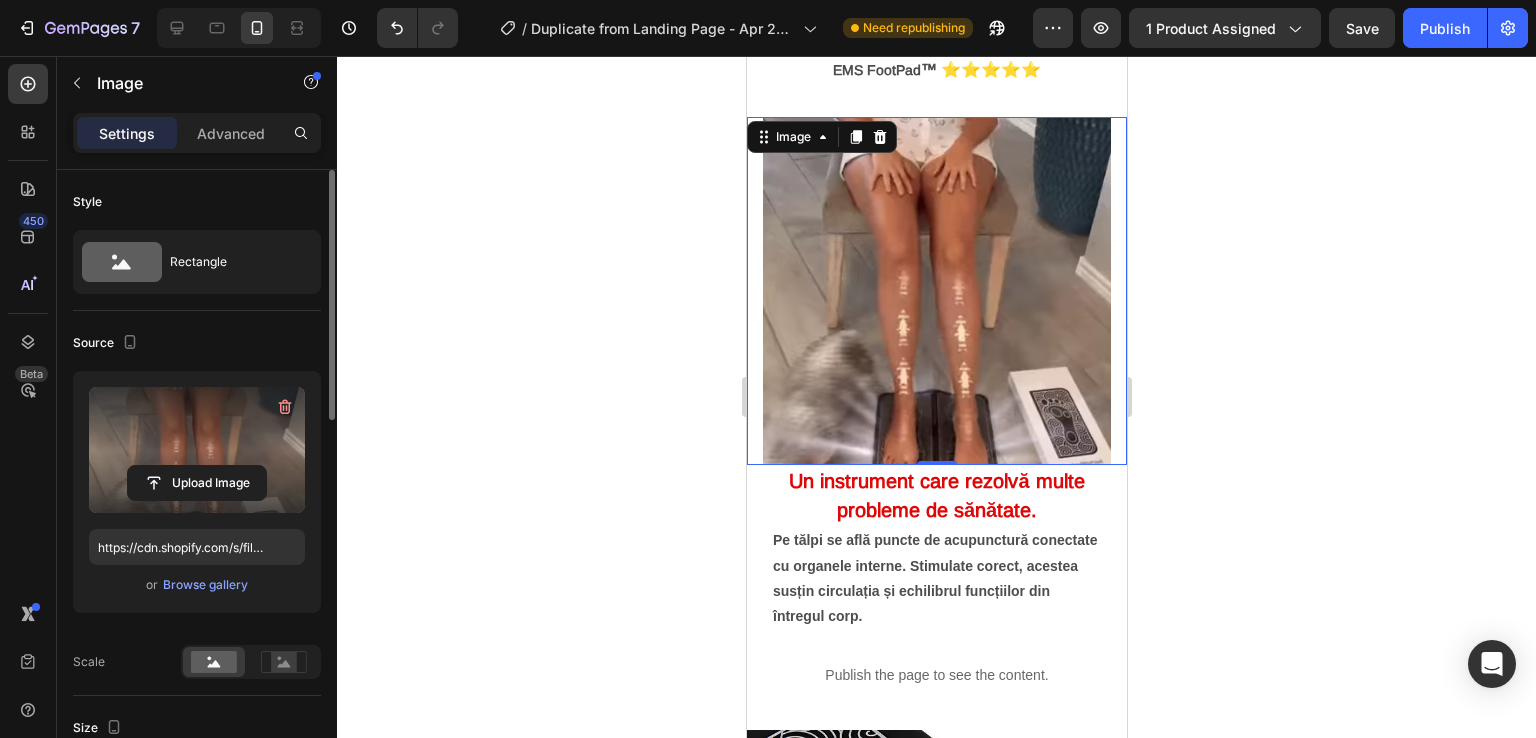 click 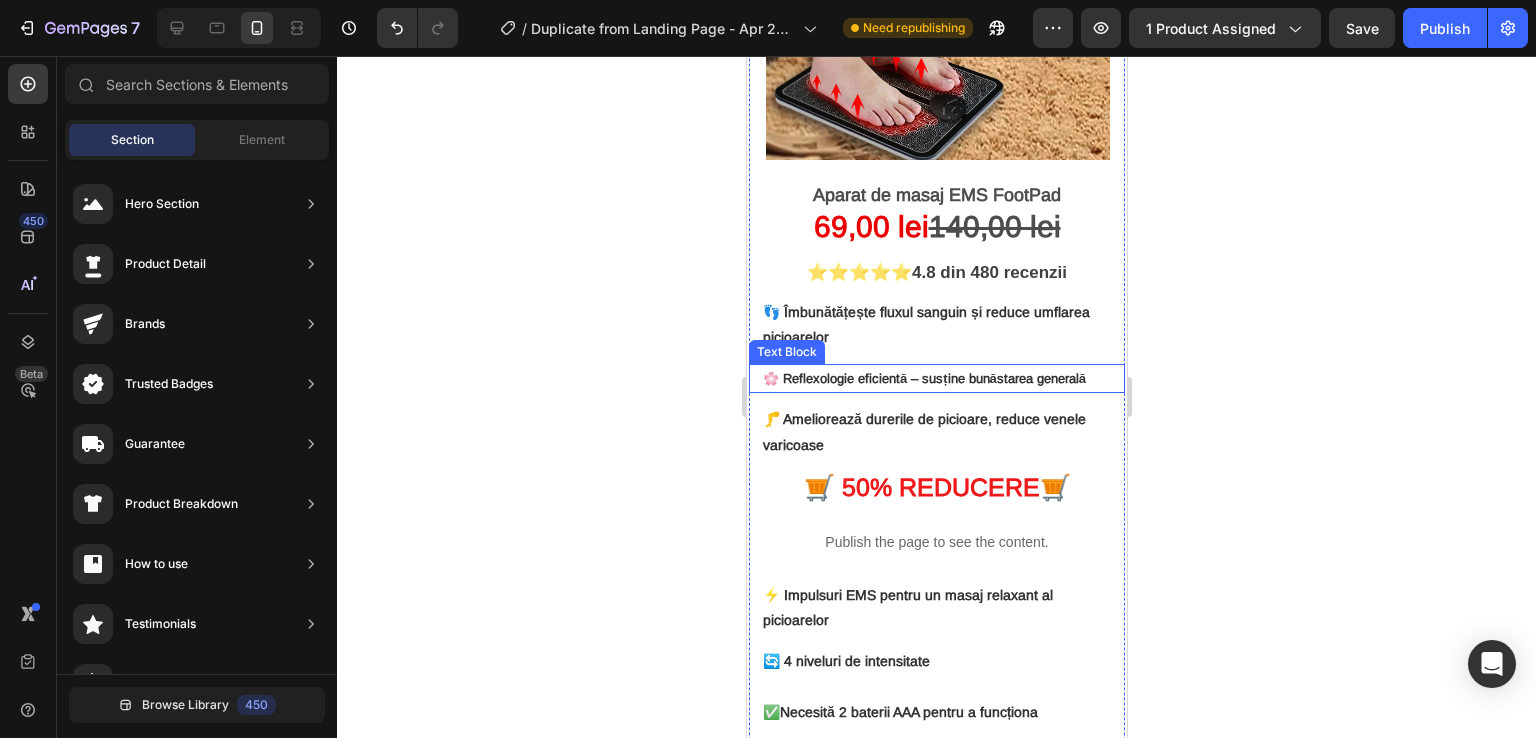 scroll, scrollTop: 0, scrollLeft: 0, axis: both 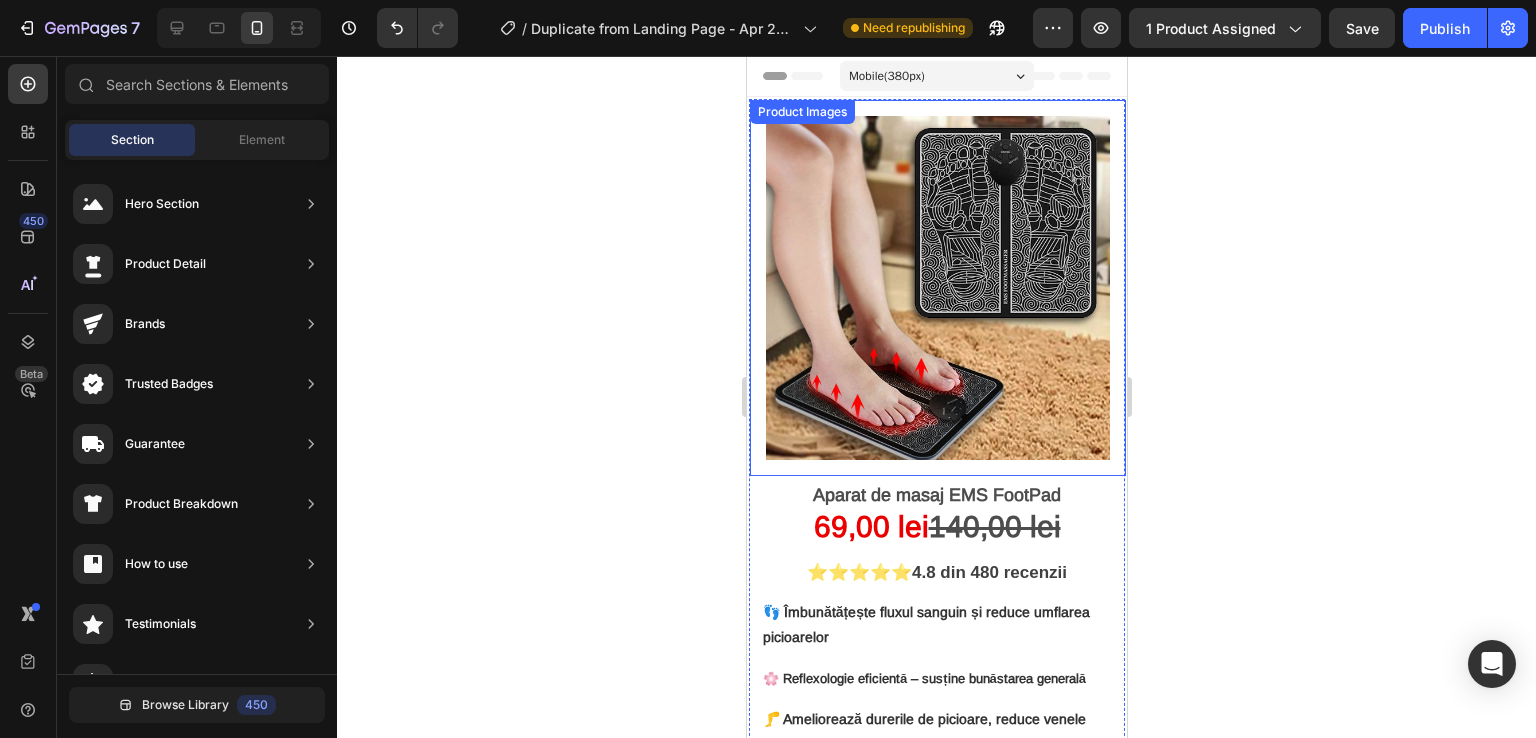click at bounding box center (937, 288) 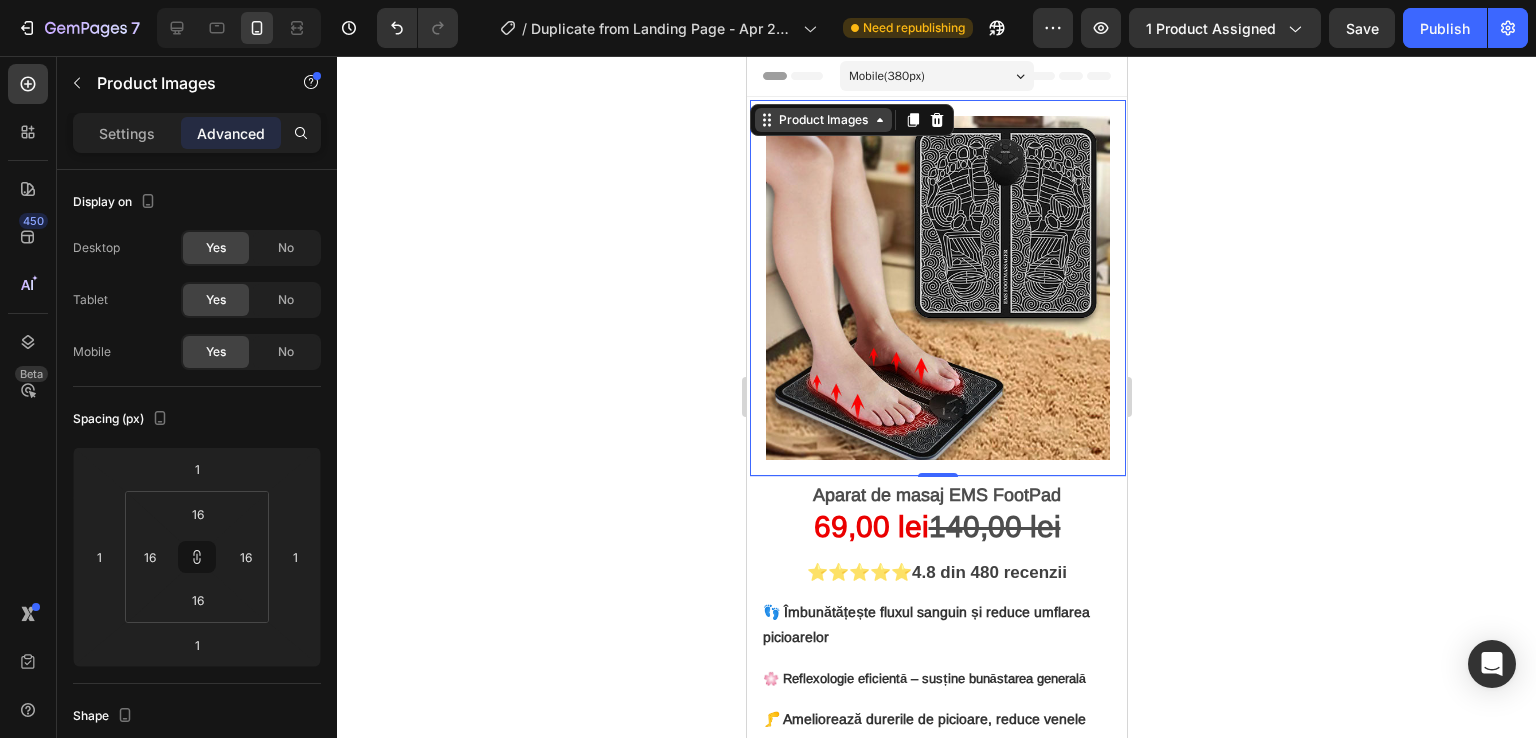 click on "Product Images" at bounding box center (822, 120) 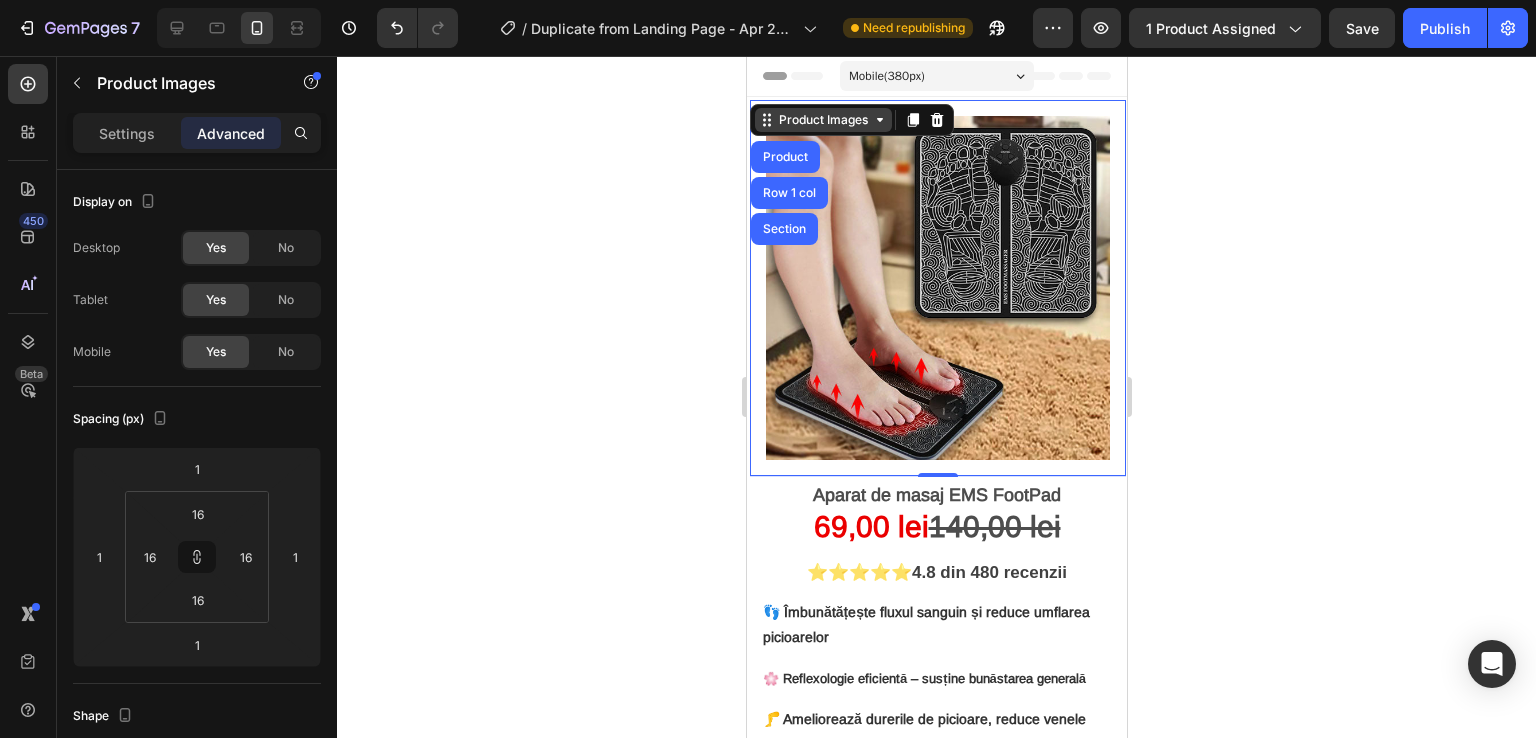 click on "Product Images" at bounding box center [822, 120] 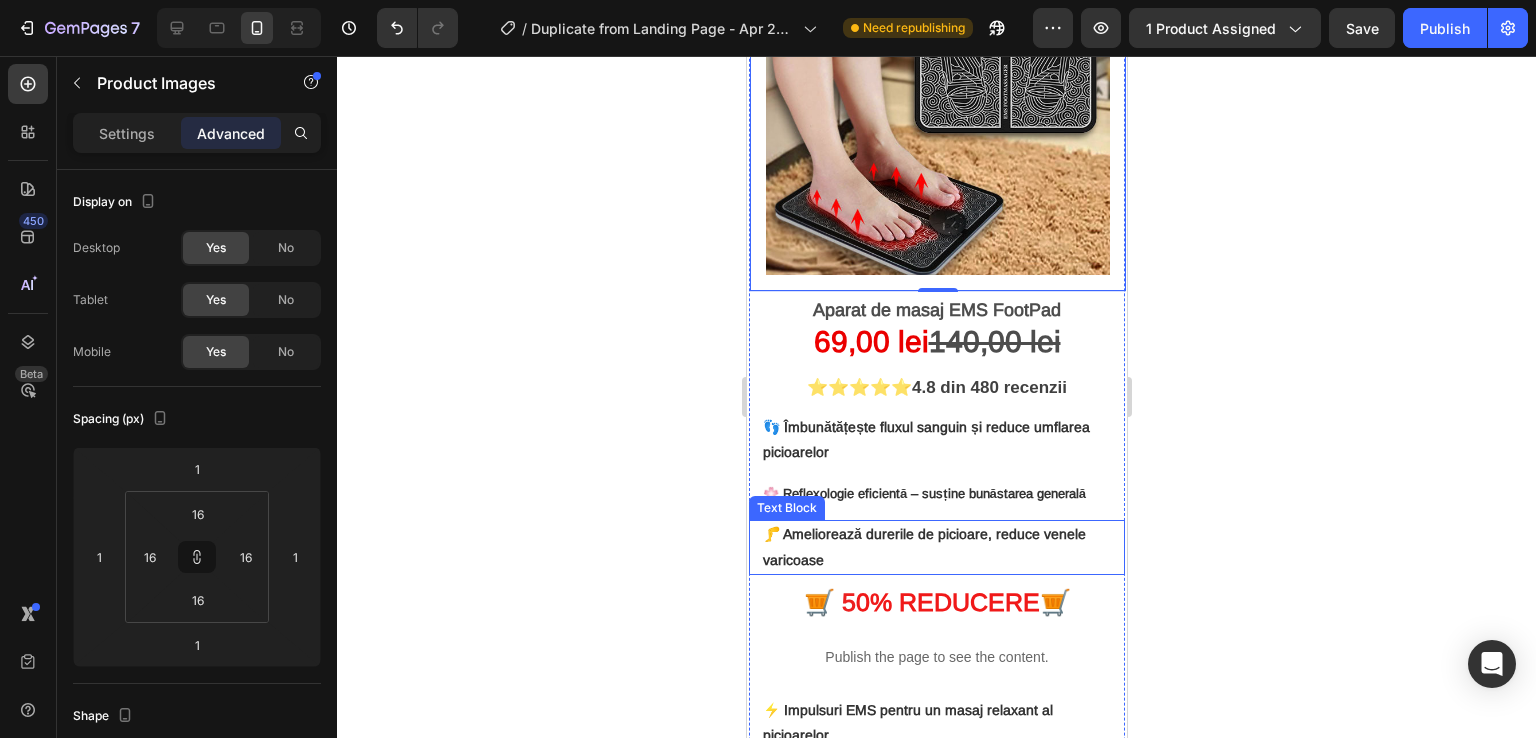 scroll, scrollTop: 0, scrollLeft: 0, axis: both 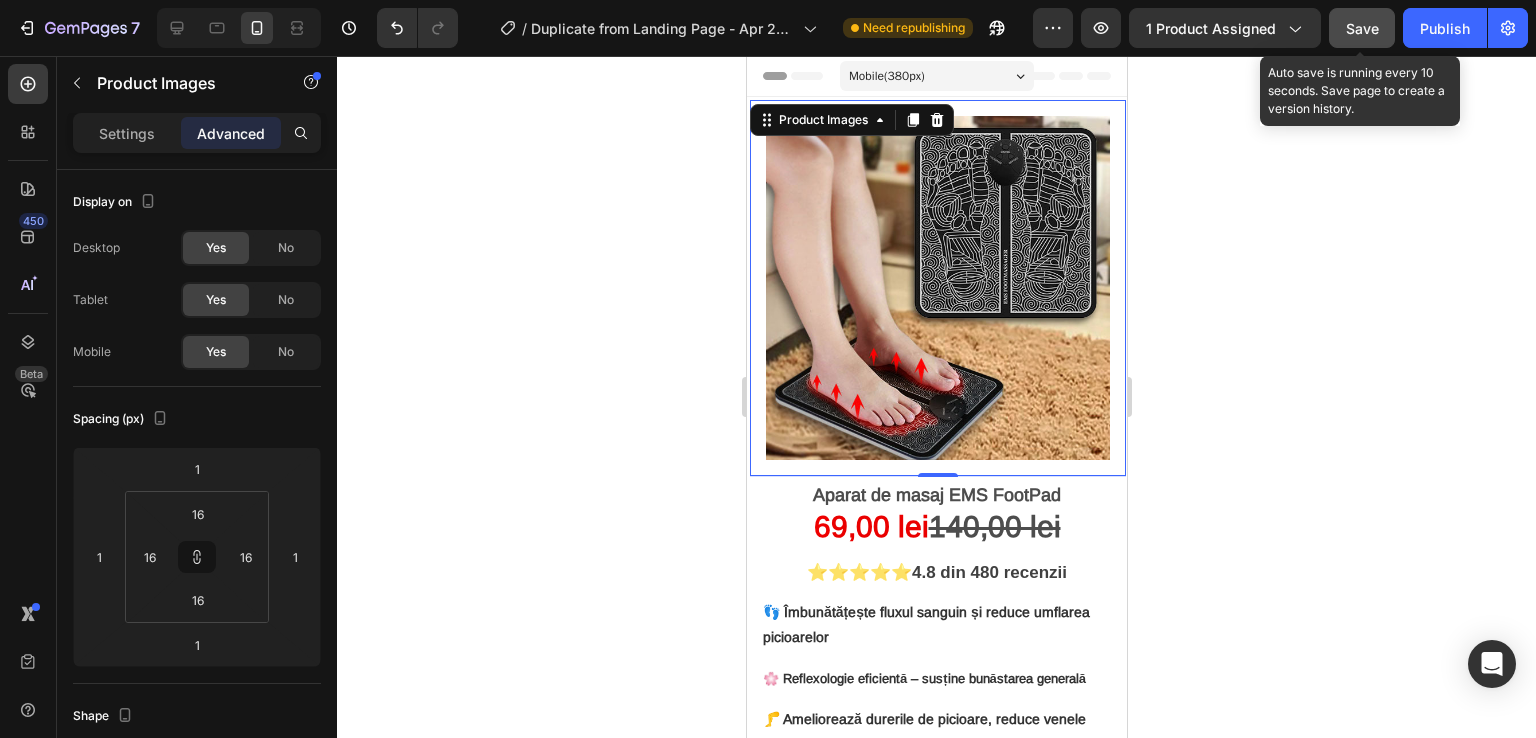 click on "Save" at bounding box center [1362, 28] 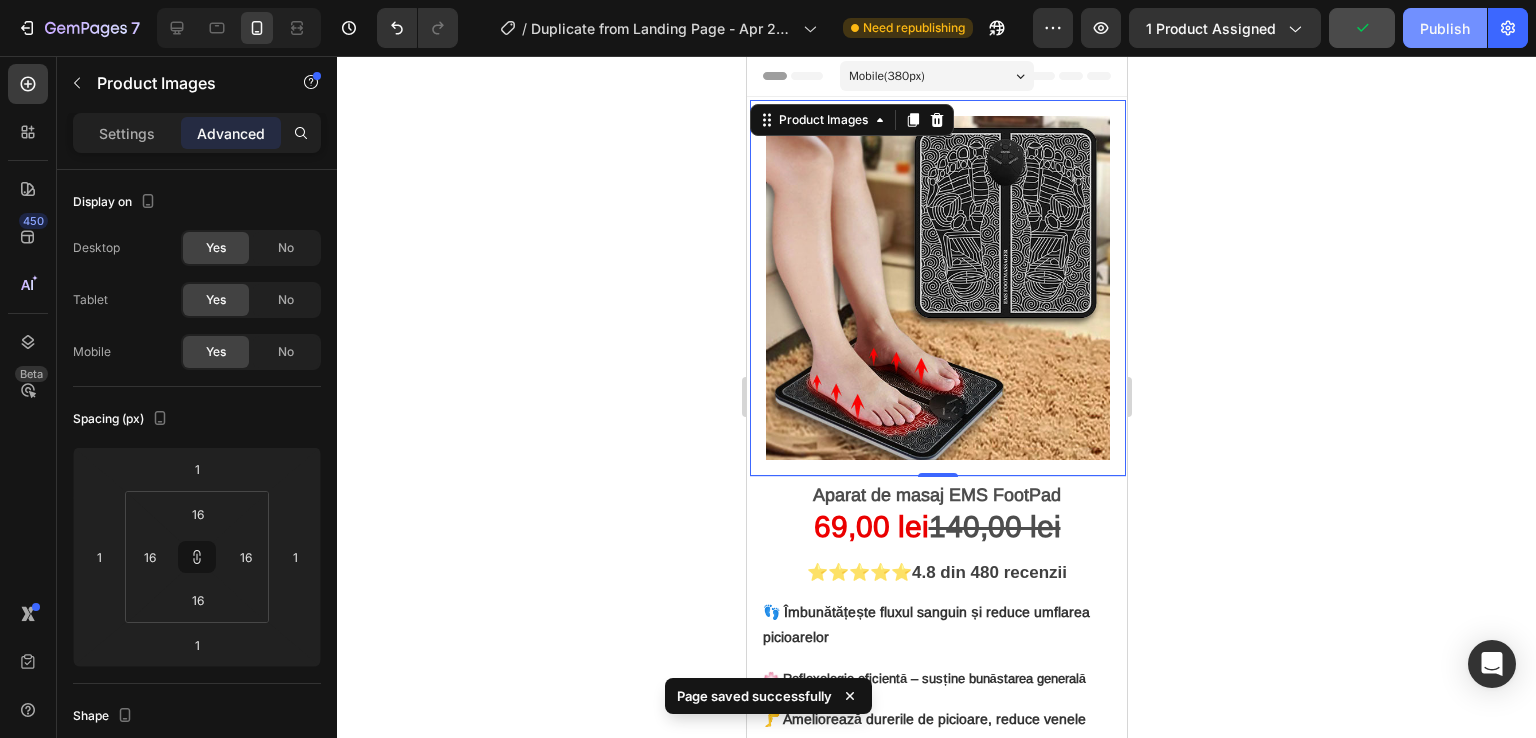 click on "Publish" at bounding box center (1445, 28) 